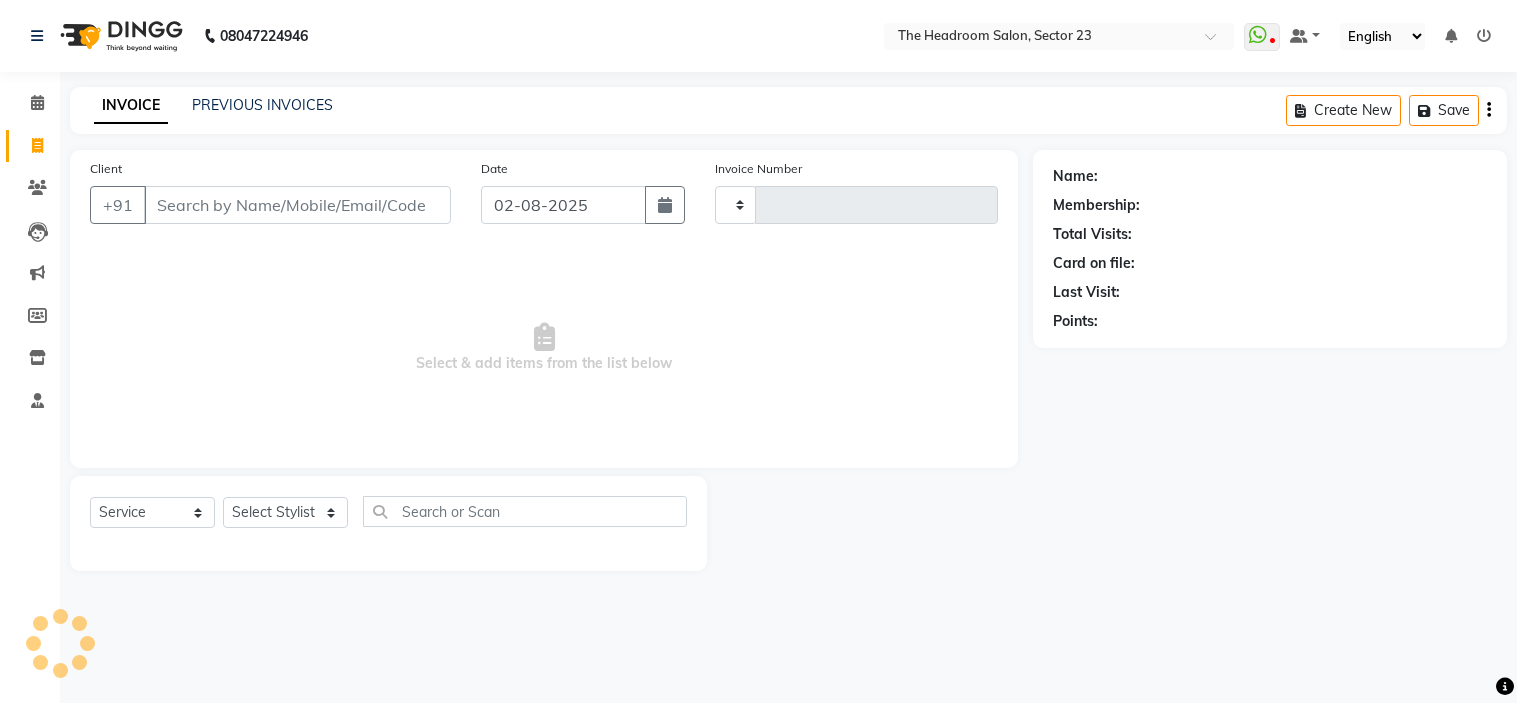 select on "service" 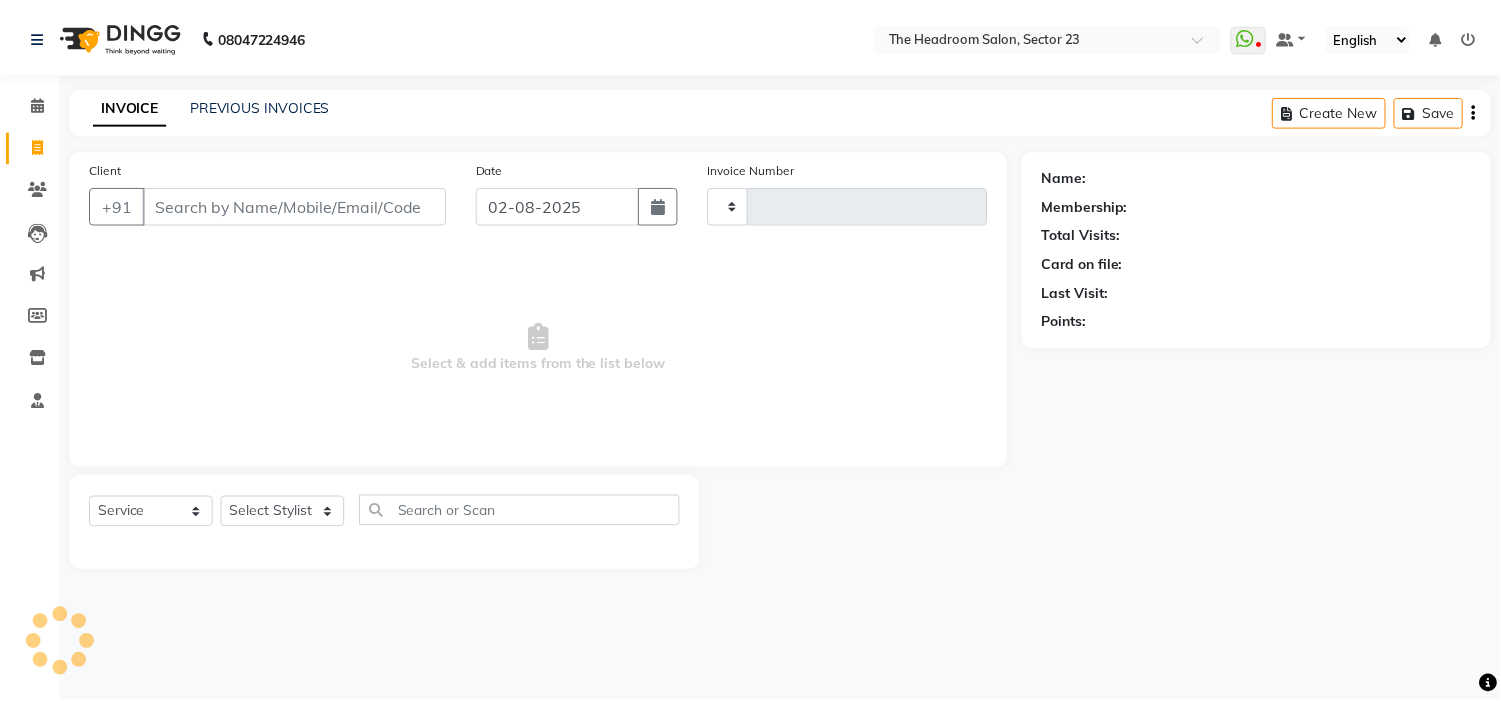 scroll, scrollTop: 0, scrollLeft: 0, axis: both 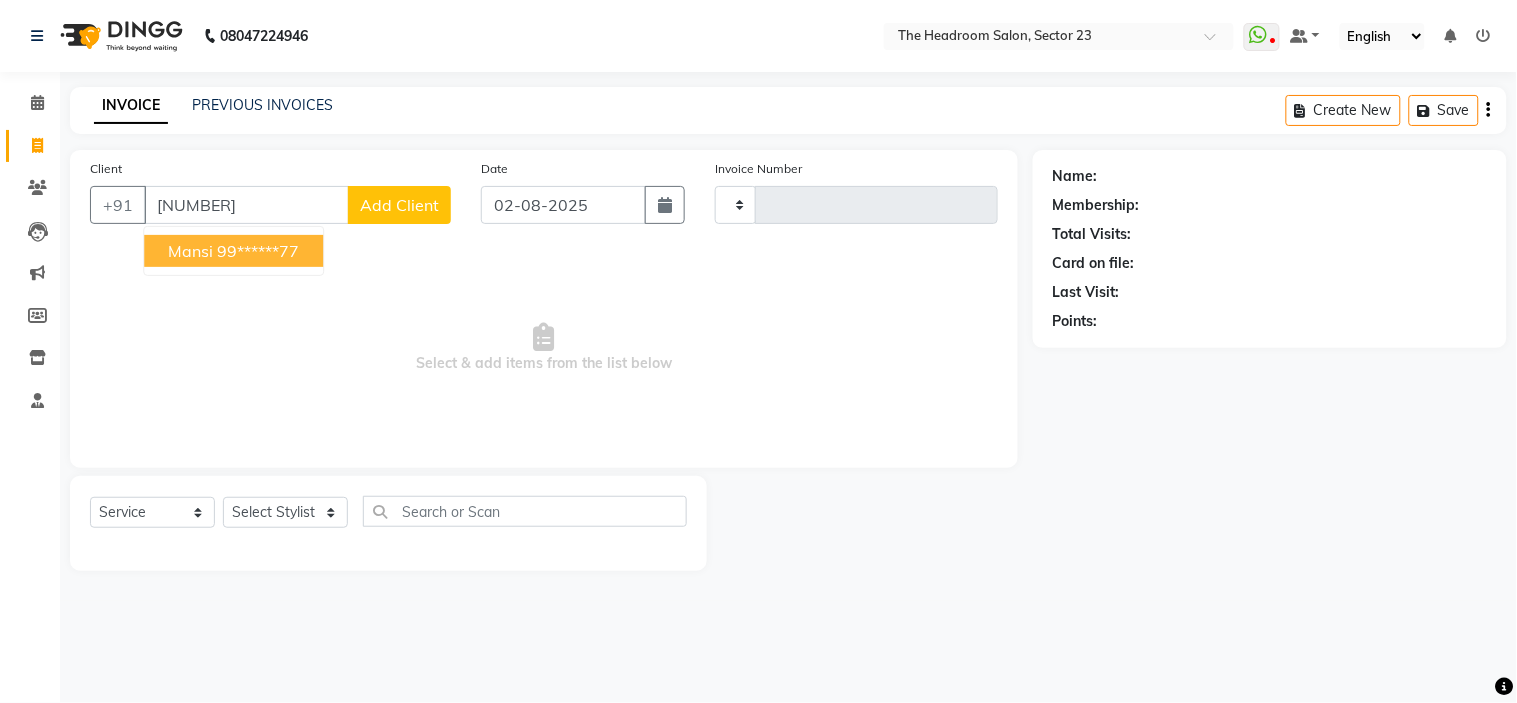 click on "99******77" at bounding box center (258, 251) 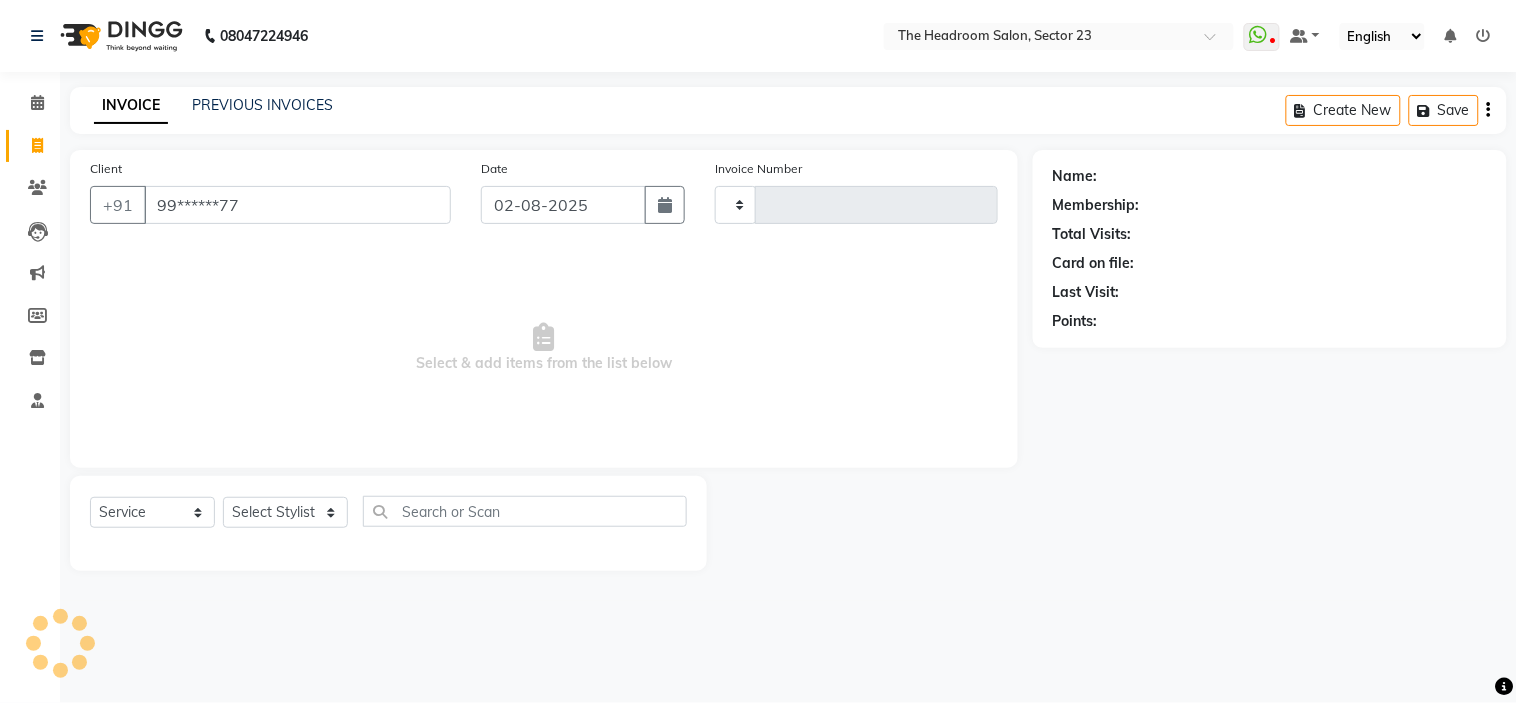 type on "99******77" 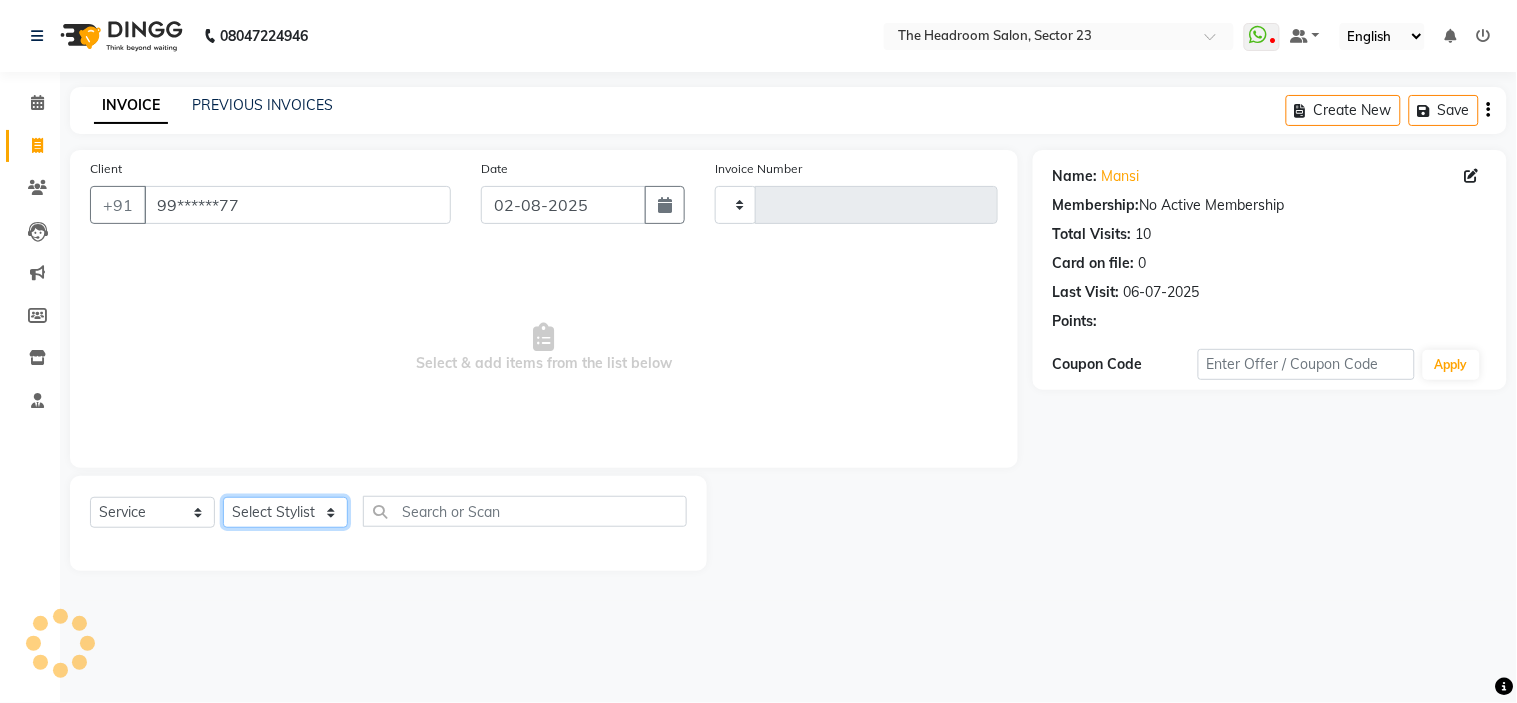 click on "Select Stylist" 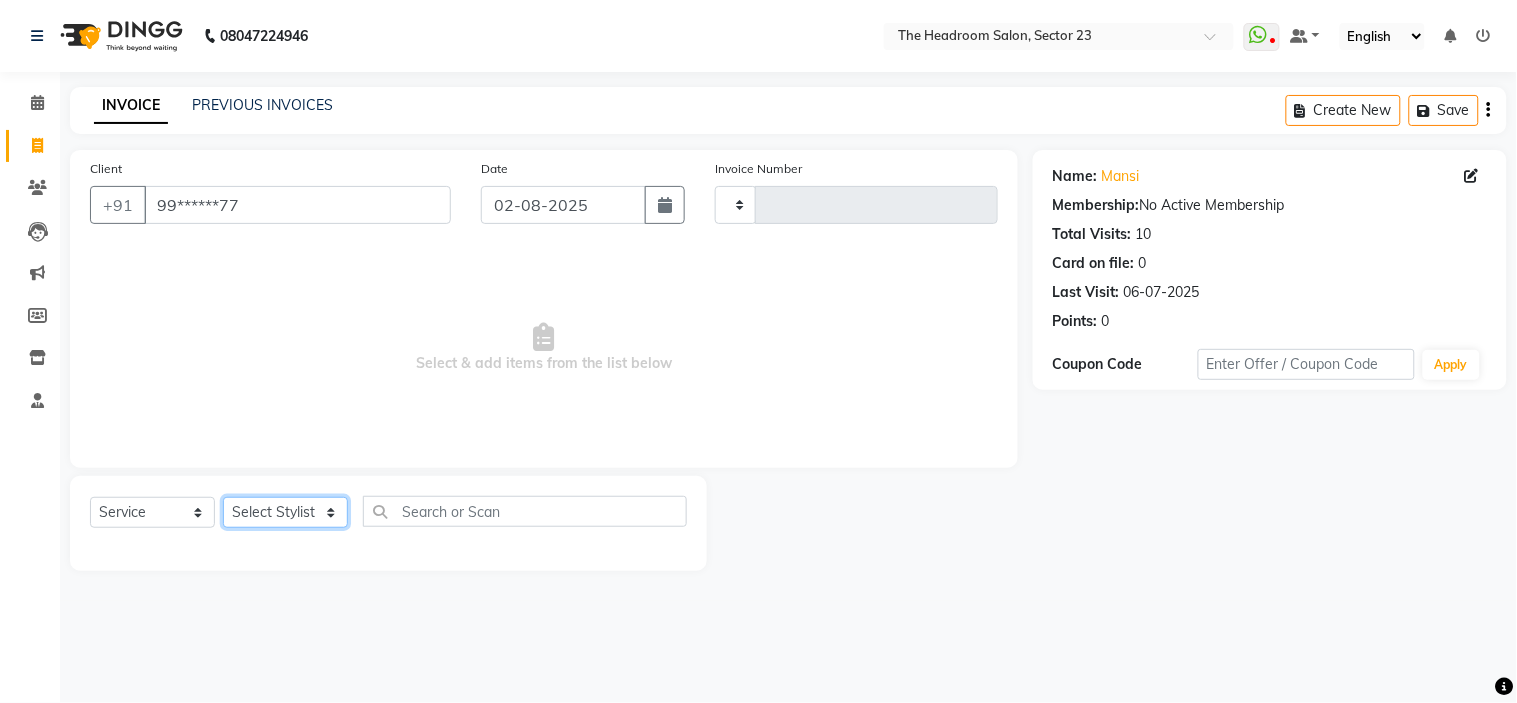 click on "Select Stylist" 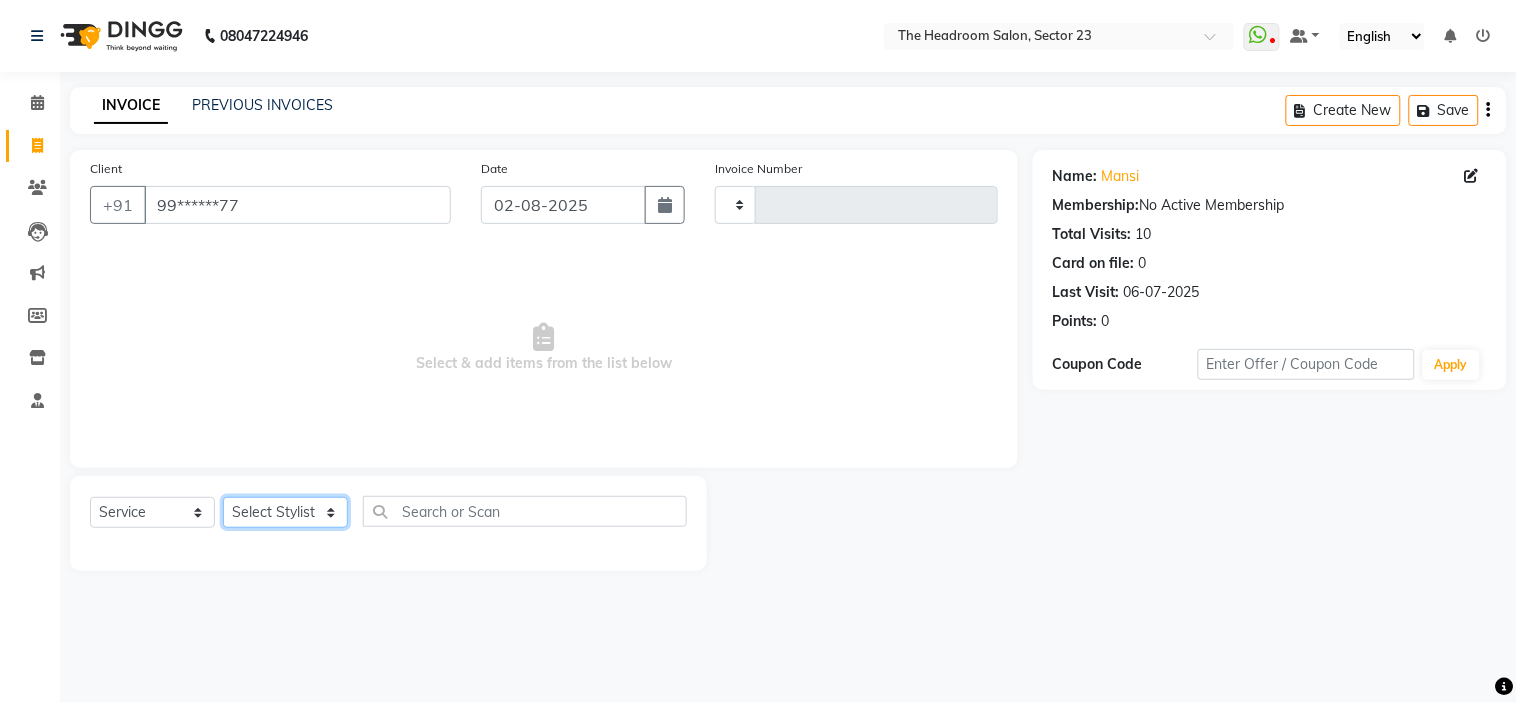 click on "Select Stylist" 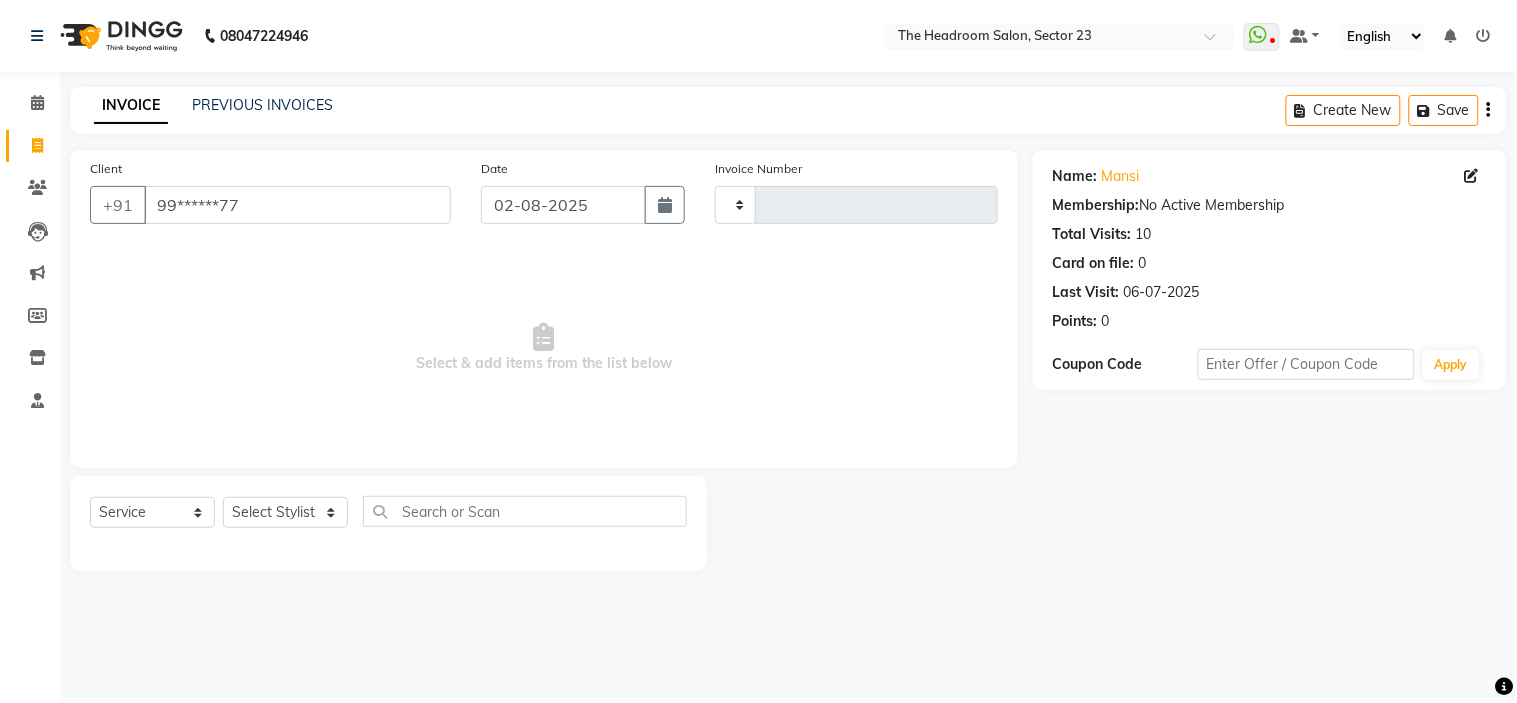 click 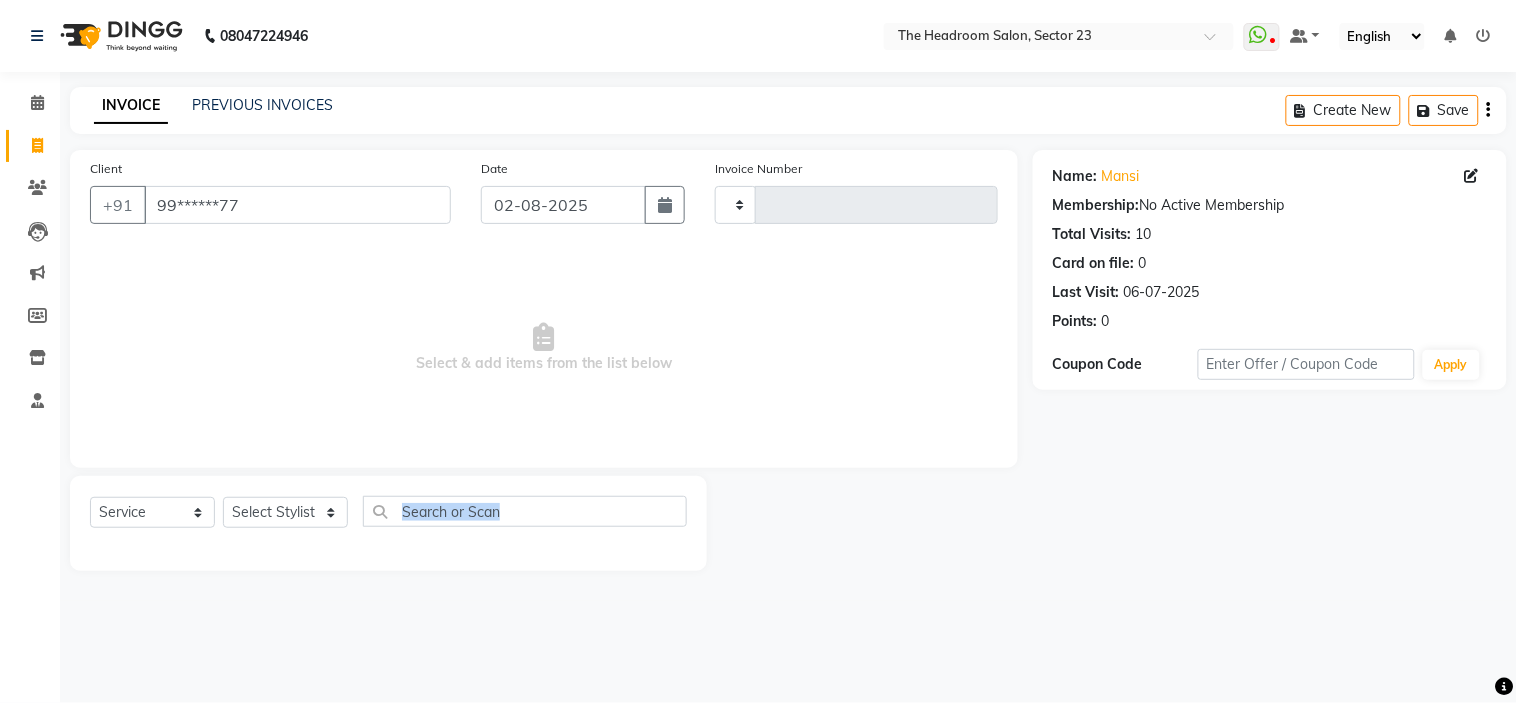 click 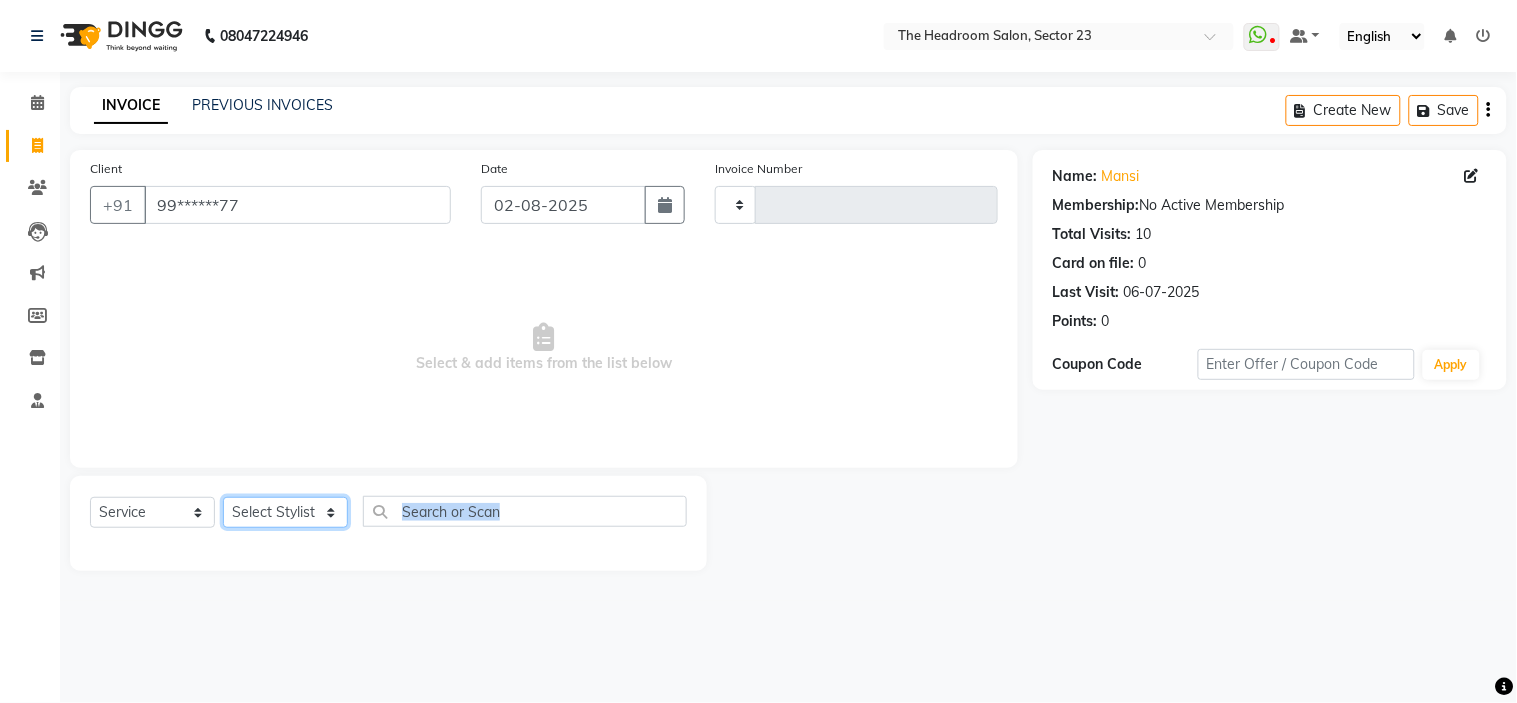 click on "Select Stylist" 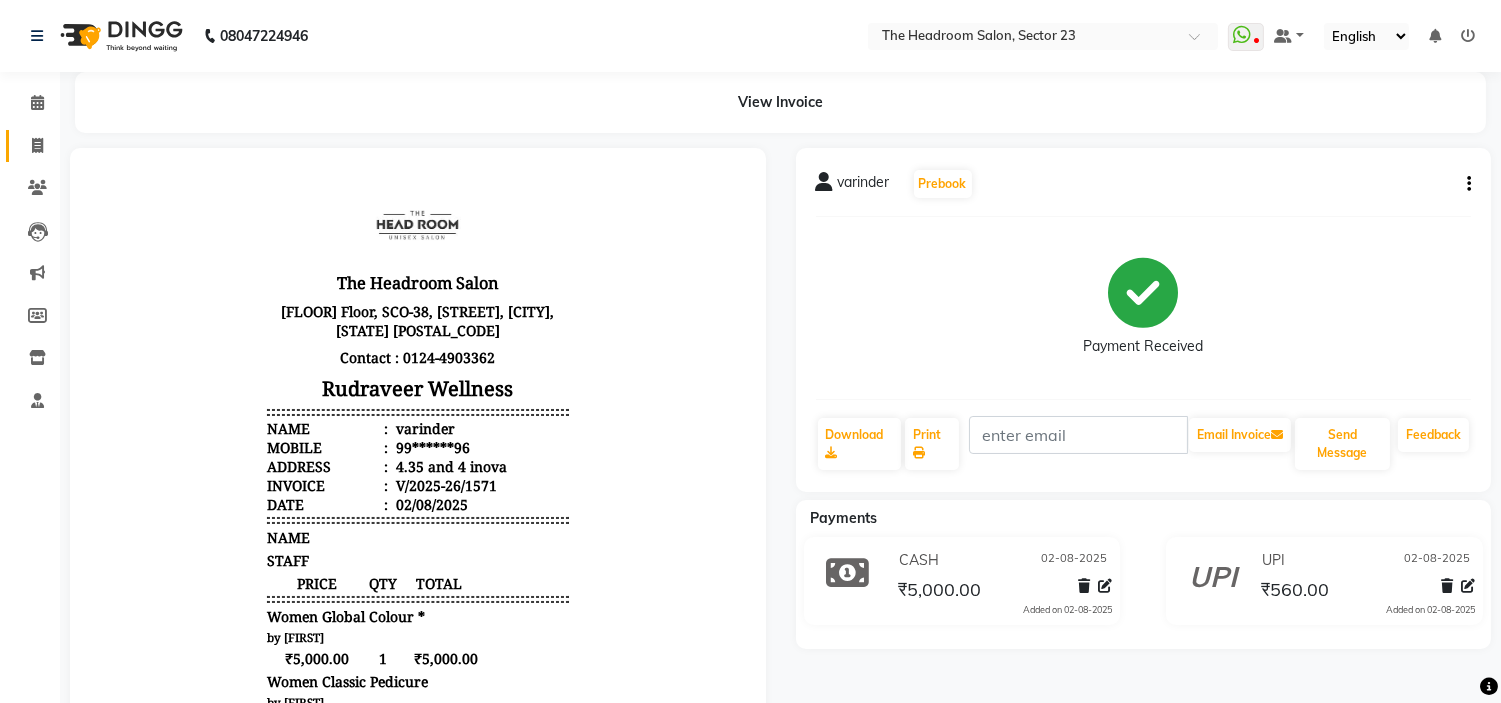 scroll, scrollTop: 0, scrollLeft: 0, axis: both 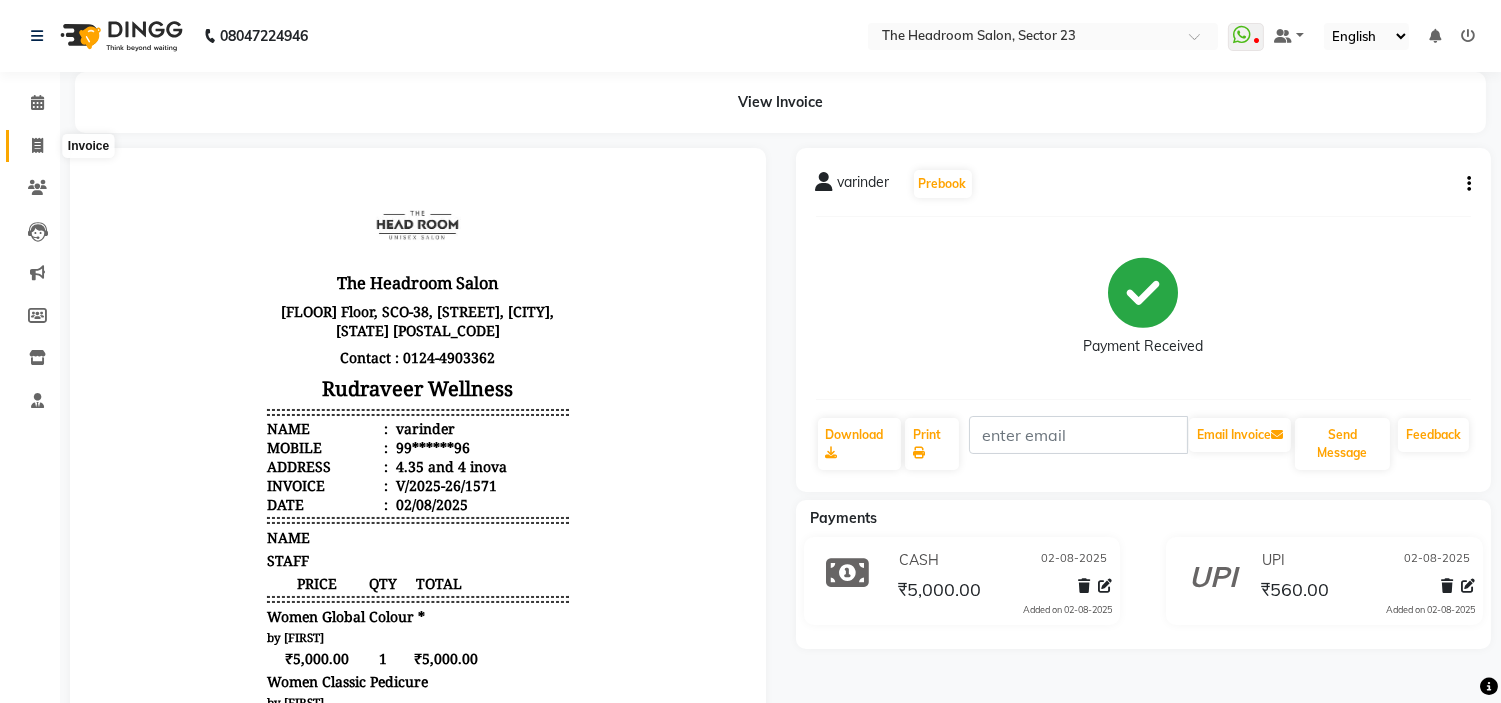 click 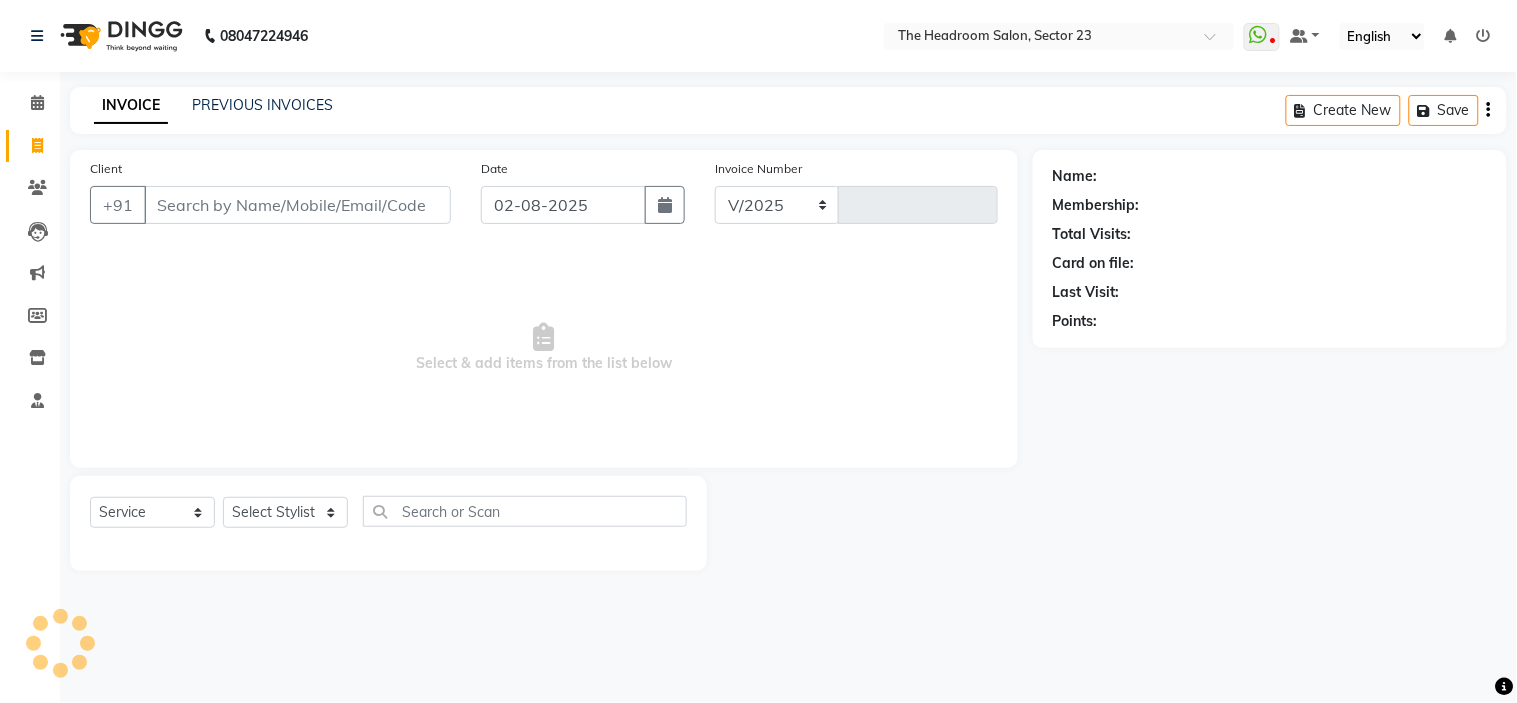 select on "6796" 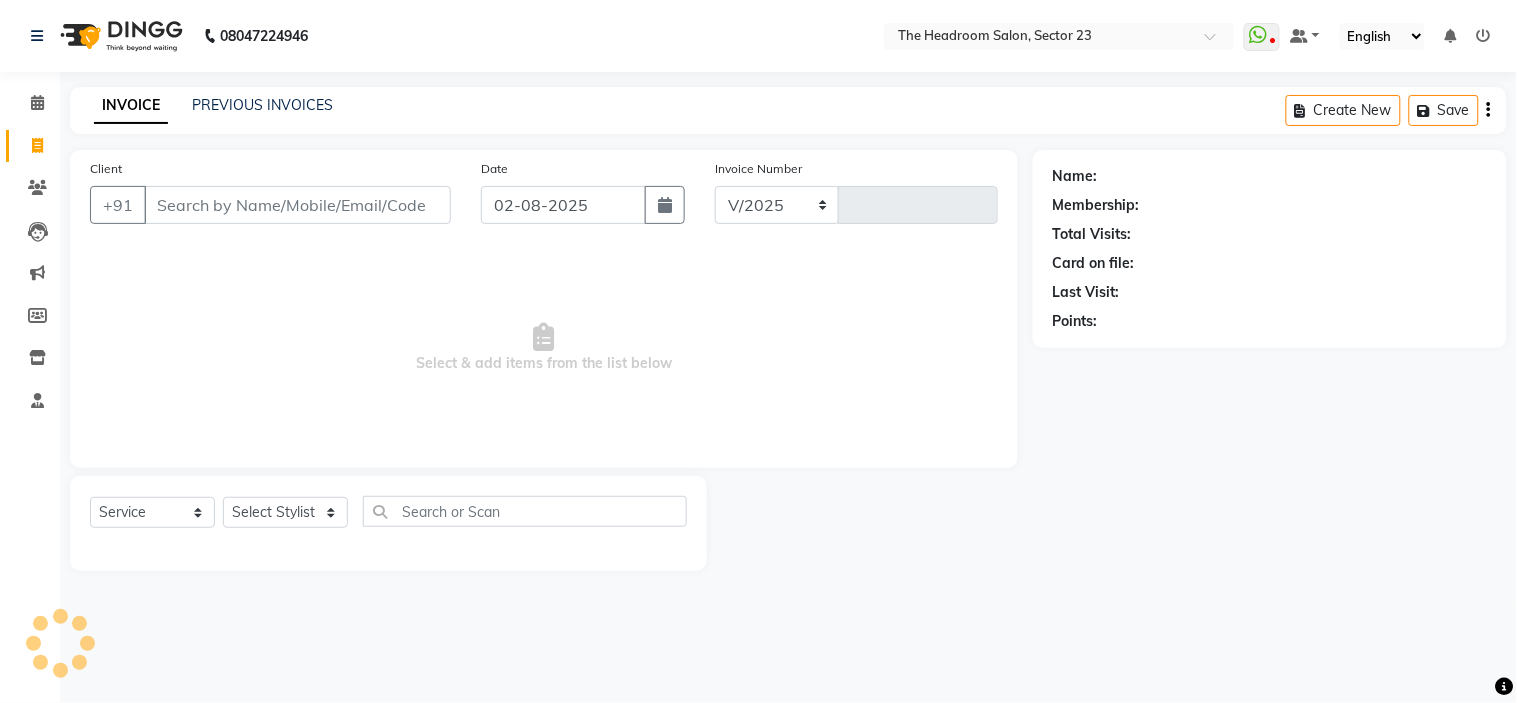 type on "1572" 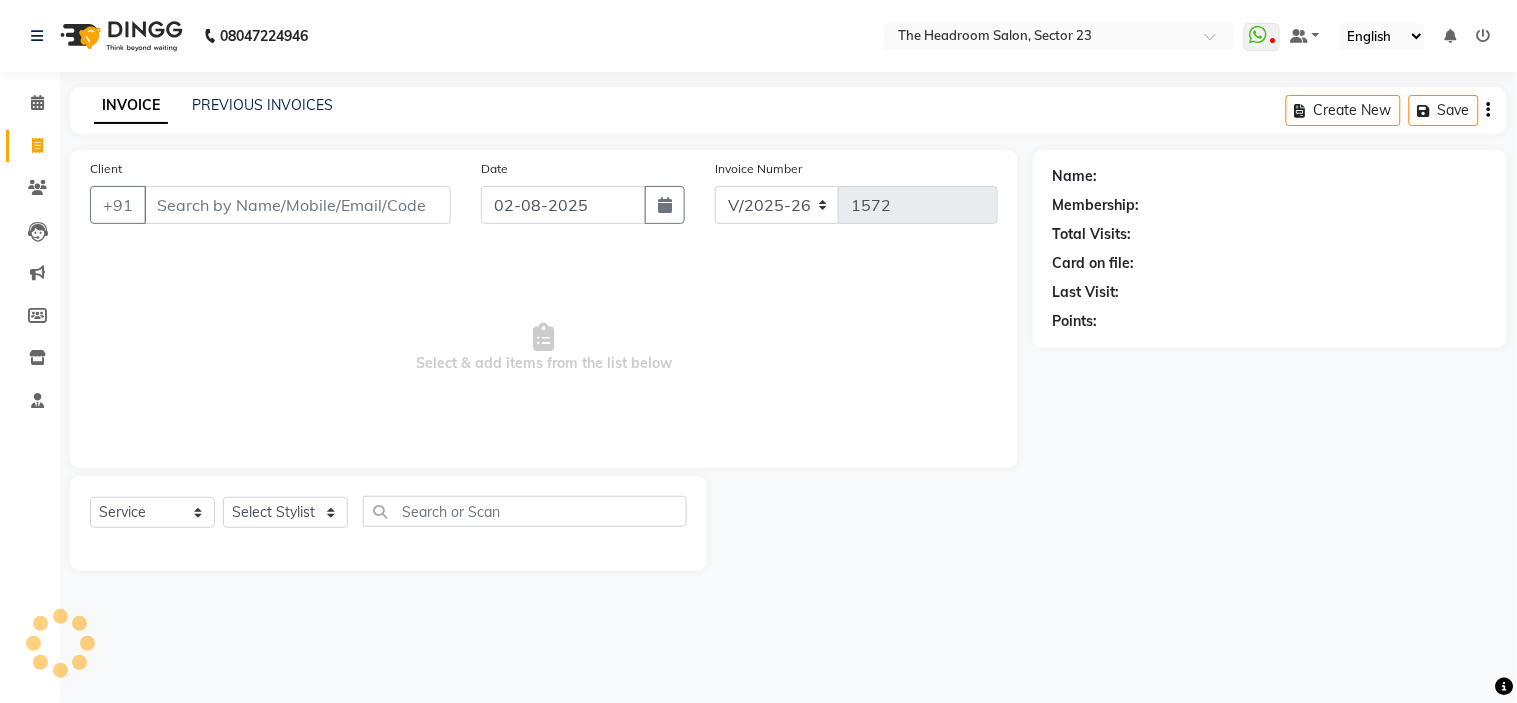 click on "Client +91" 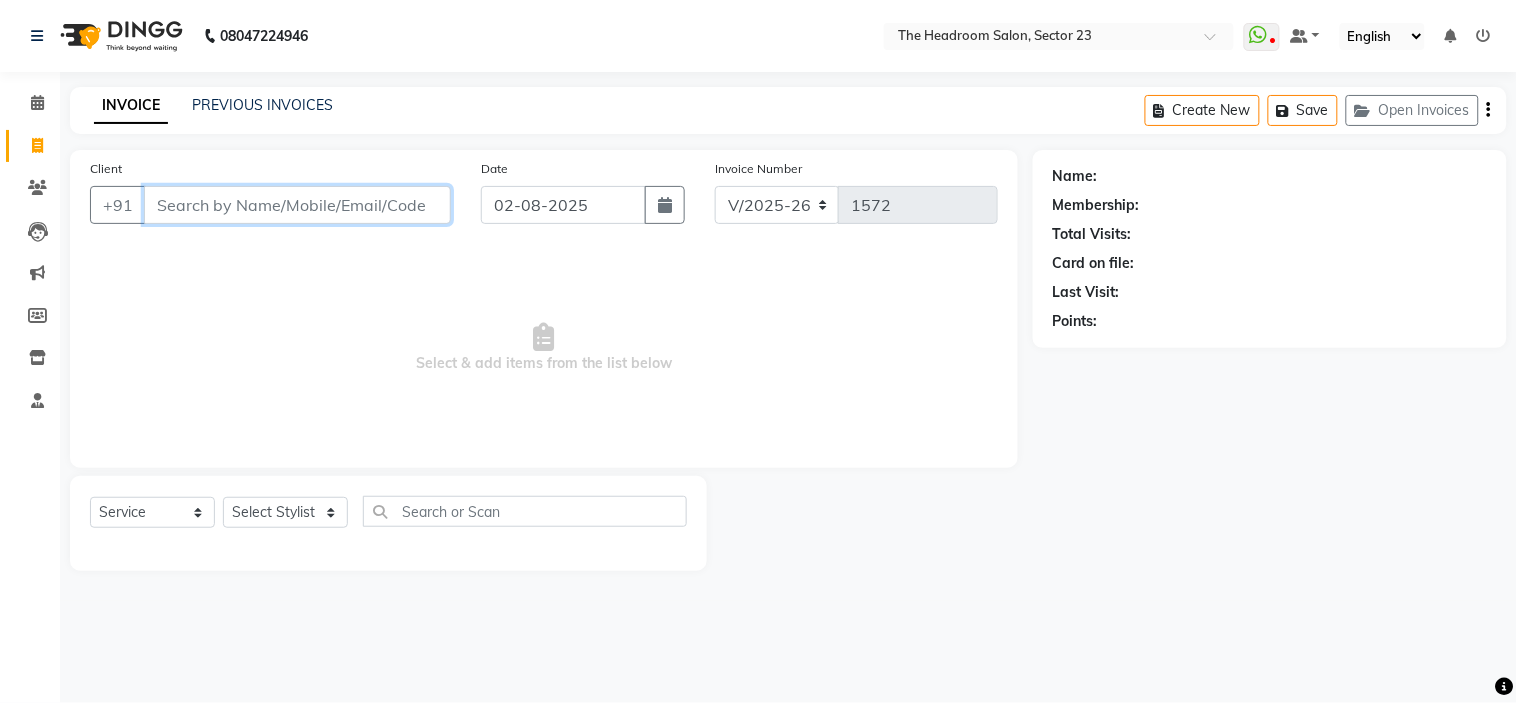 click on "Client" at bounding box center (297, 205) 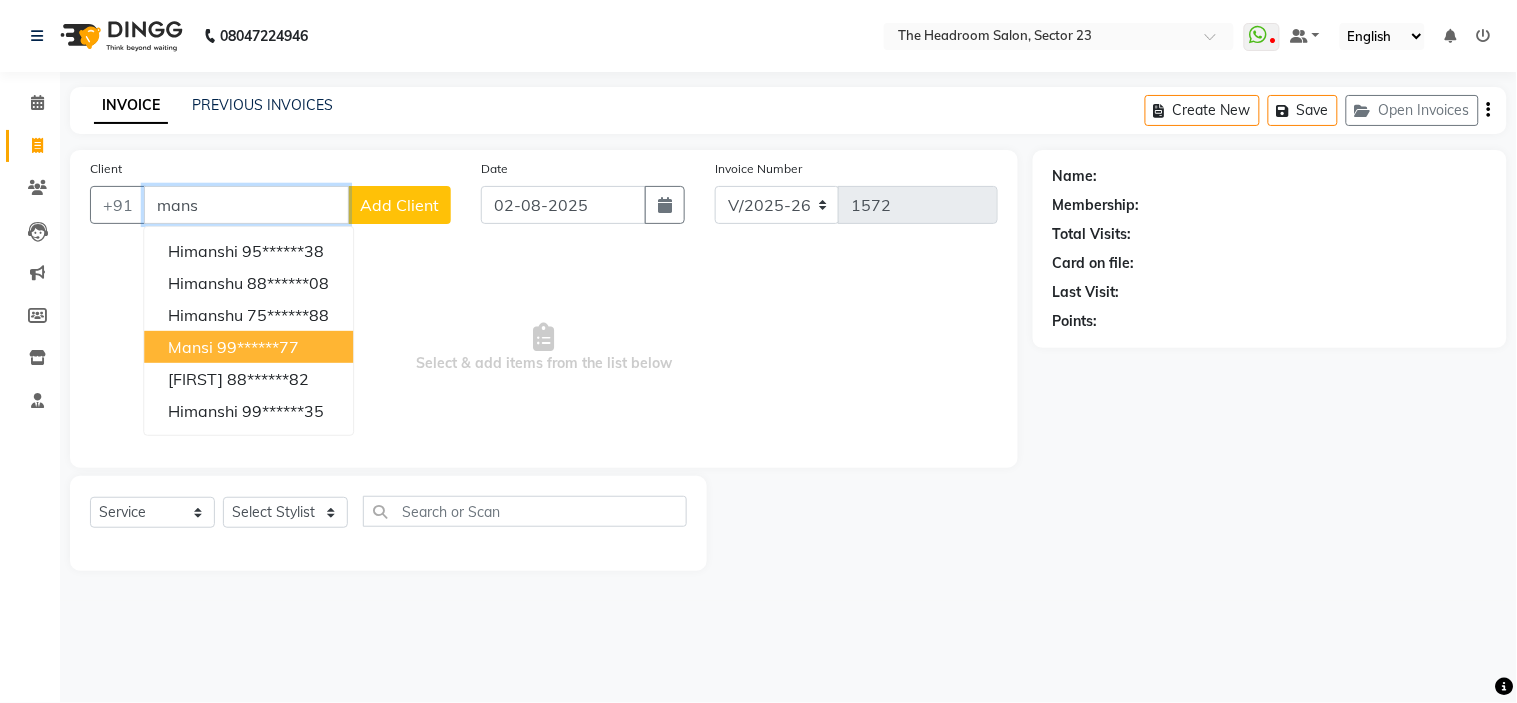 click on "[FIRST] [PHONE]" at bounding box center [248, 347] 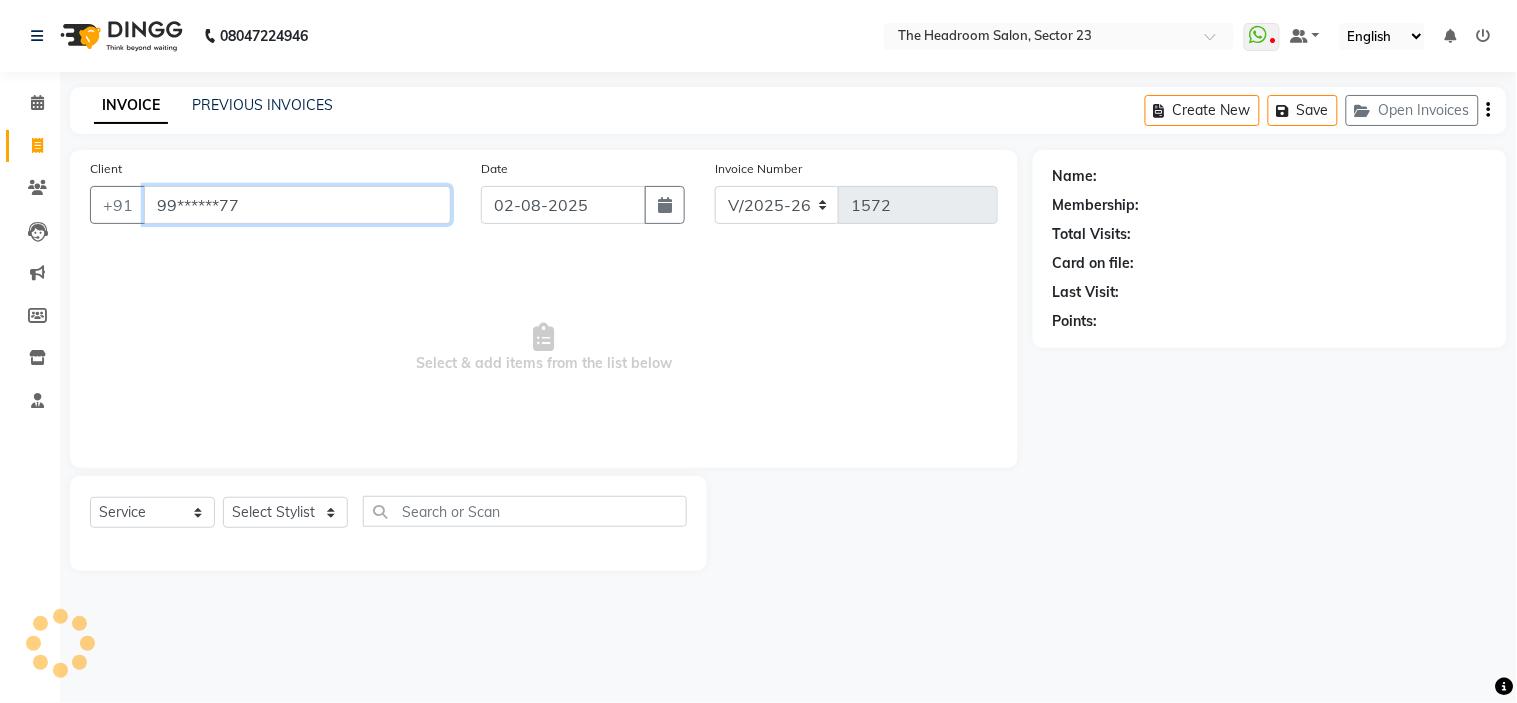 type on "99******77" 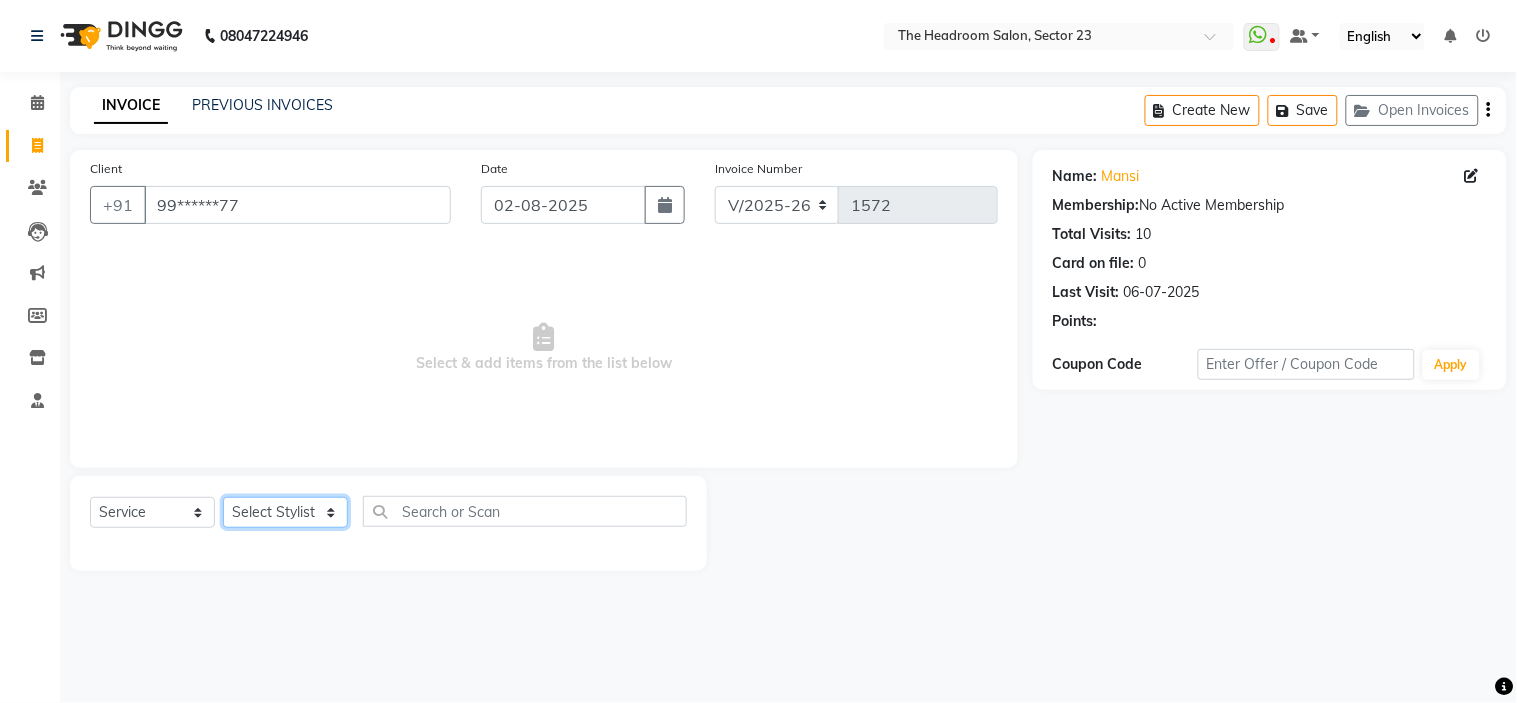 click on "Select Stylist Anjali Anubha Ashok Garima Manager Manju Raju Rohit Shahbaz" 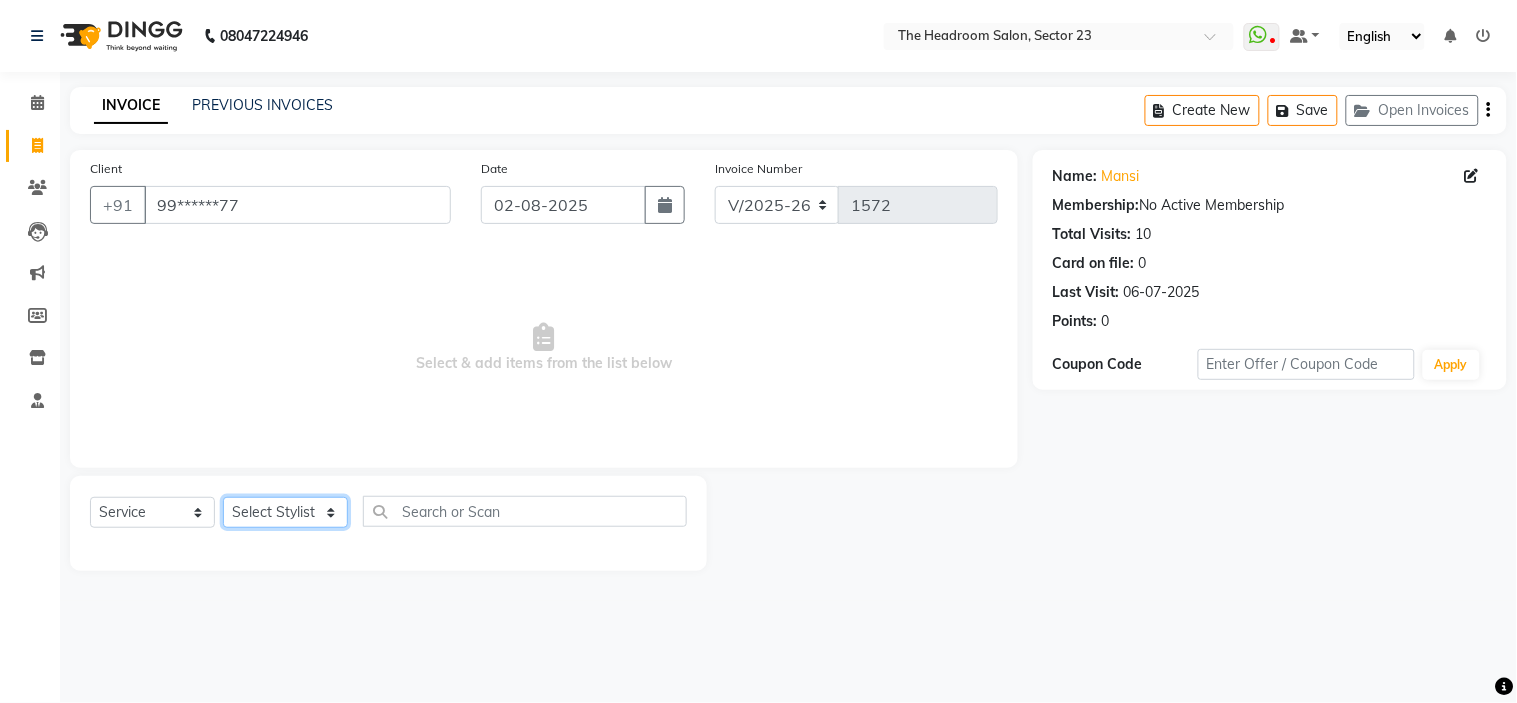 select on "53424" 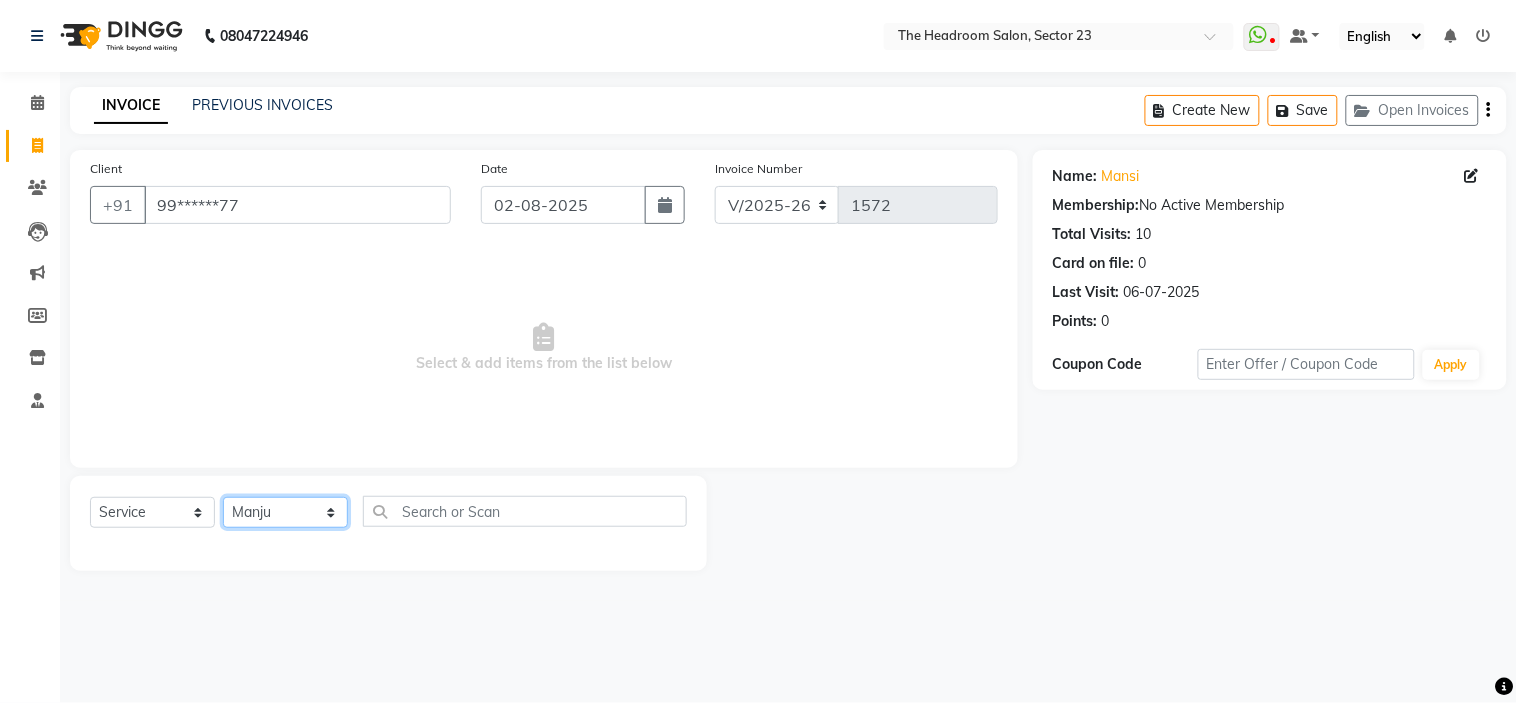 click on "Select Stylist Anjali Anubha Ashok Garima Manager Manju Raju Rohit Shahbaz" 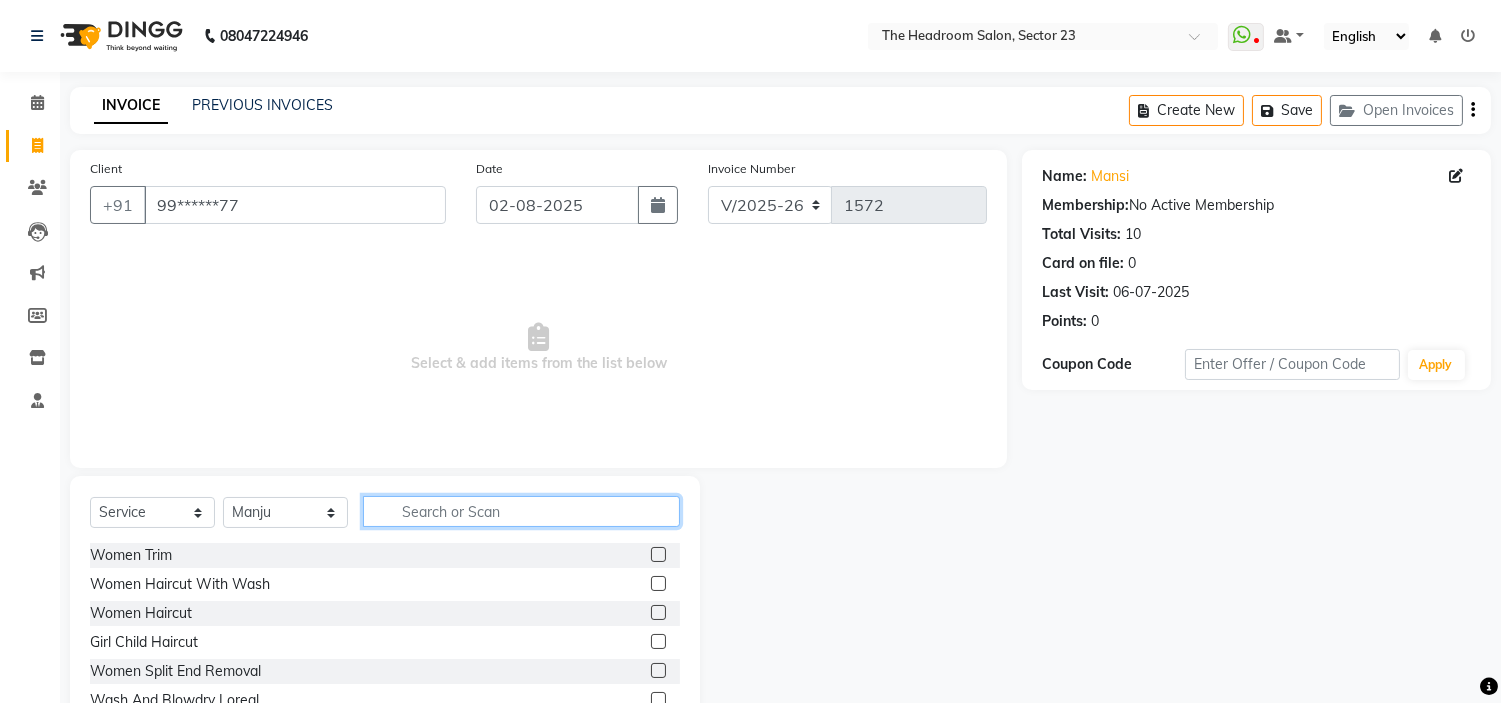 click 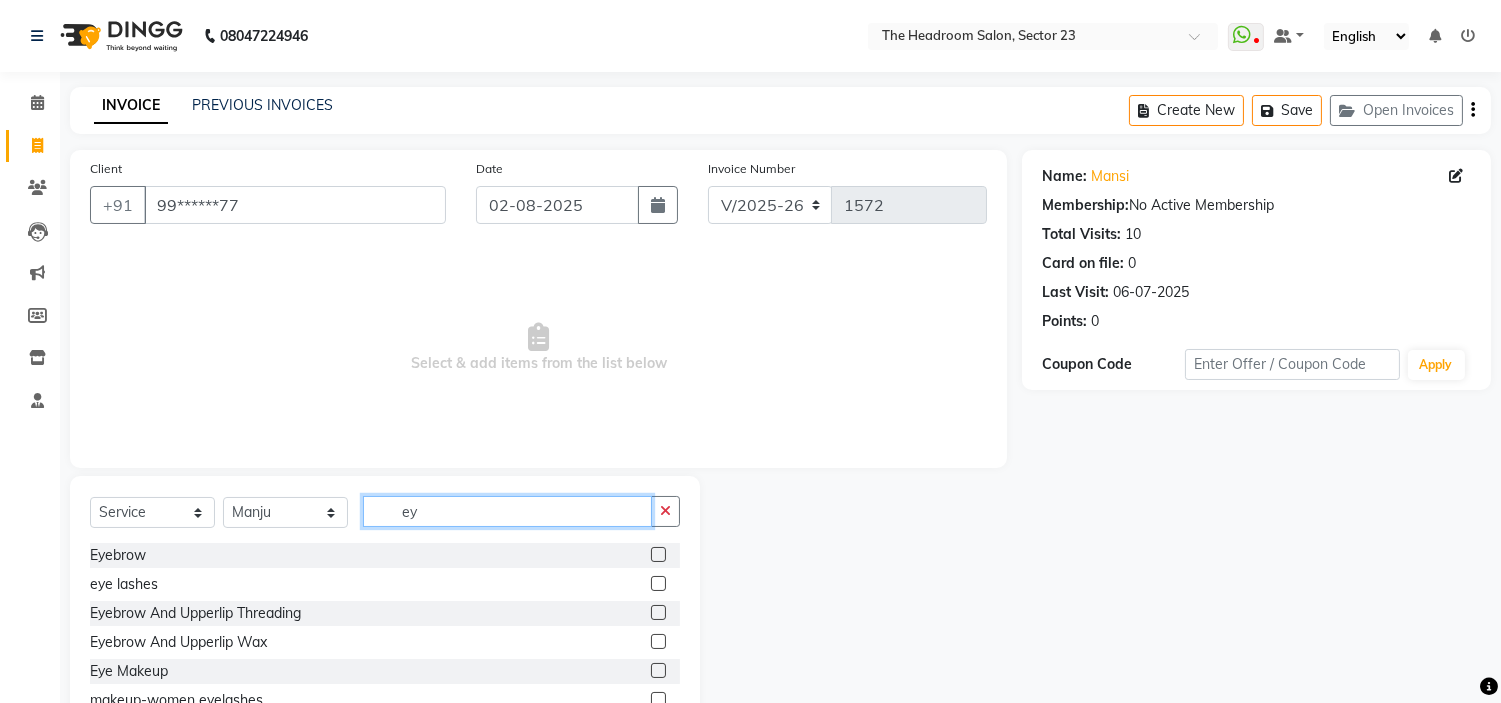 type on "ey" 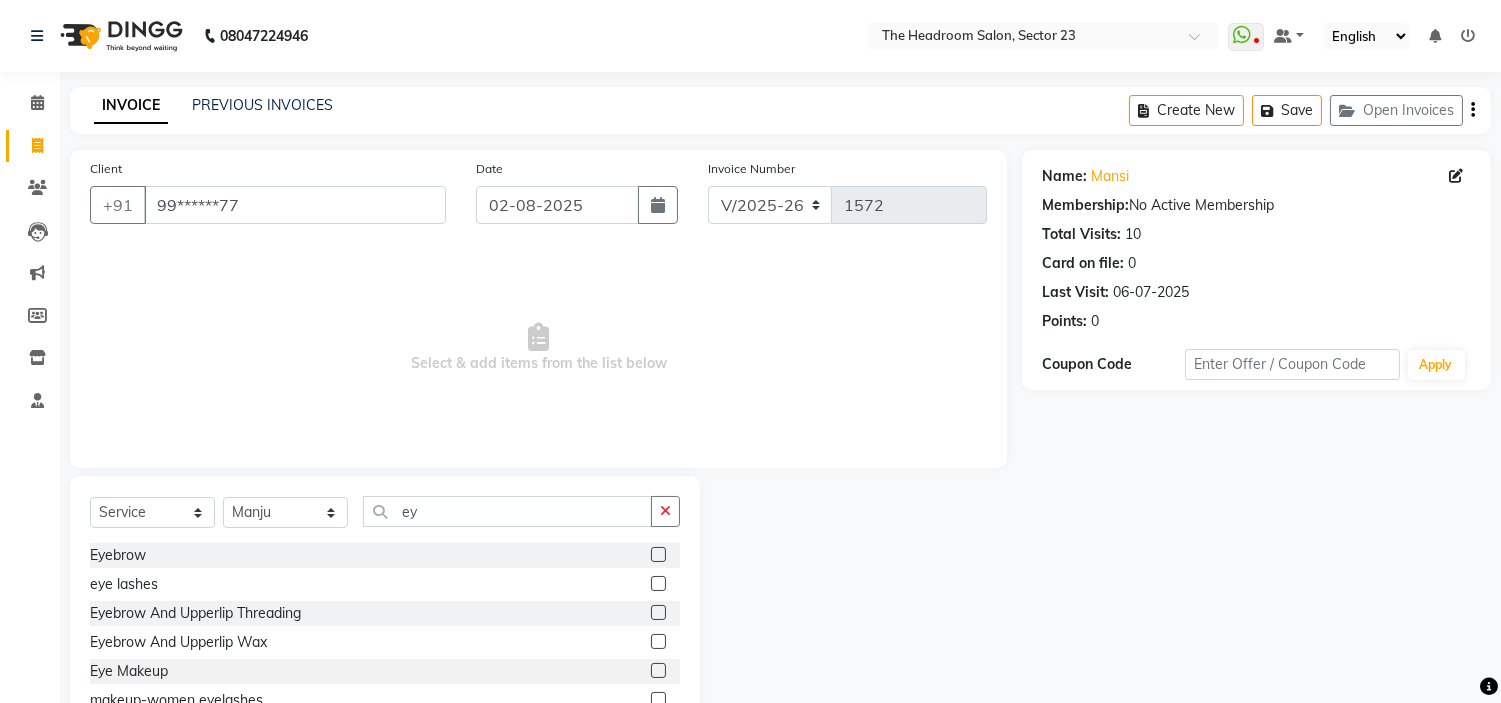 click 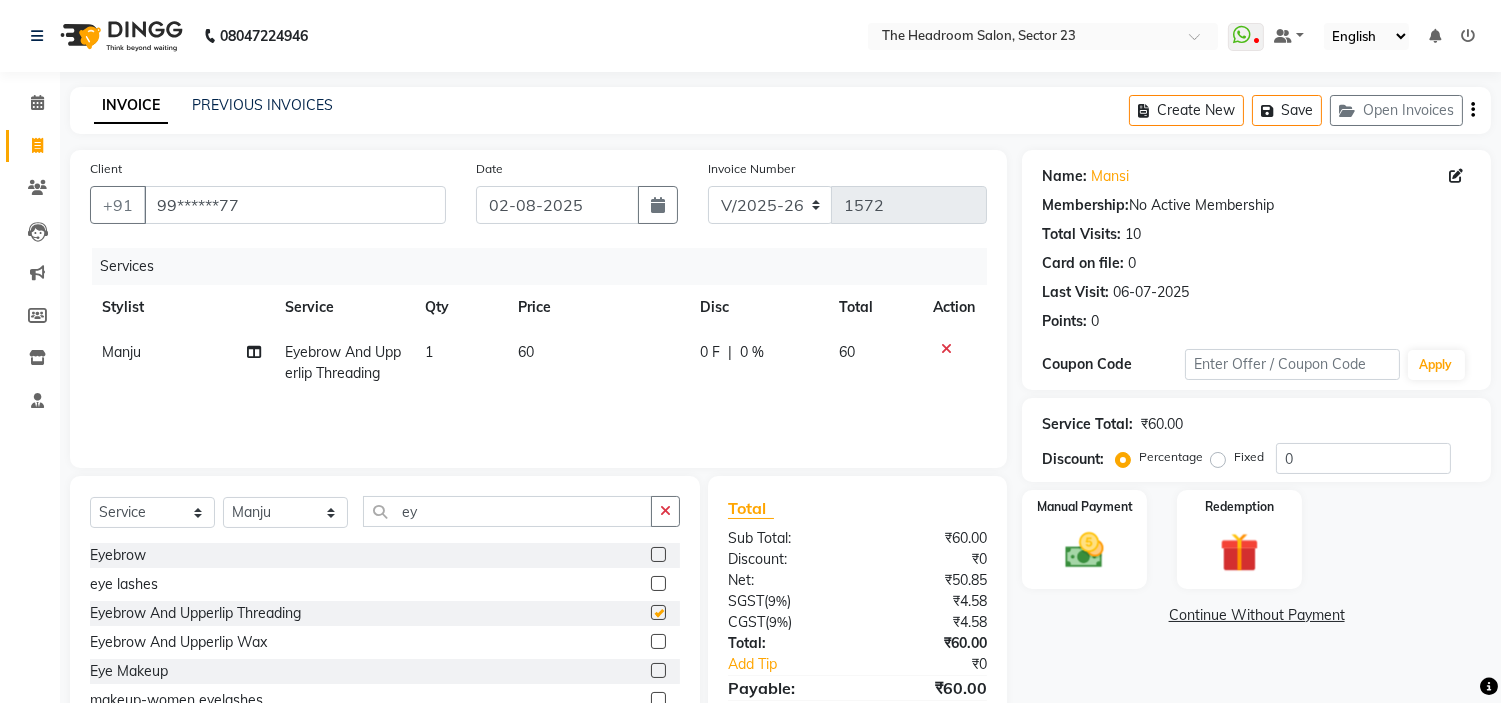 checkbox on "false" 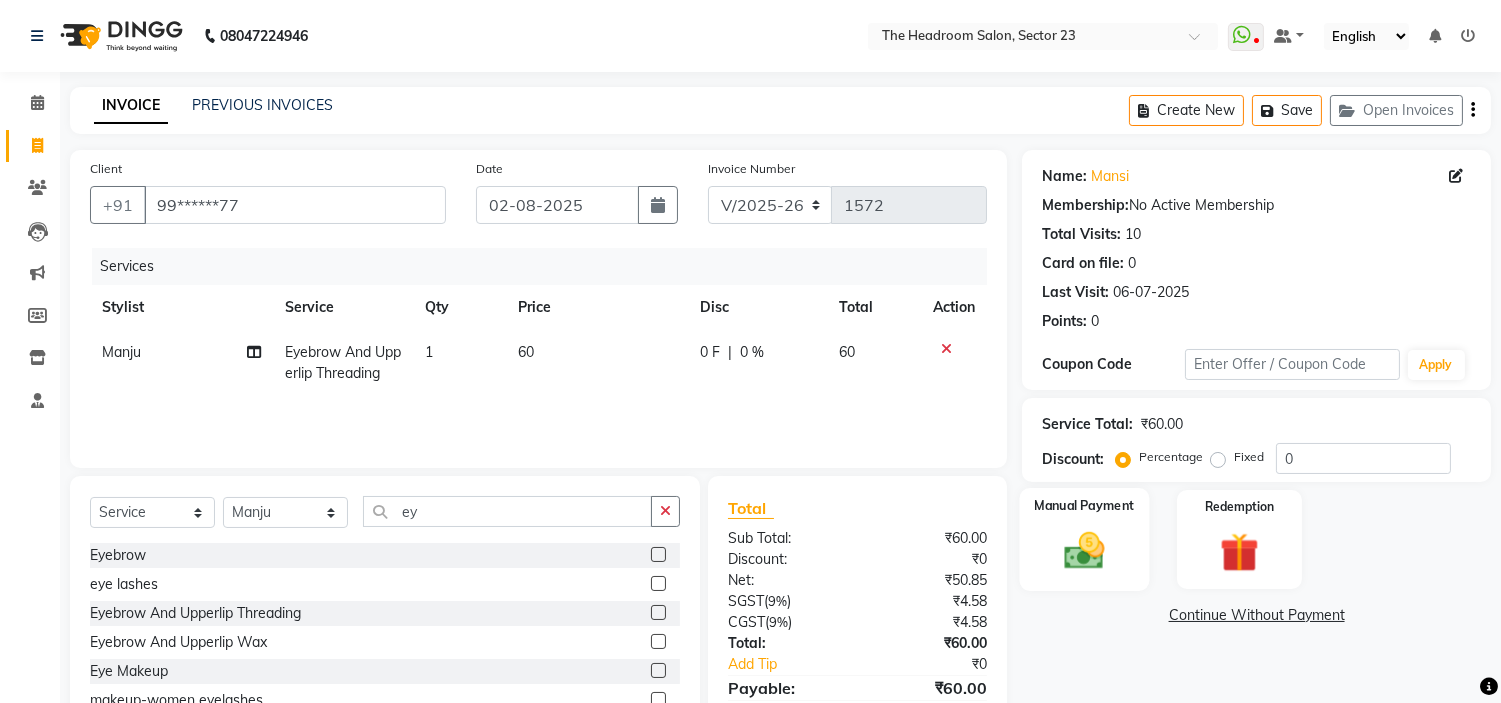 click 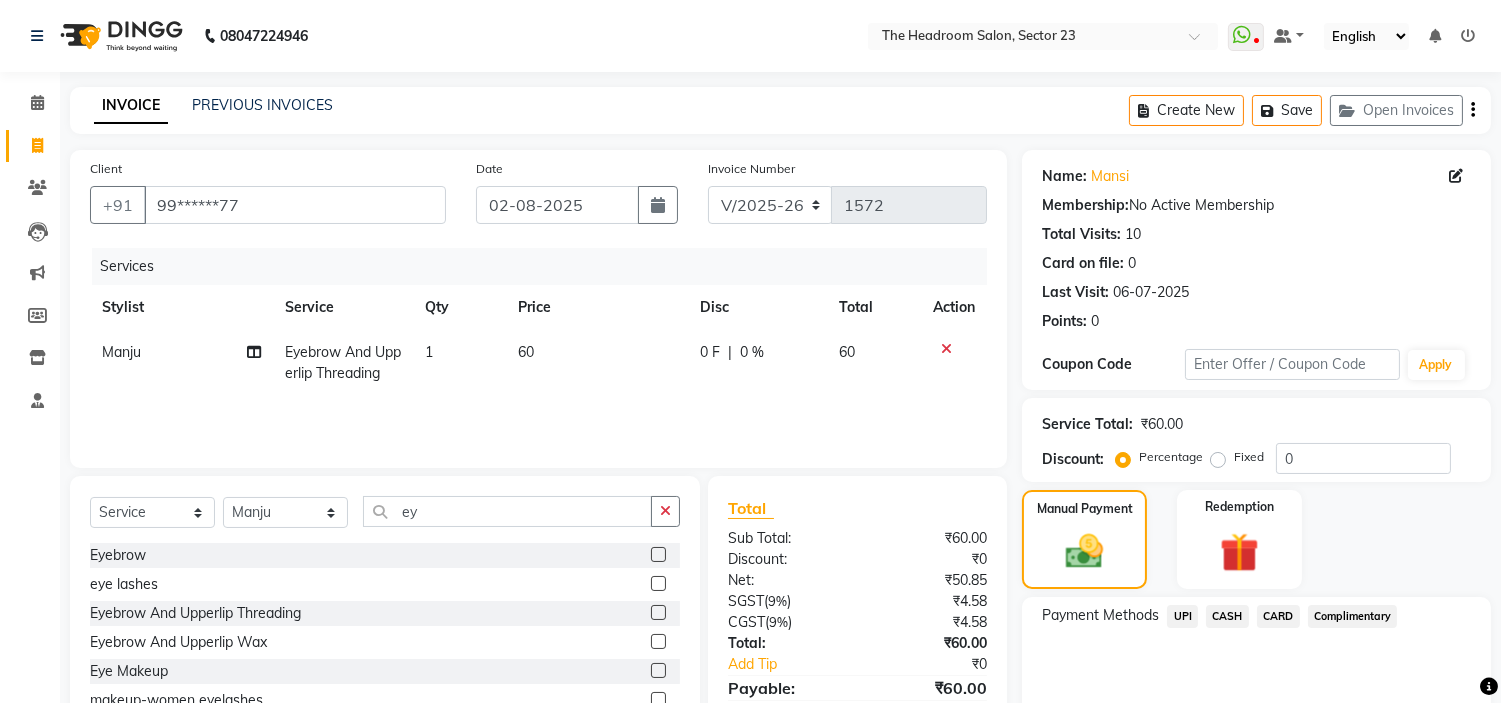 click on "UPI" 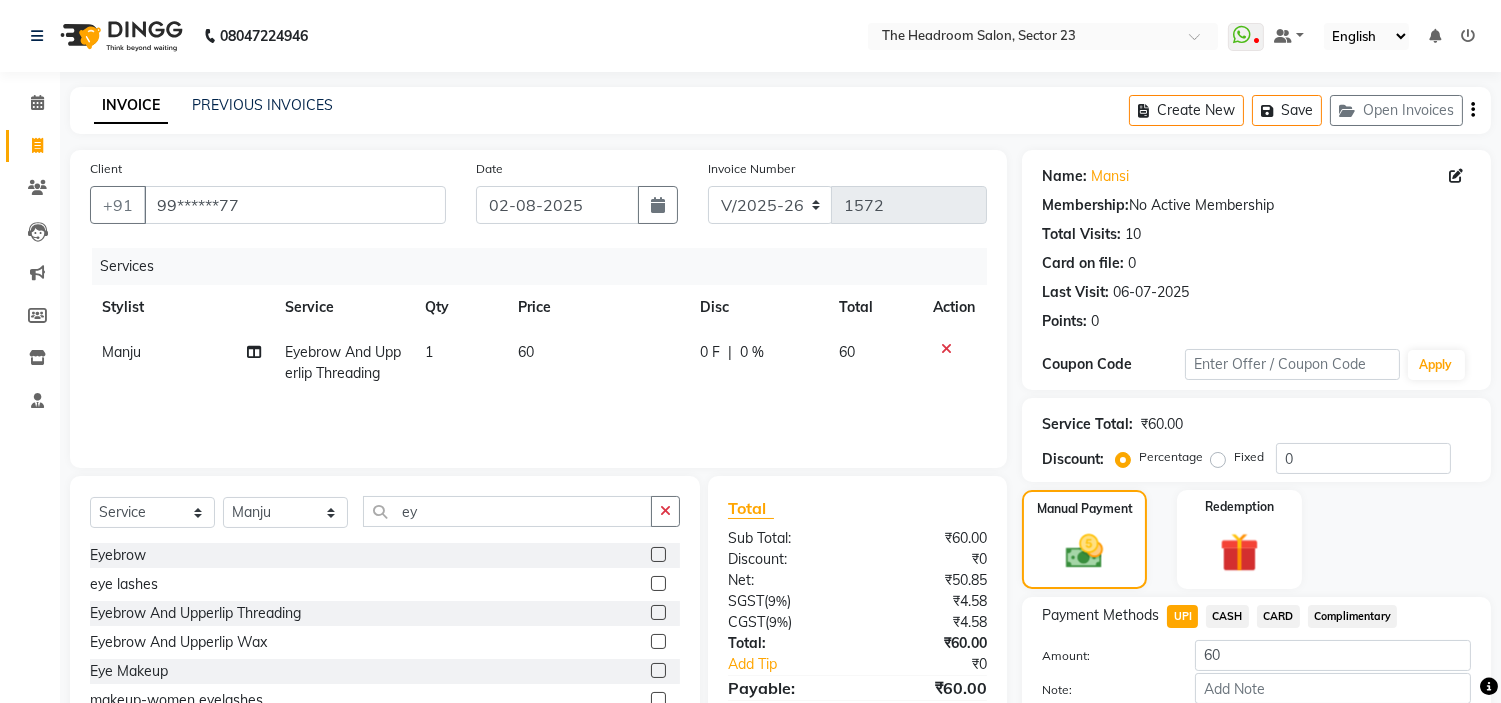 scroll, scrollTop: 113, scrollLeft: 0, axis: vertical 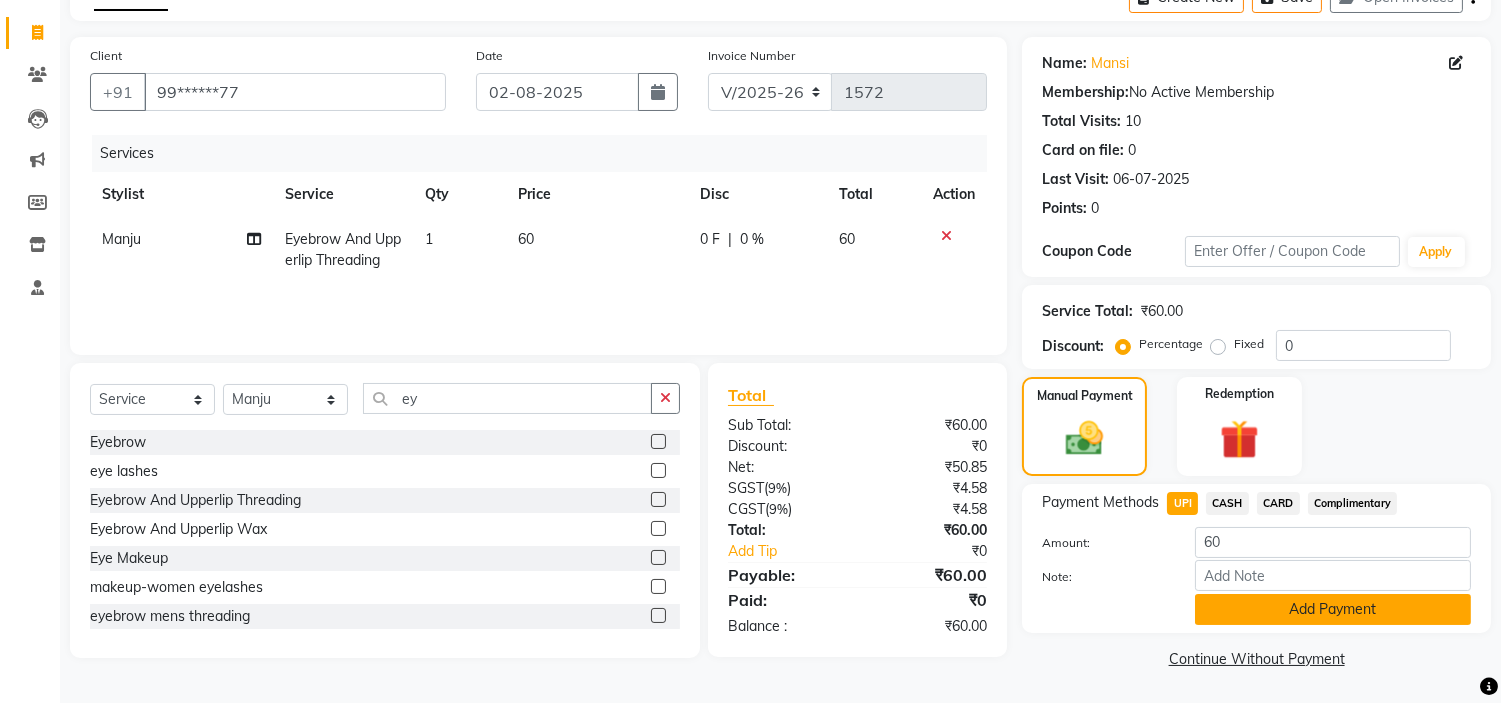 click on "Add Payment" 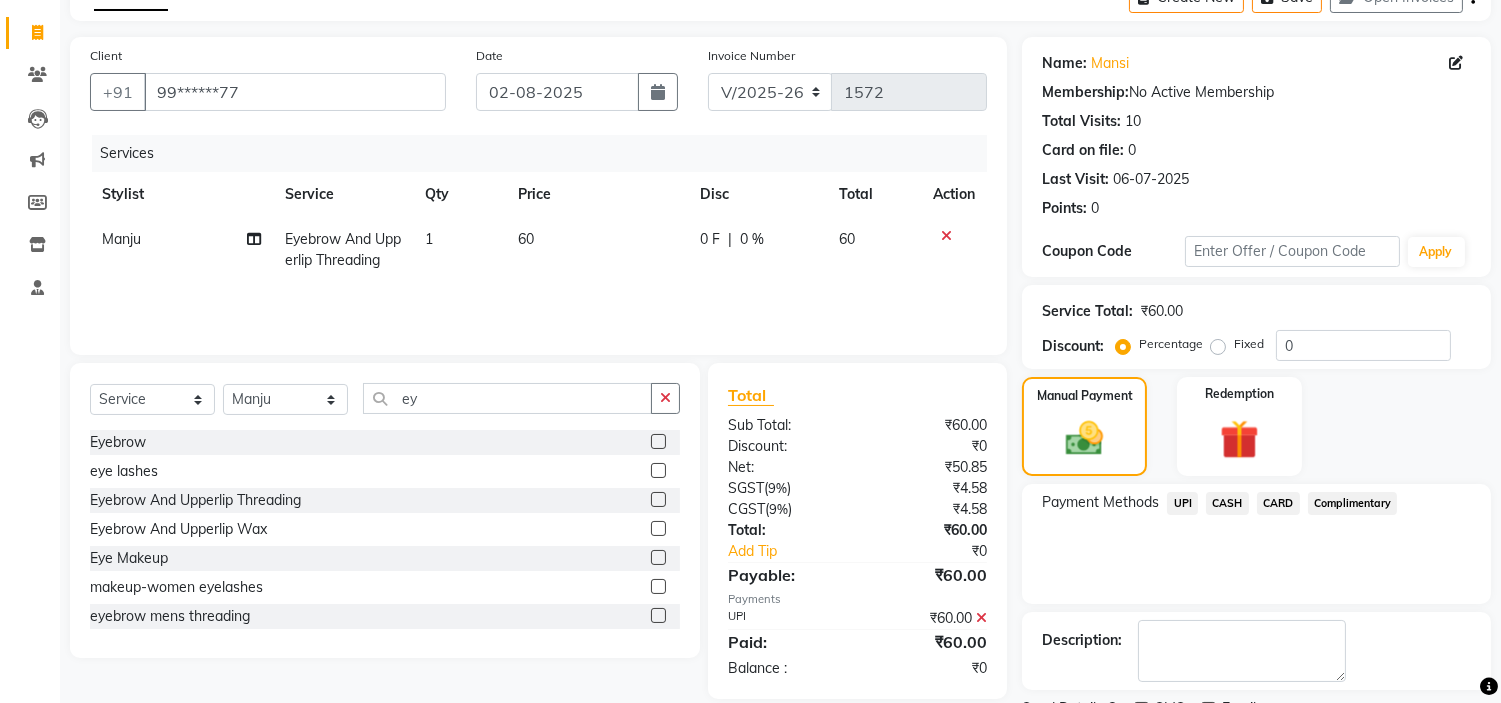 scroll, scrollTop: 196, scrollLeft: 0, axis: vertical 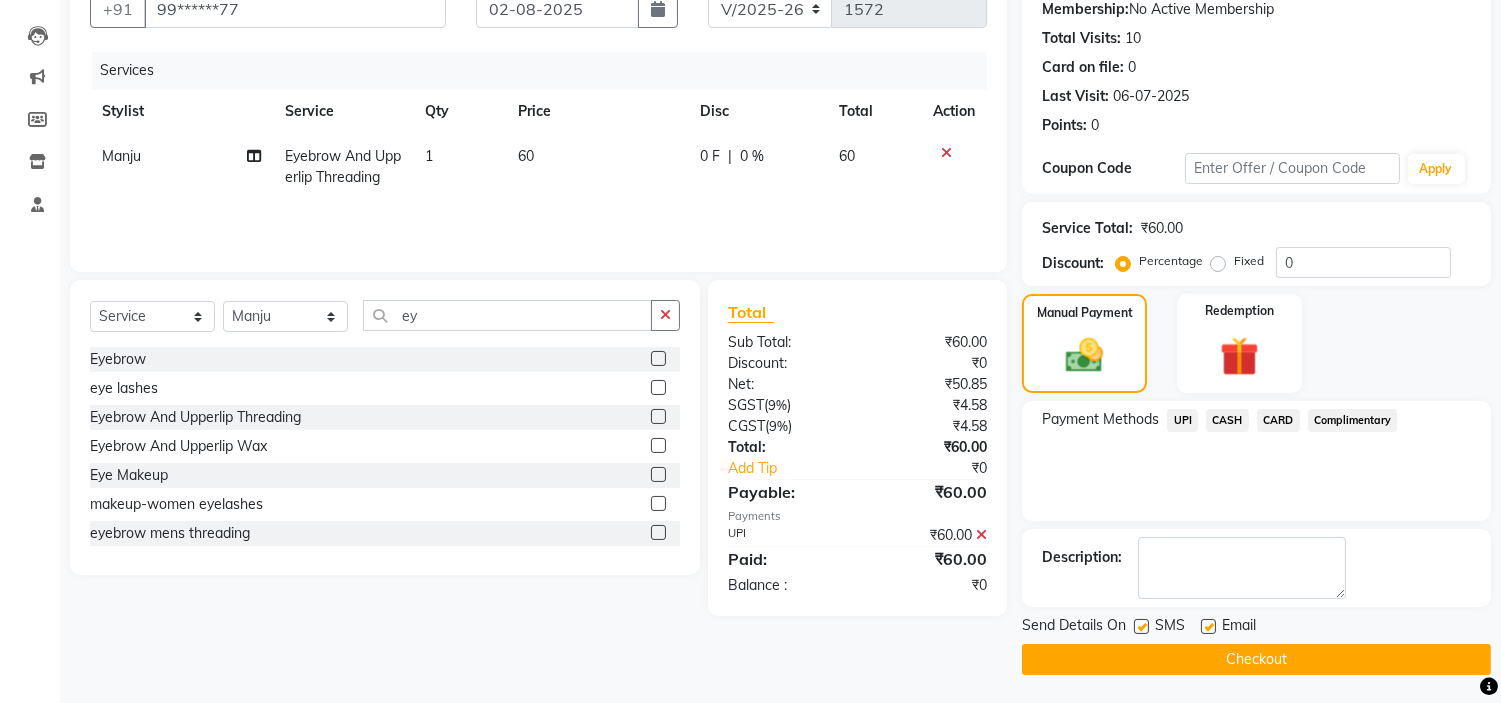 click on "Checkout" 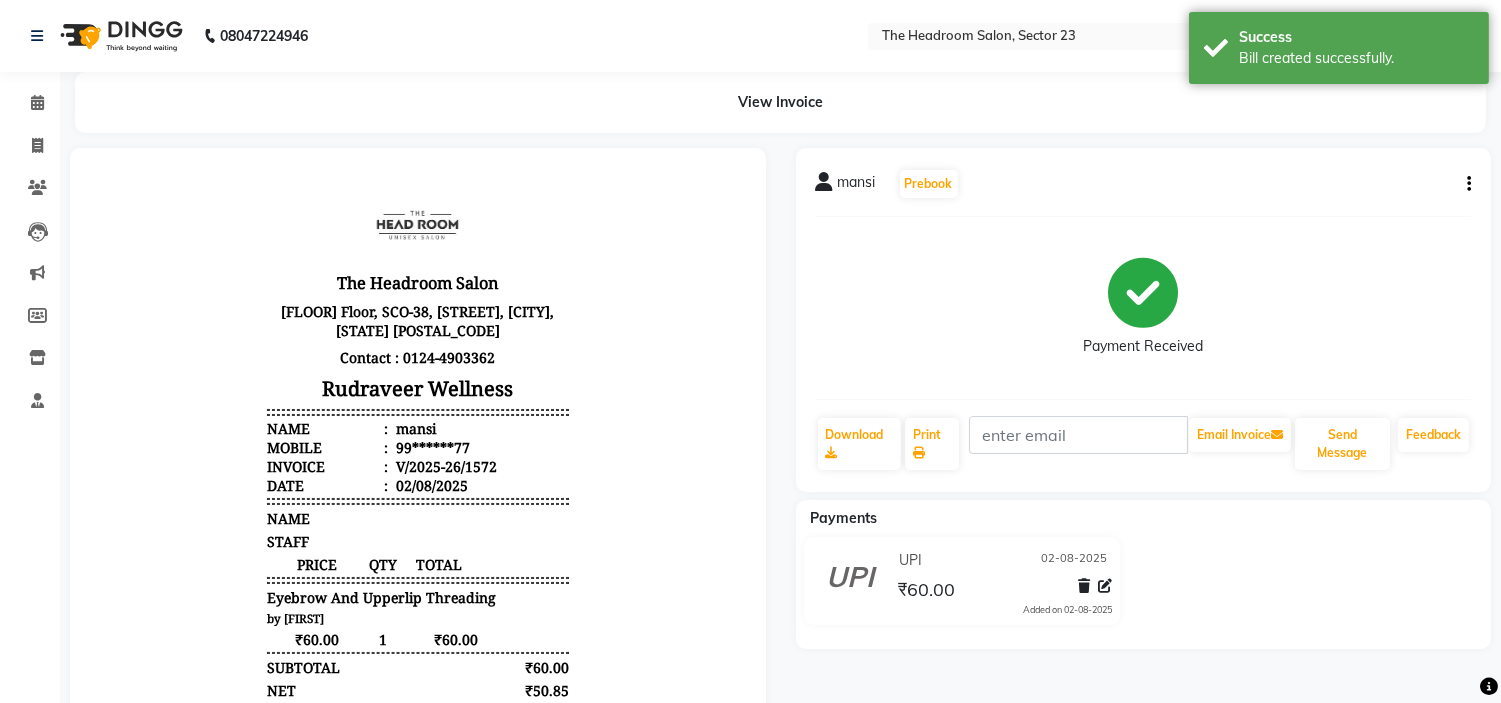 scroll, scrollTop: 0, scrollLeft: 0, axis: both 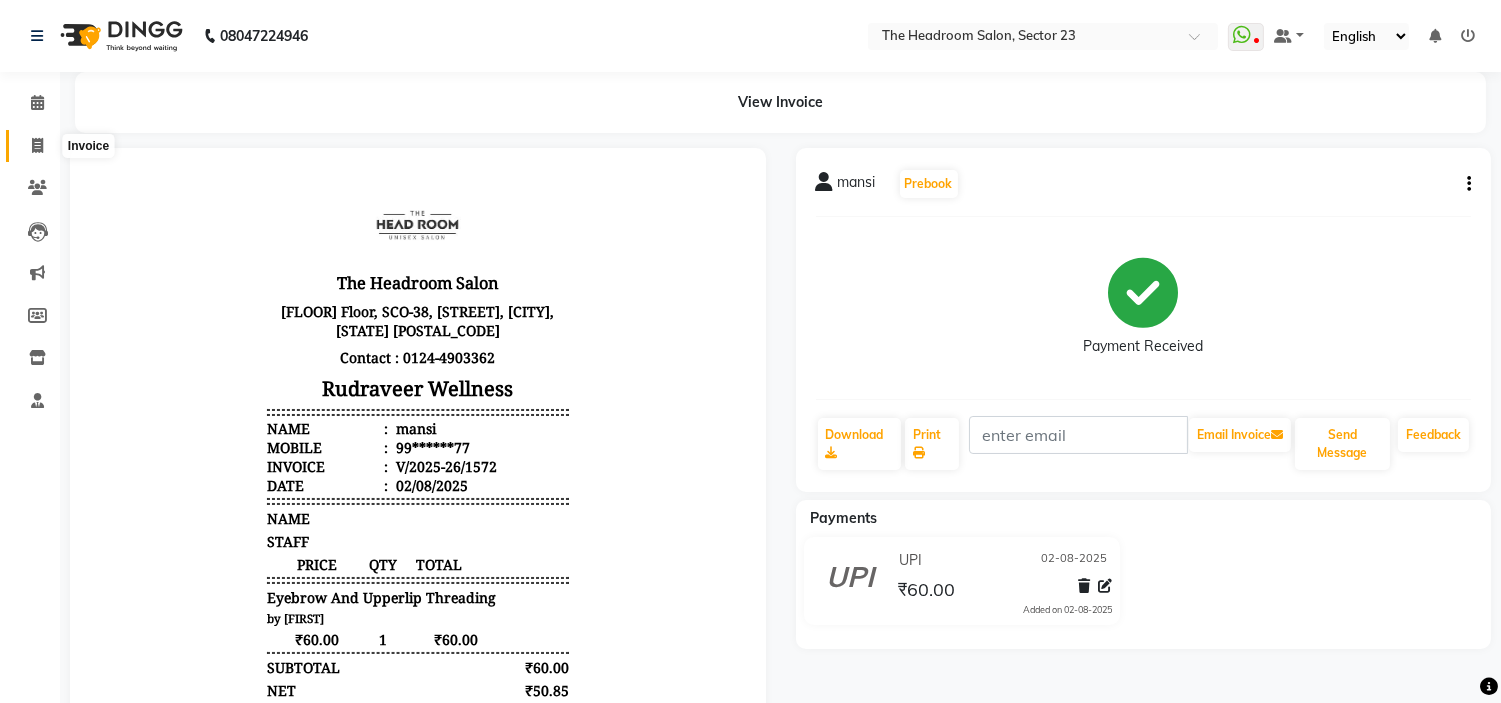 click 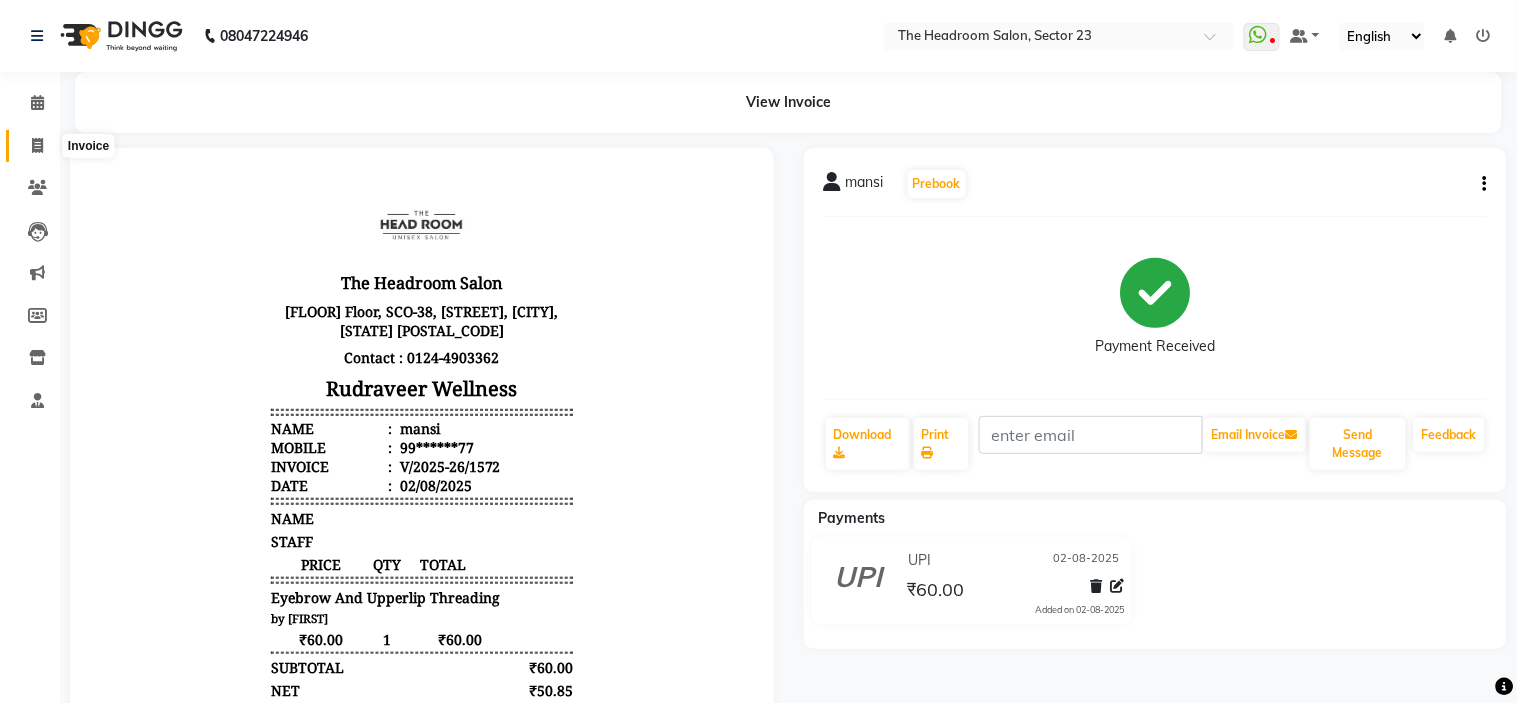 select on "service" 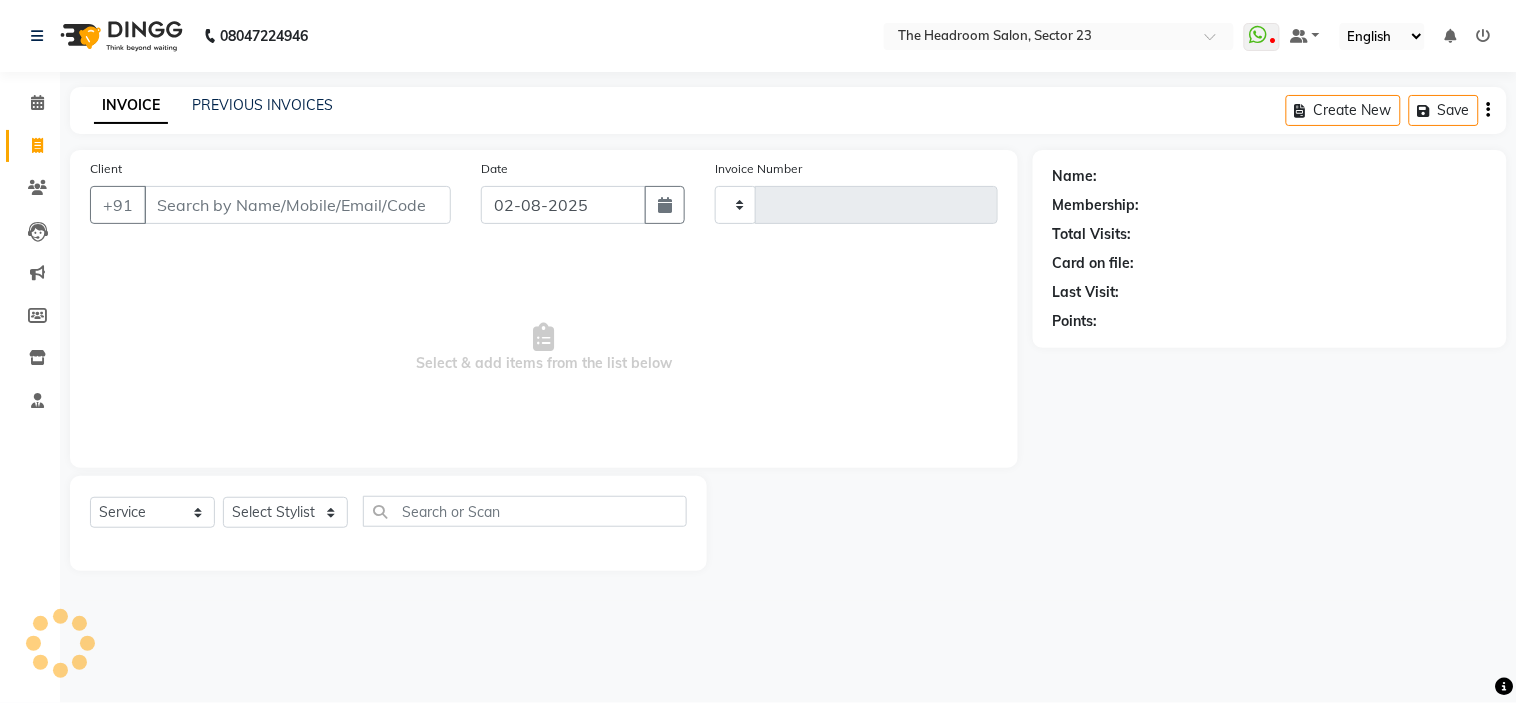 type on "1573" 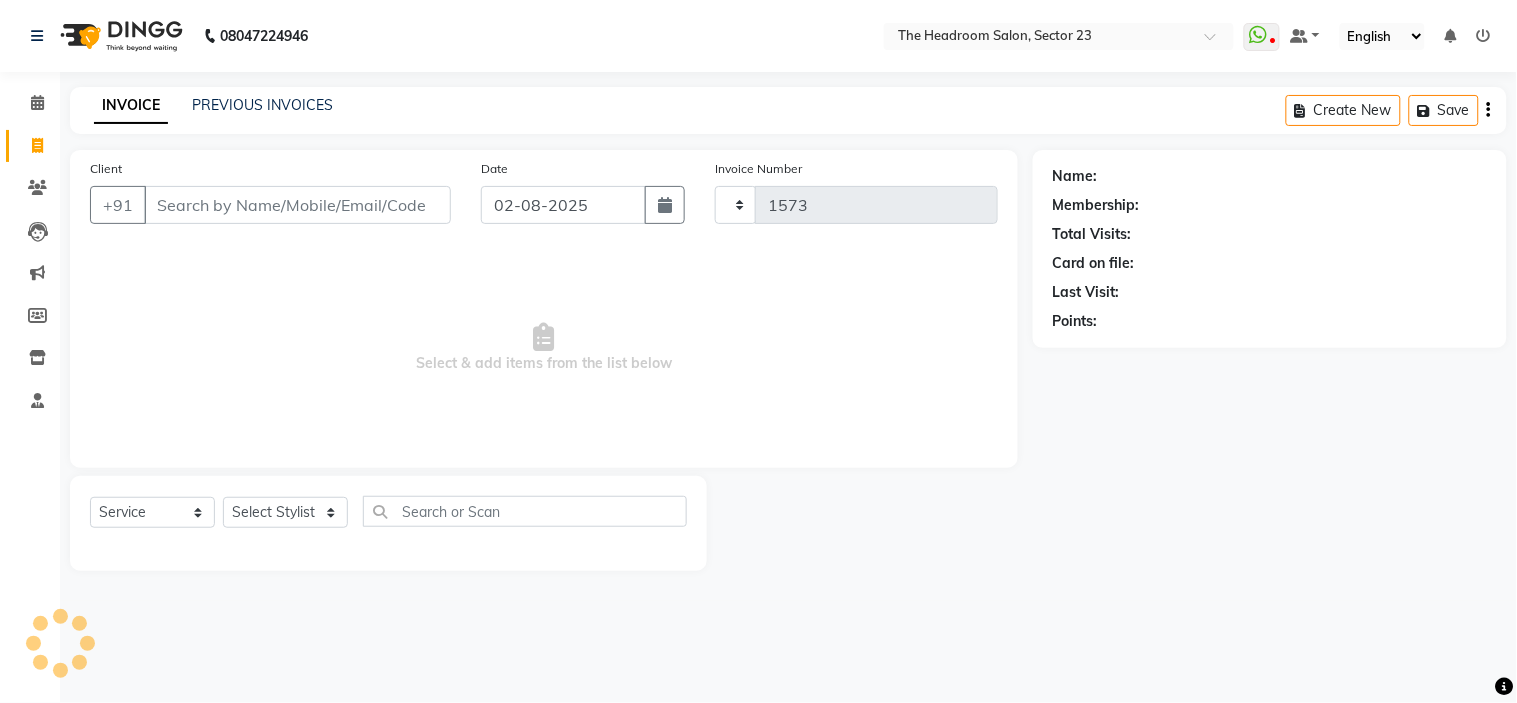 select on "6796" 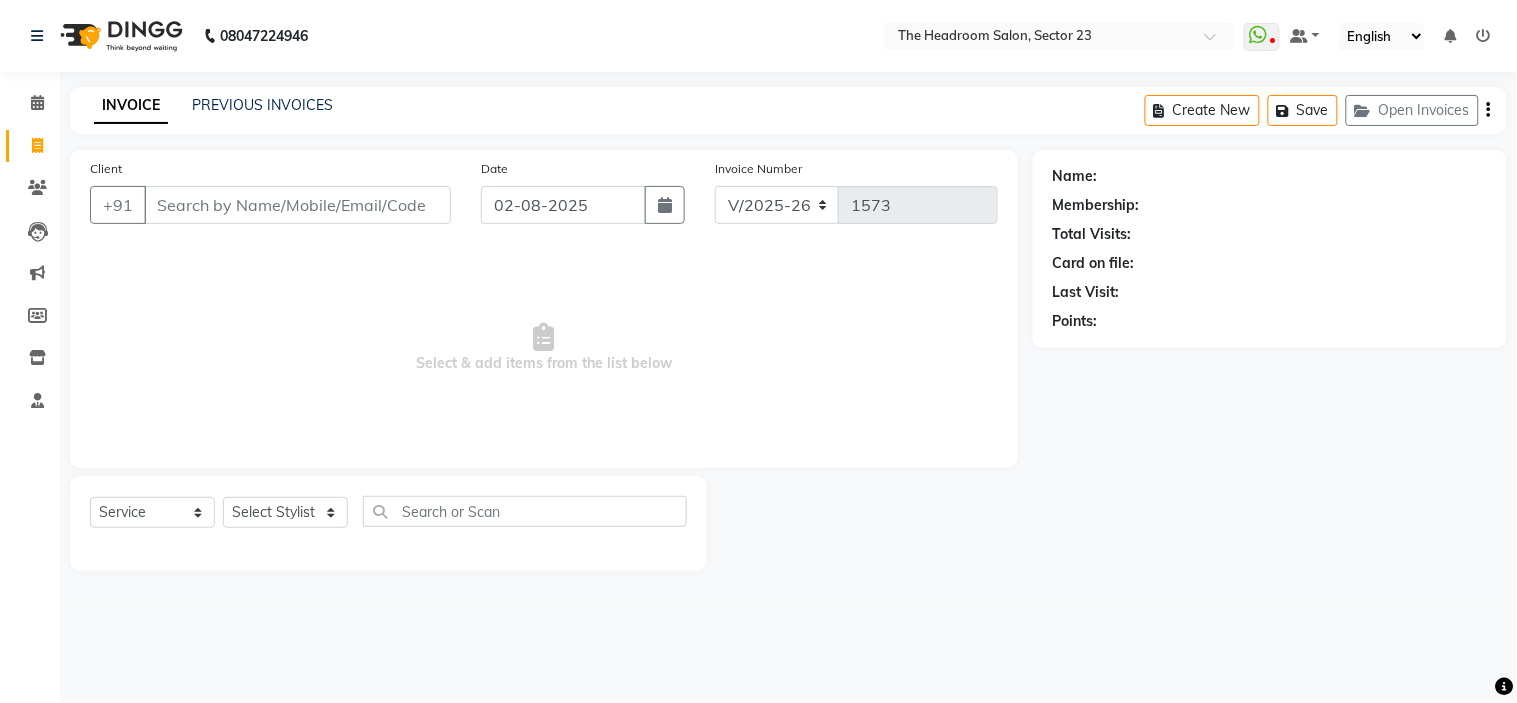 click on "Client" at bounding box center (297, 205) 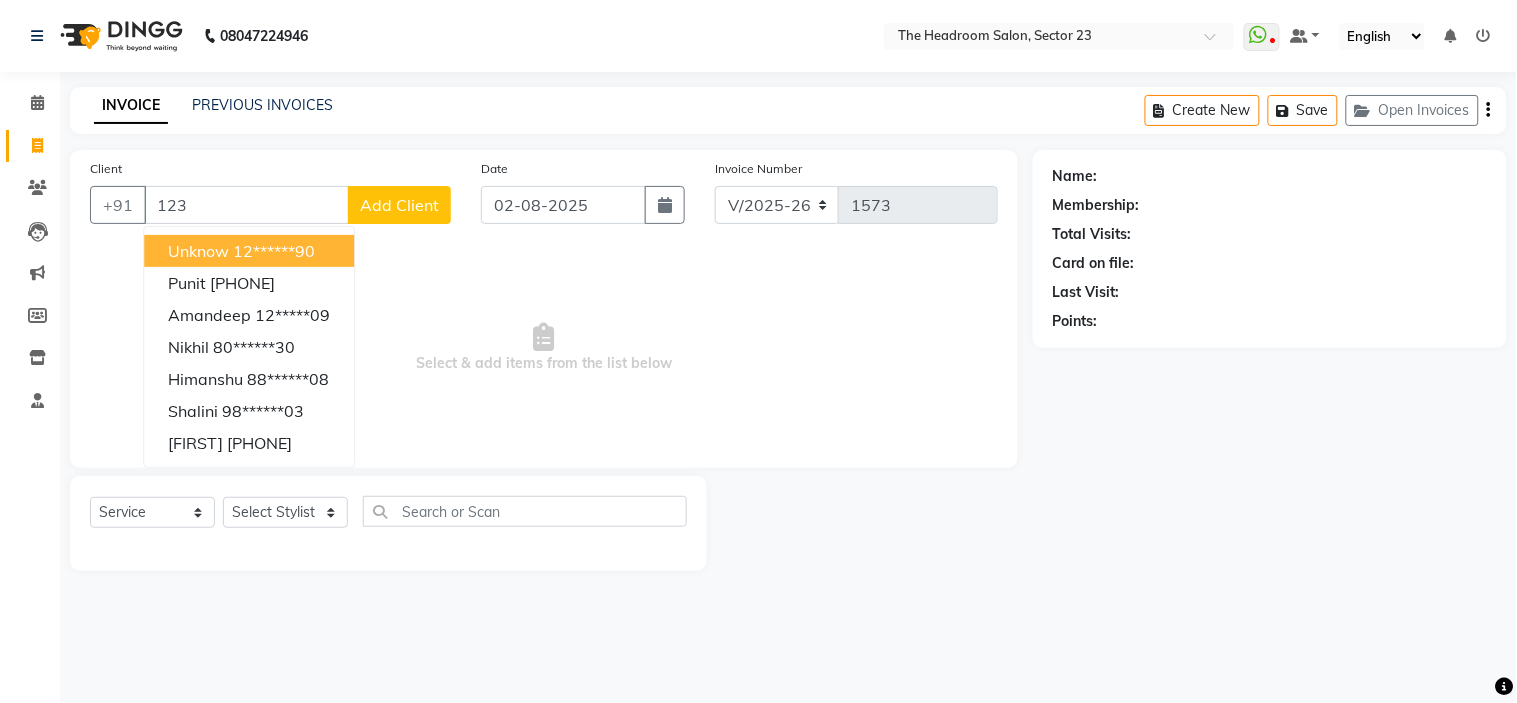 click on "Unknow [PHONE]" at bounding box center [249, 251] 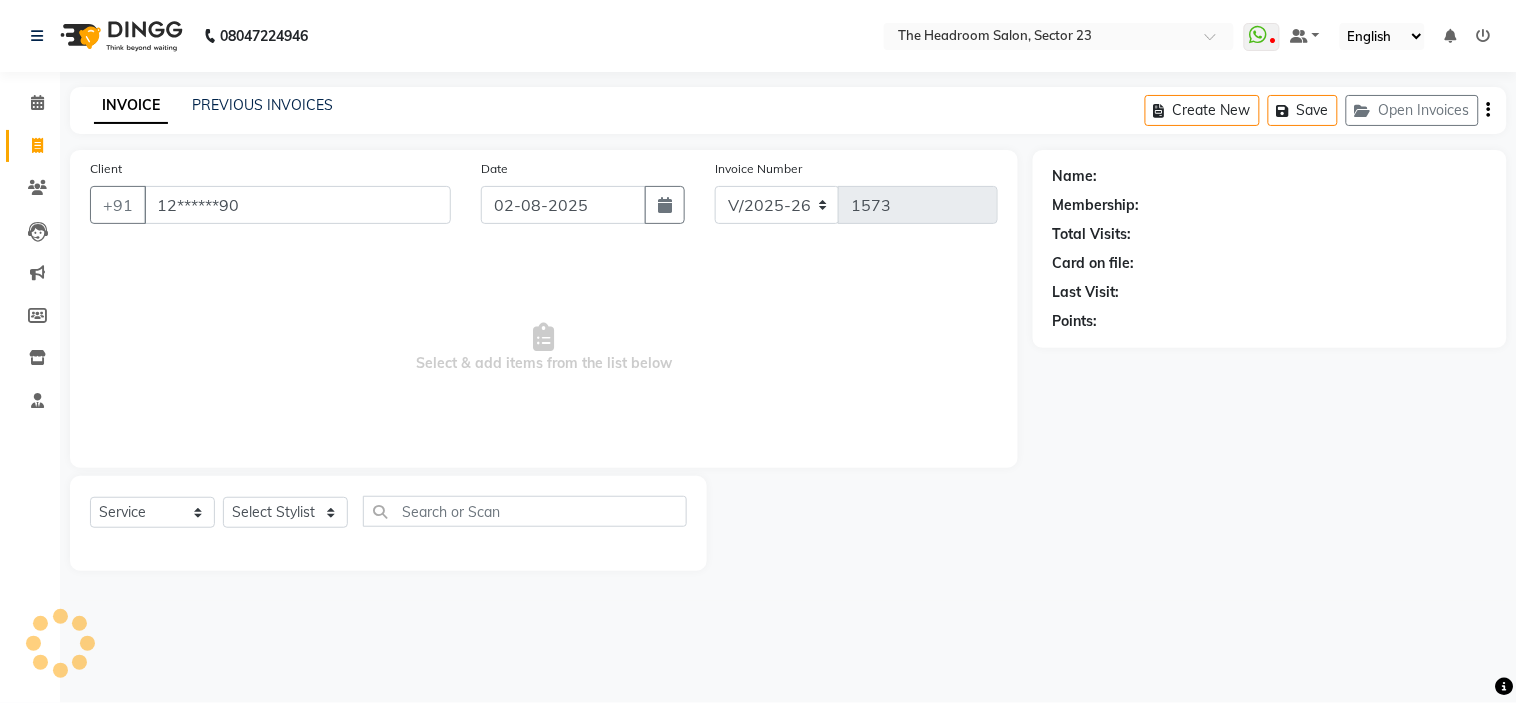 type on "12******90" 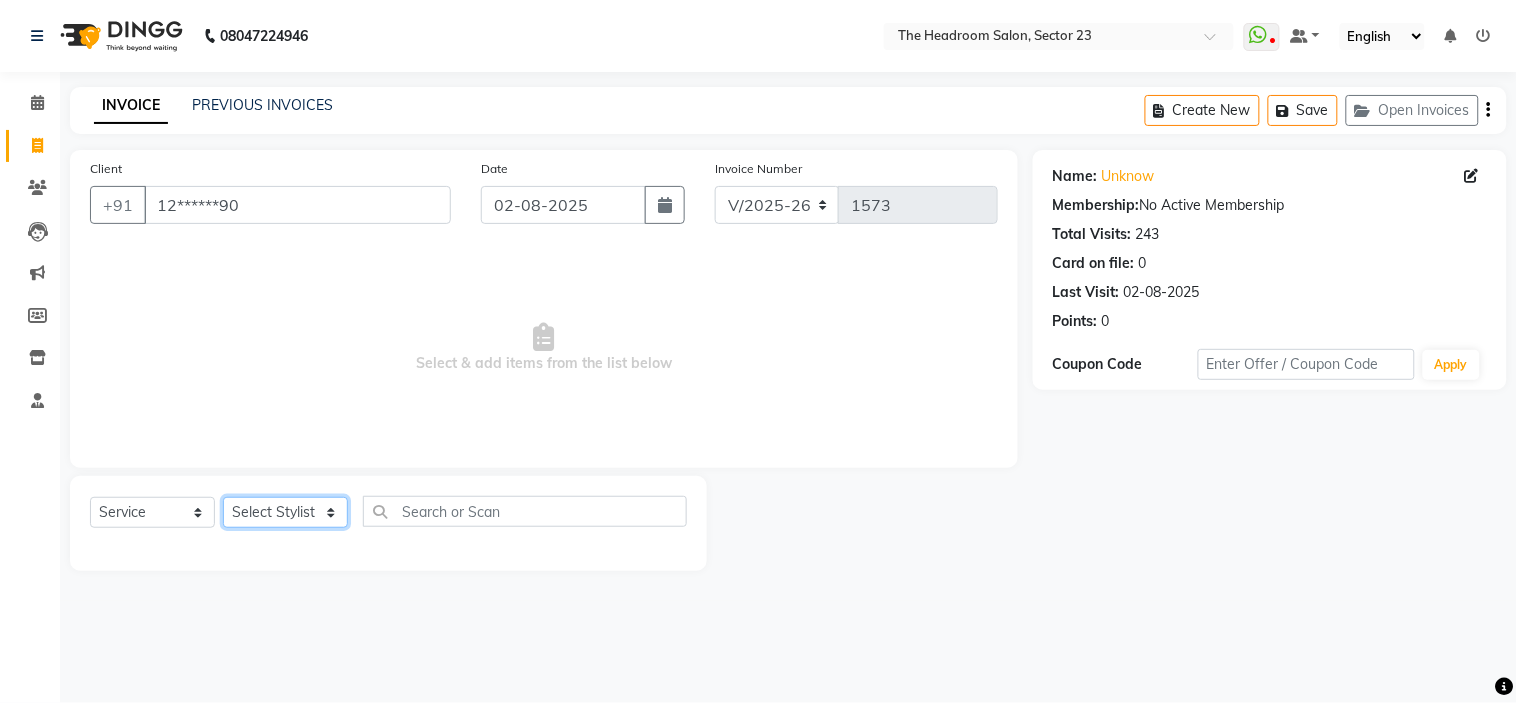 click on "Select Stylist Anjali Anubha Ashok Garima Manager Manju Raju Rohit Shahbaz" 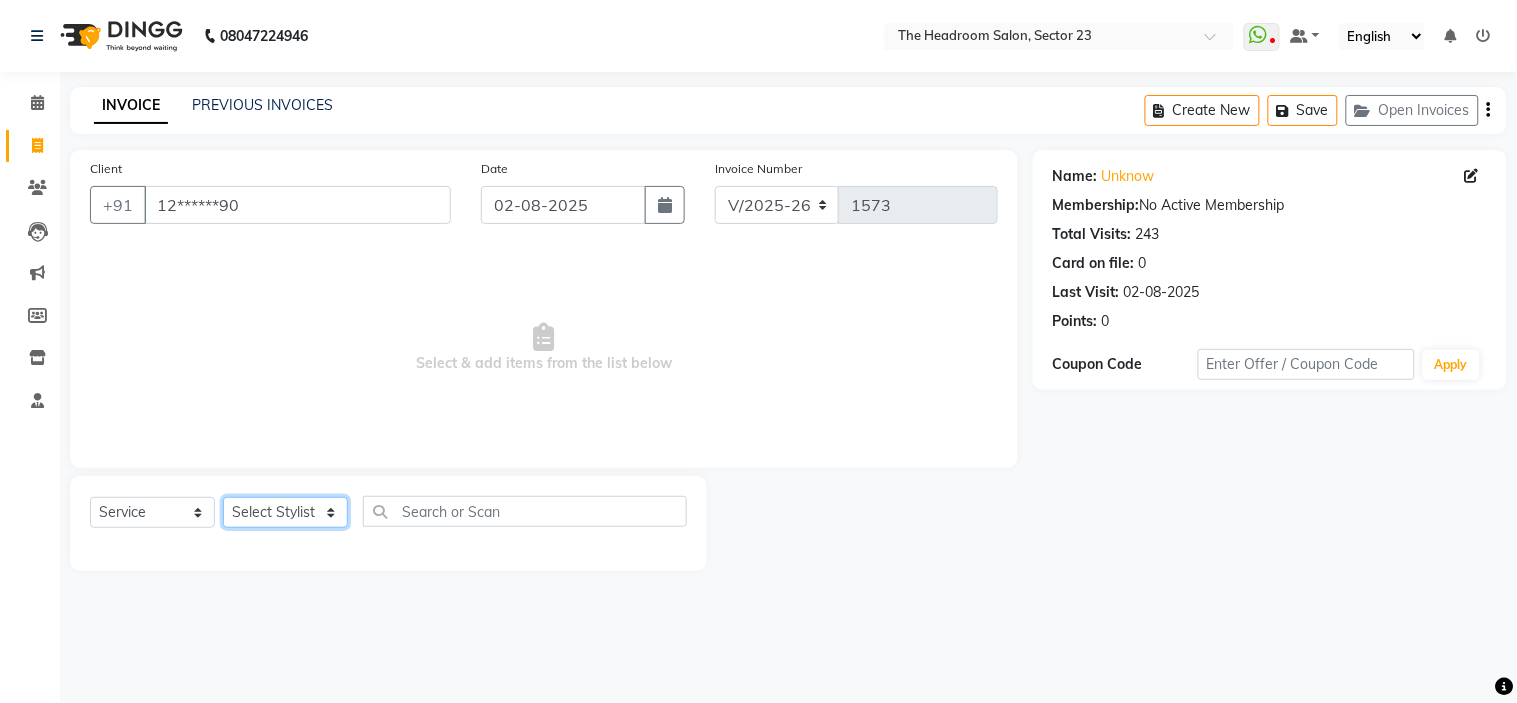 select on "53422" 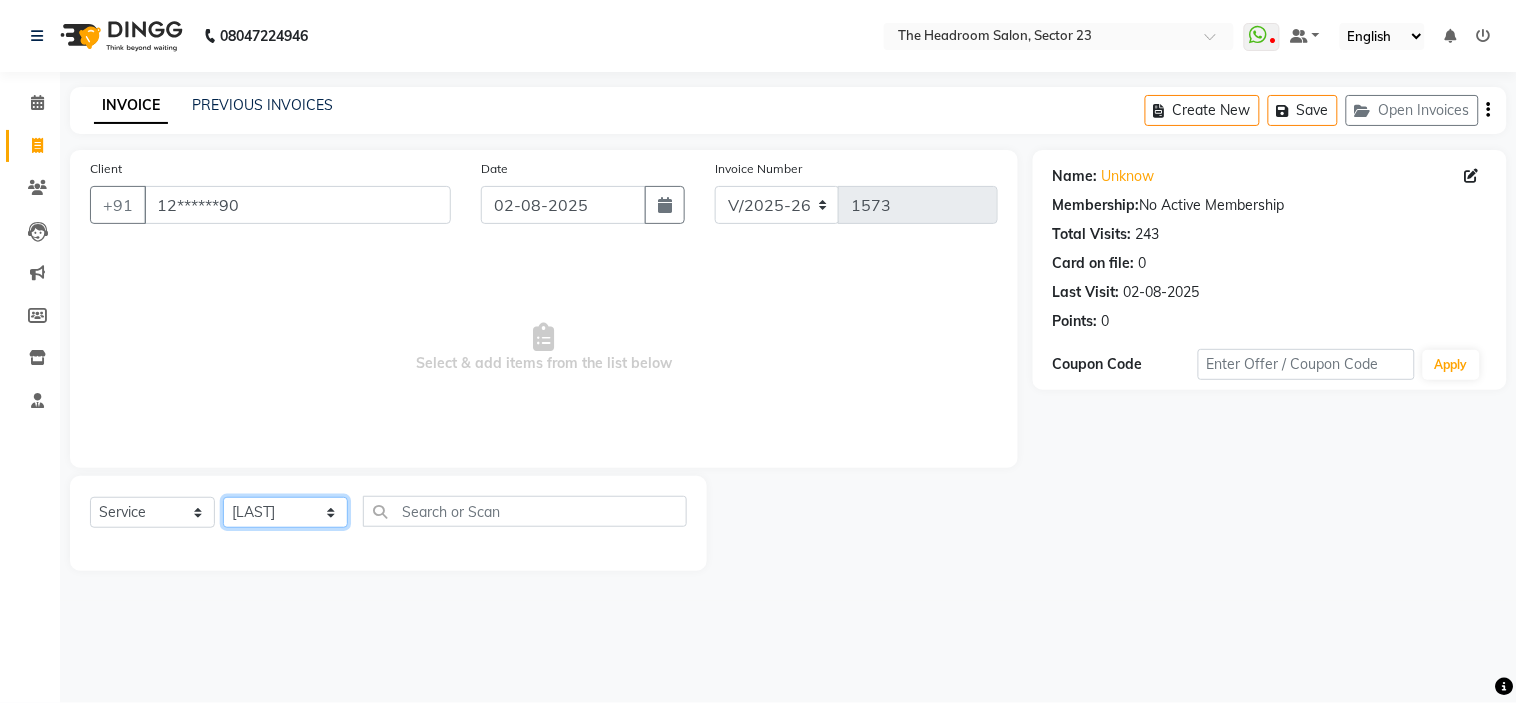 click on "Select Stylist Anjali Anubha Ashok Garima Manager Manju Raju Rohit Shahbaz" 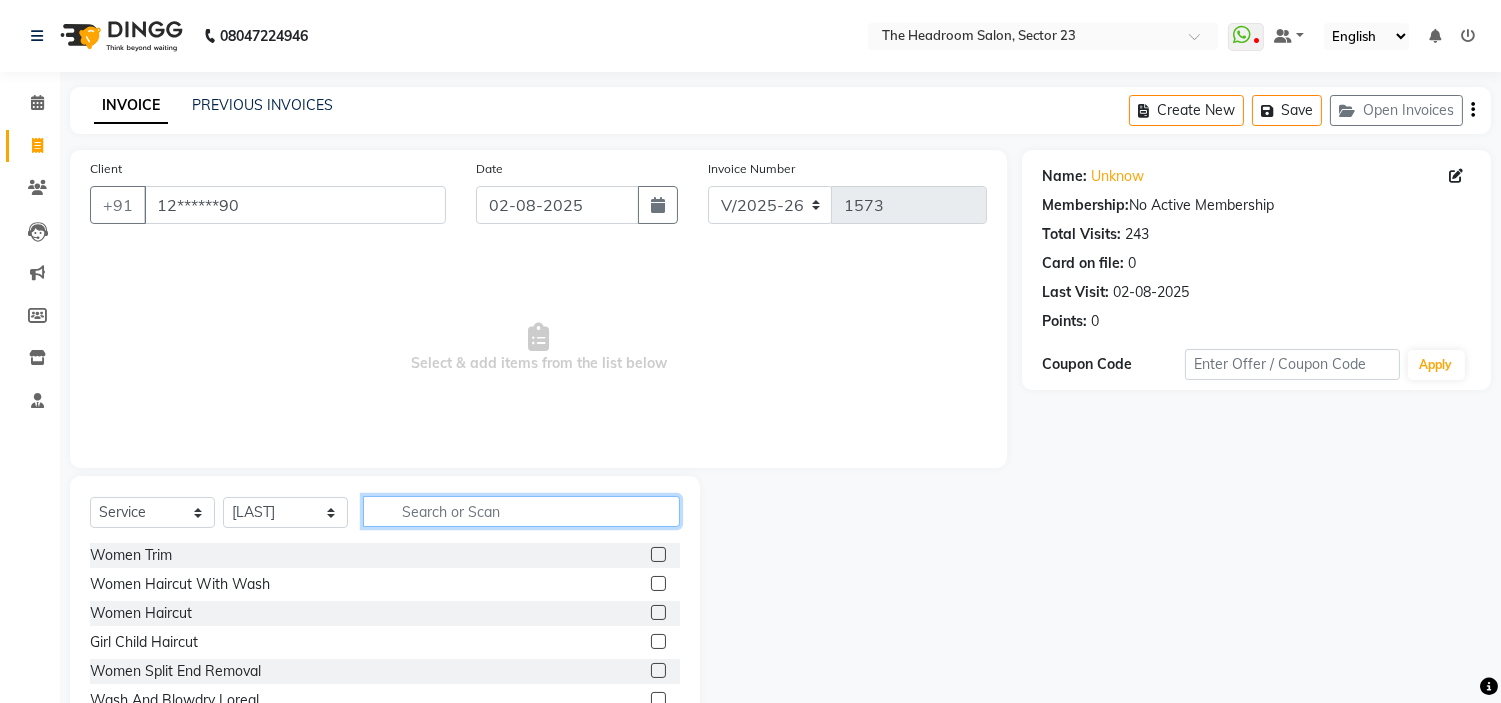 click 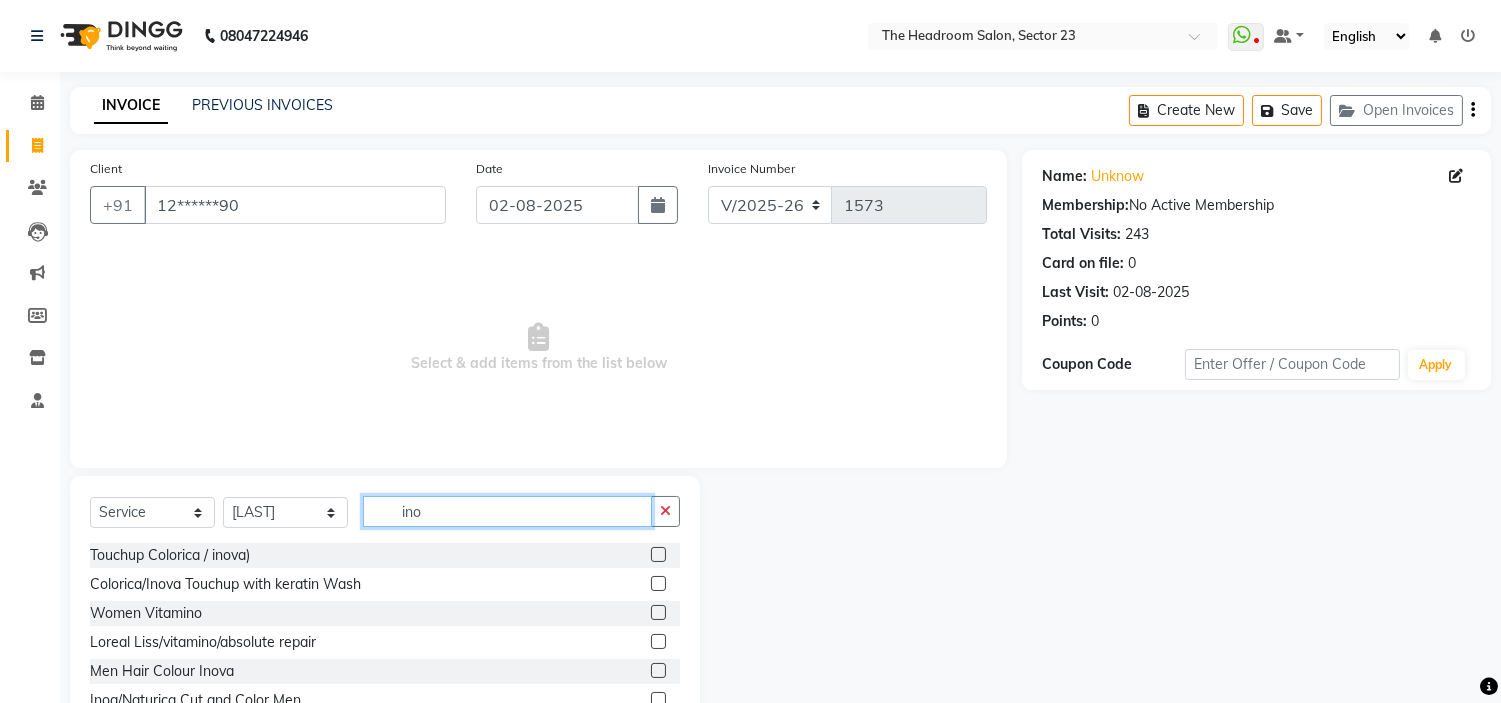 type on "ino" 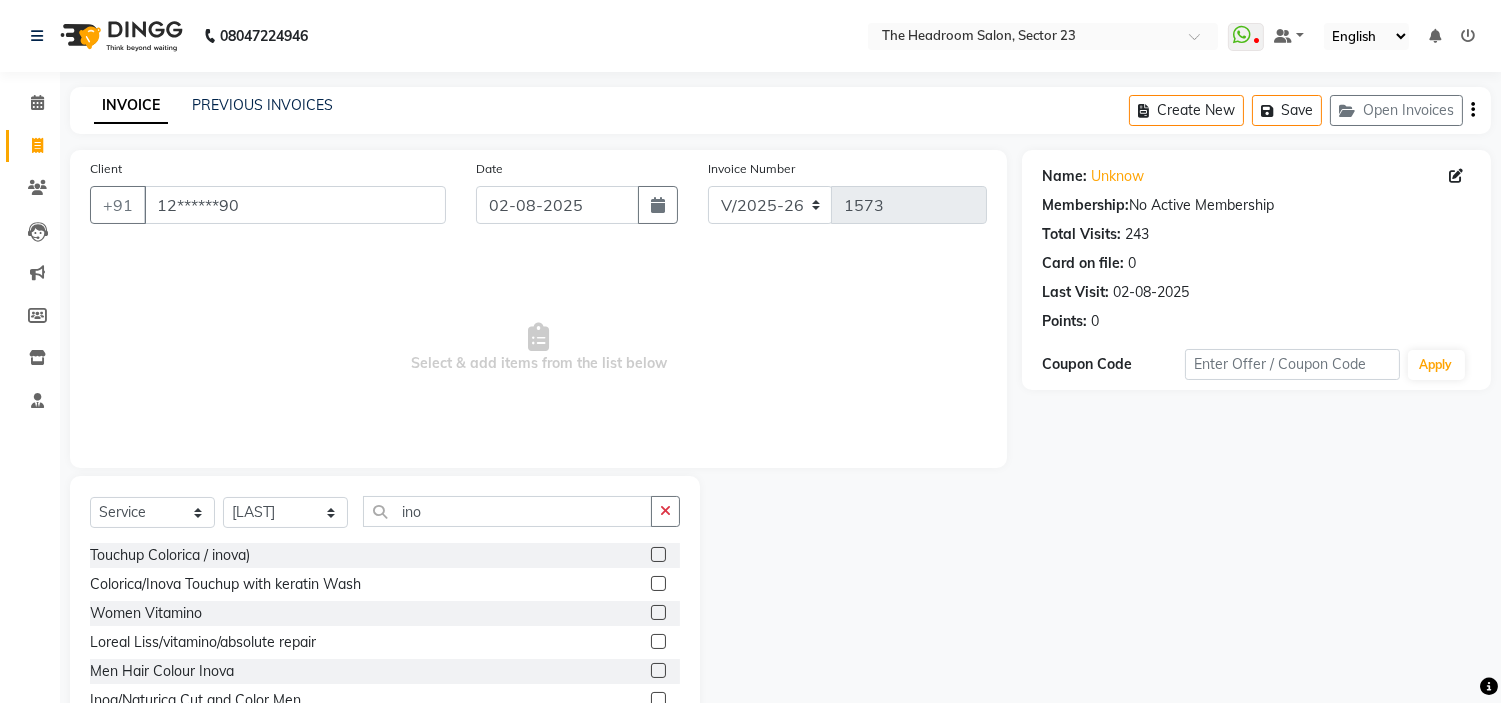 click 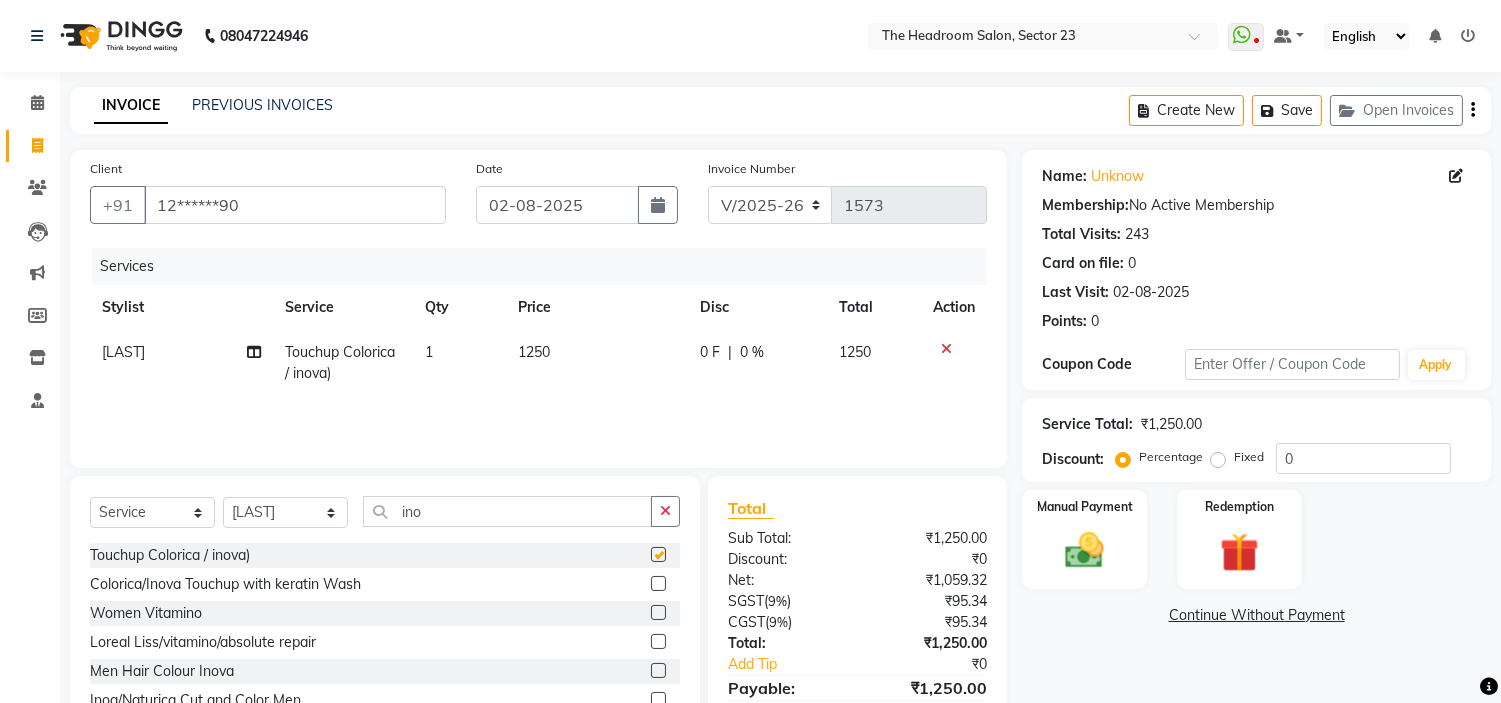 checkbox on "false" 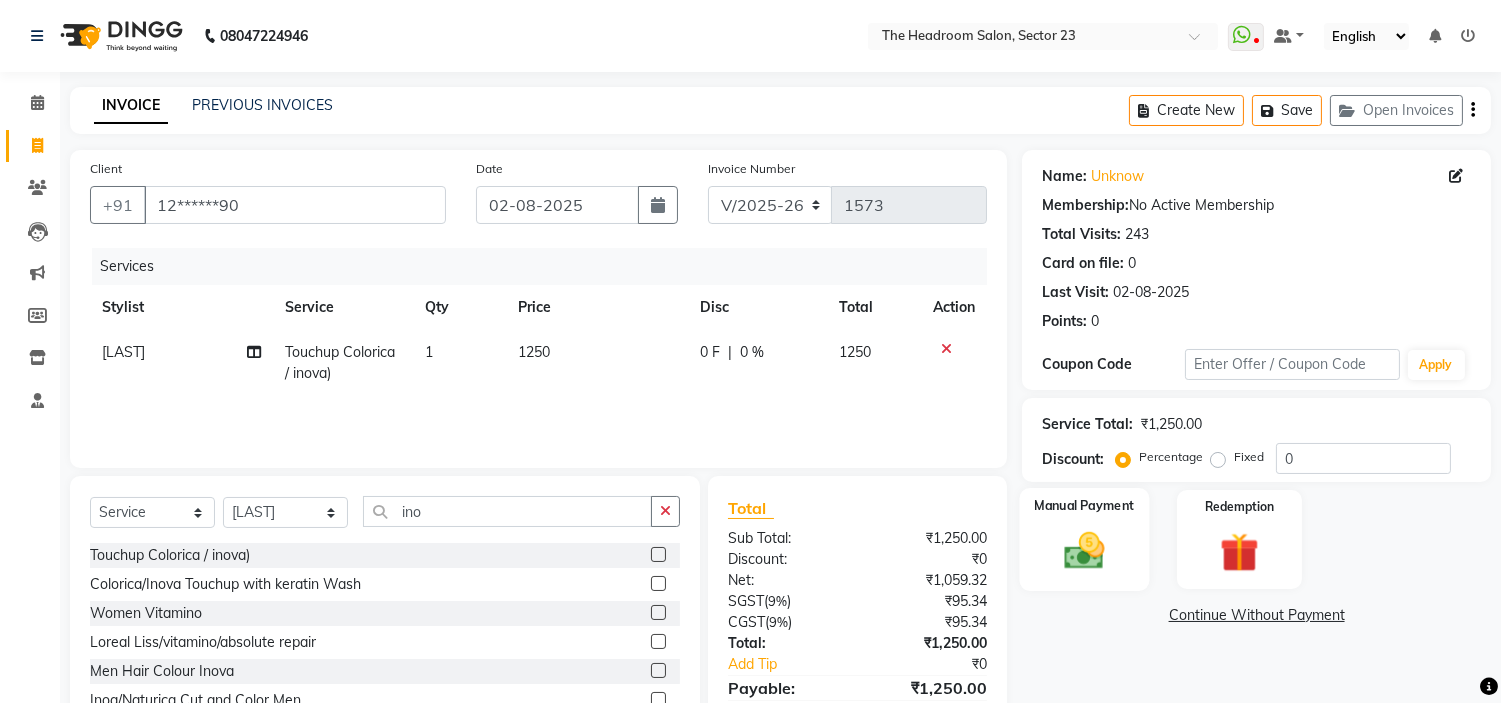 click 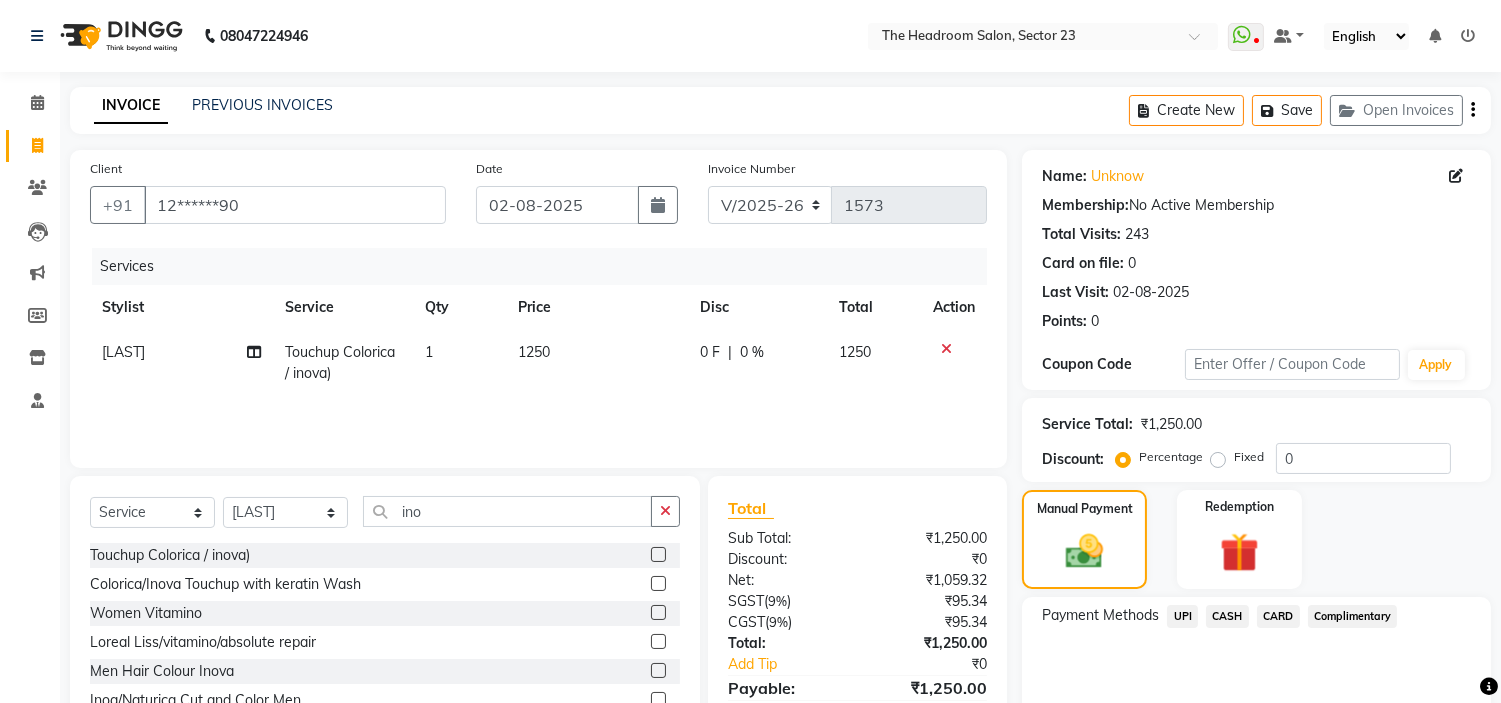 click on "UPI" 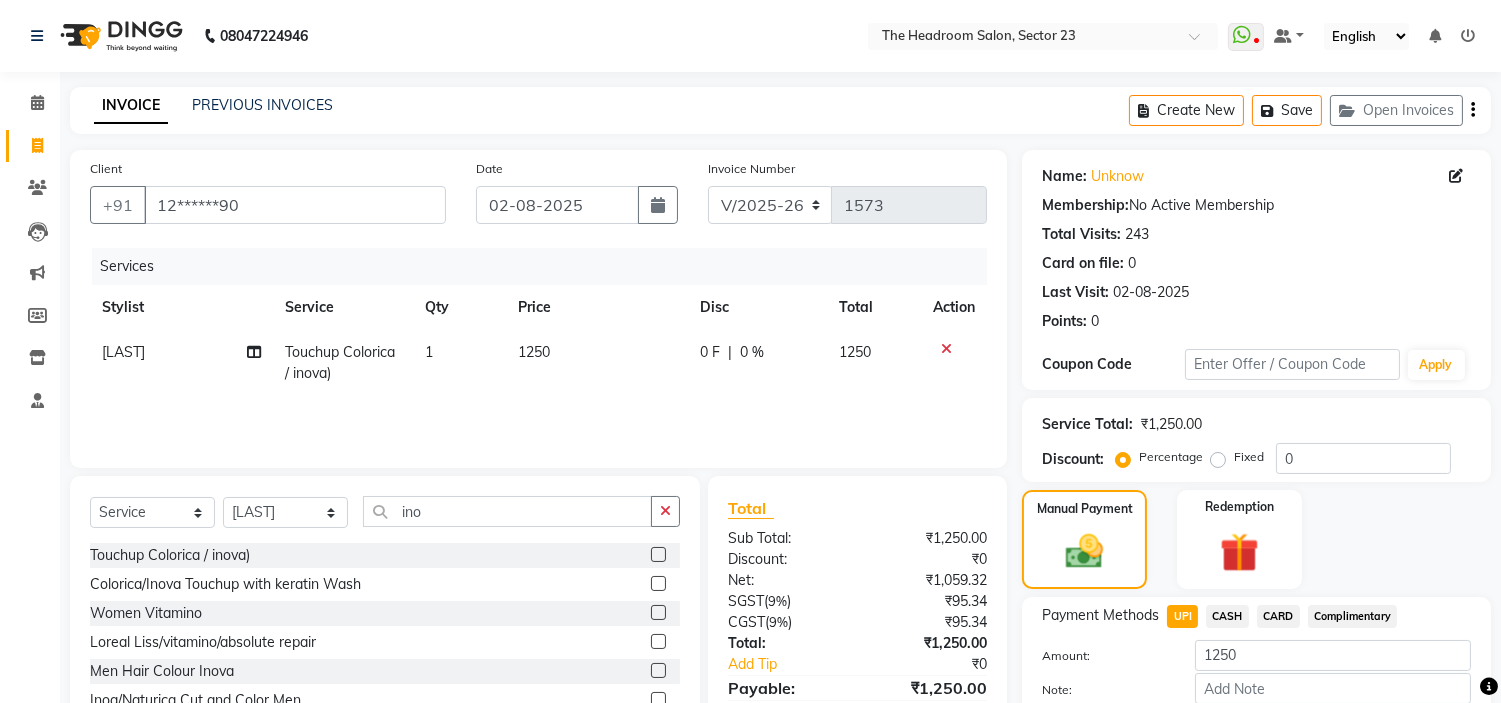 scroll, scrollTop: 113, scrollLeft: 0, axis: vertical 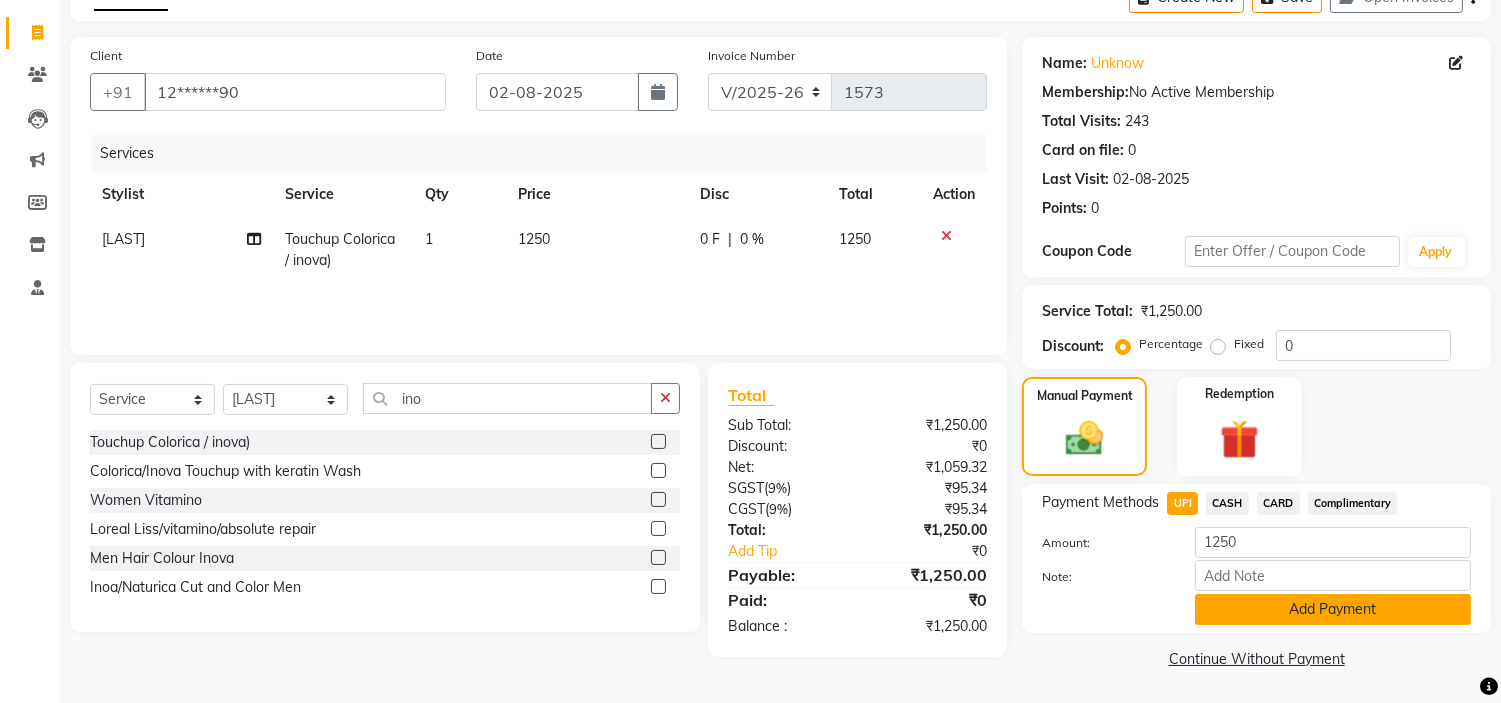 click on "Add Payment" 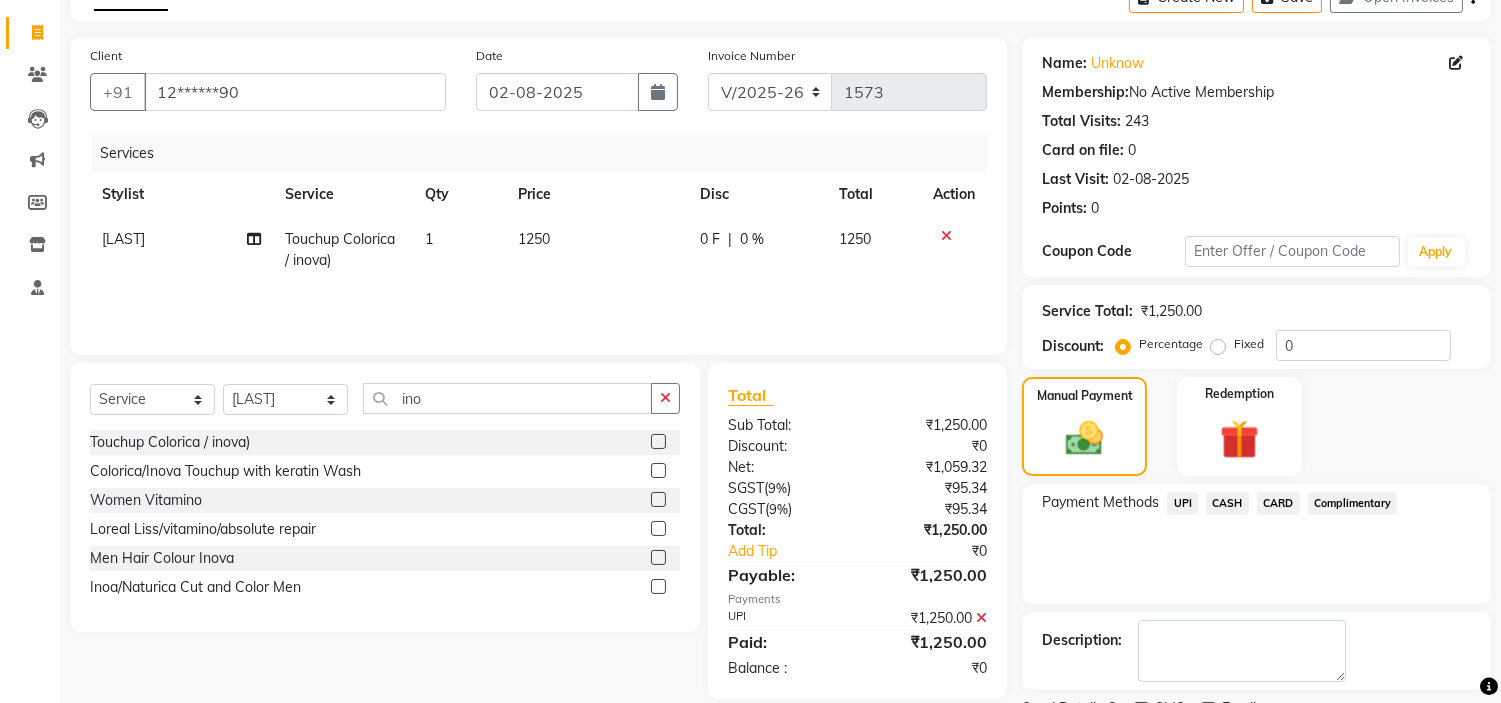 scroll, scrollTop: 196, scrollLeft: 0, axis: vertical 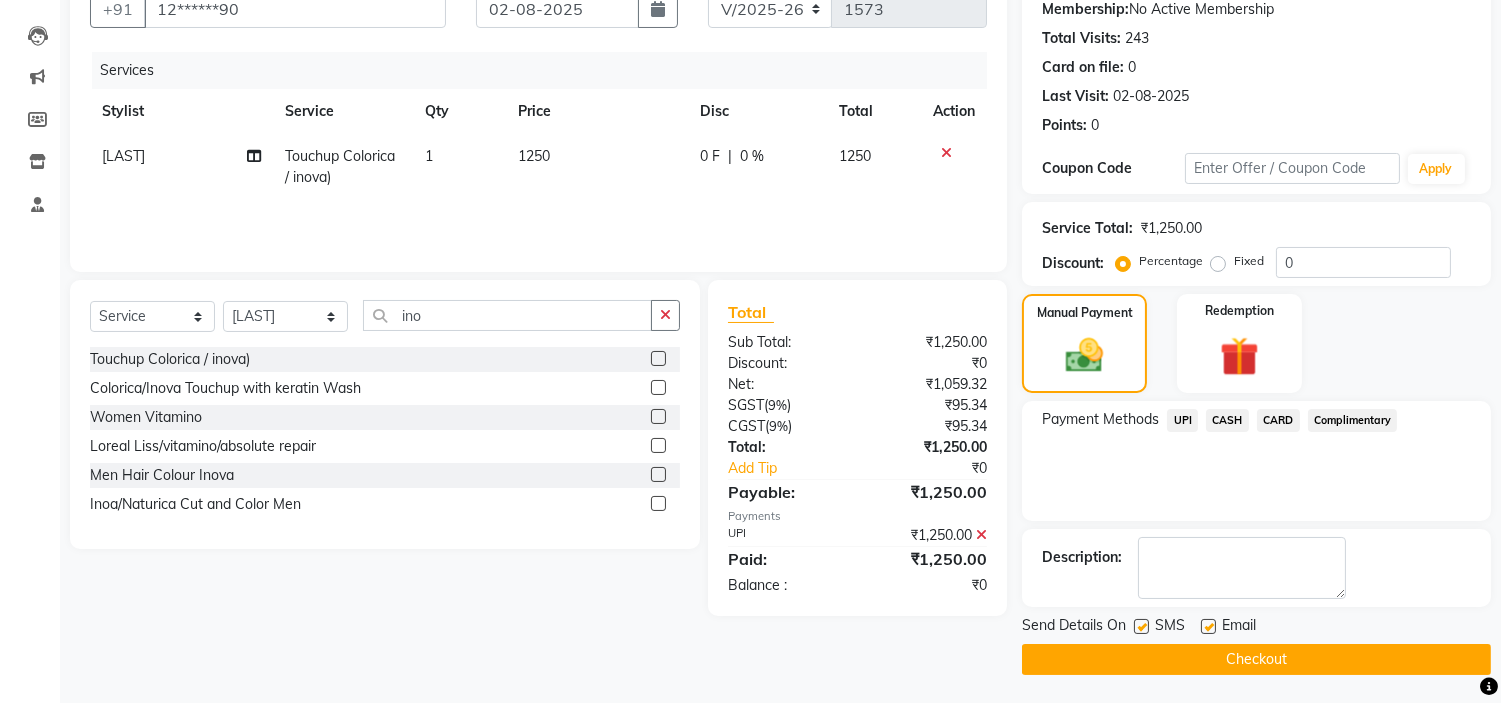 click on "Checkout" 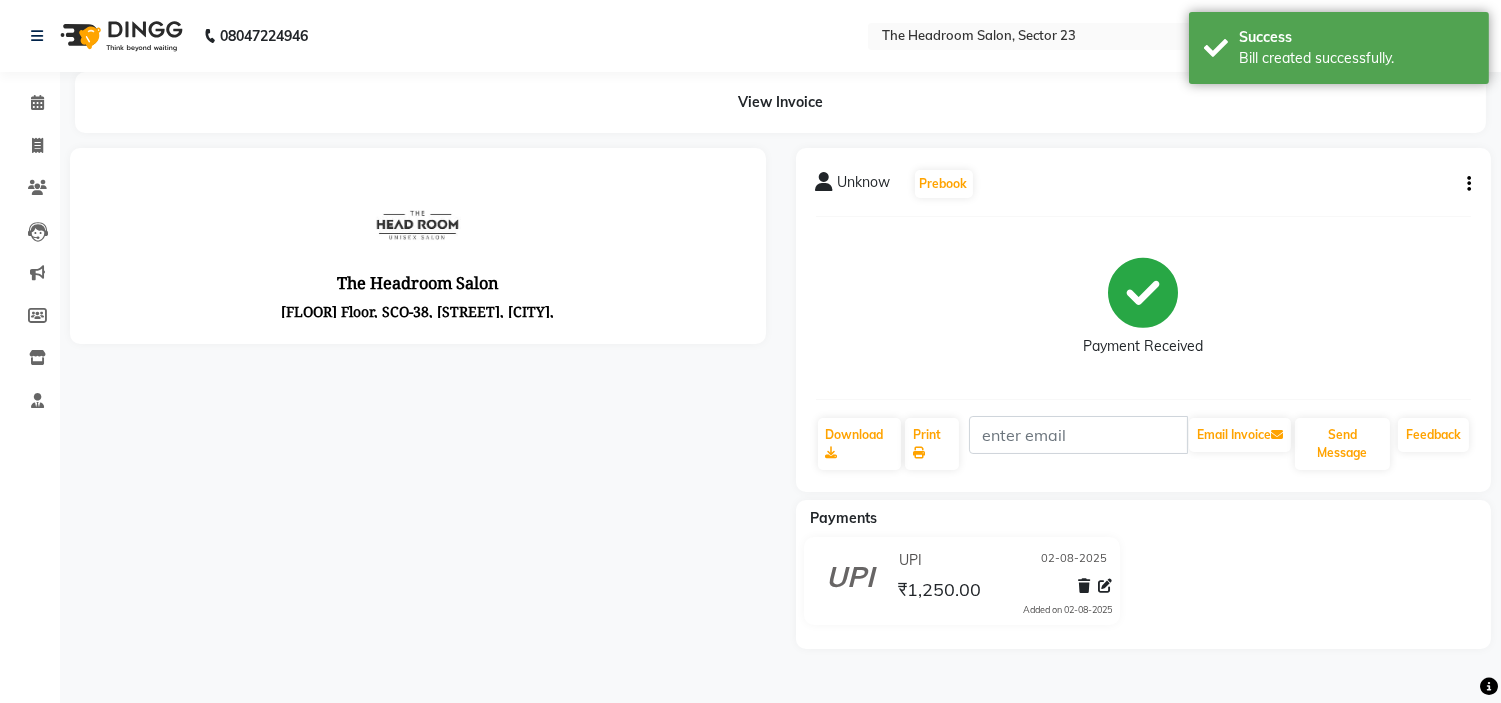 scroll, scrollTop: 0, scrollLeft: 0, axis: both 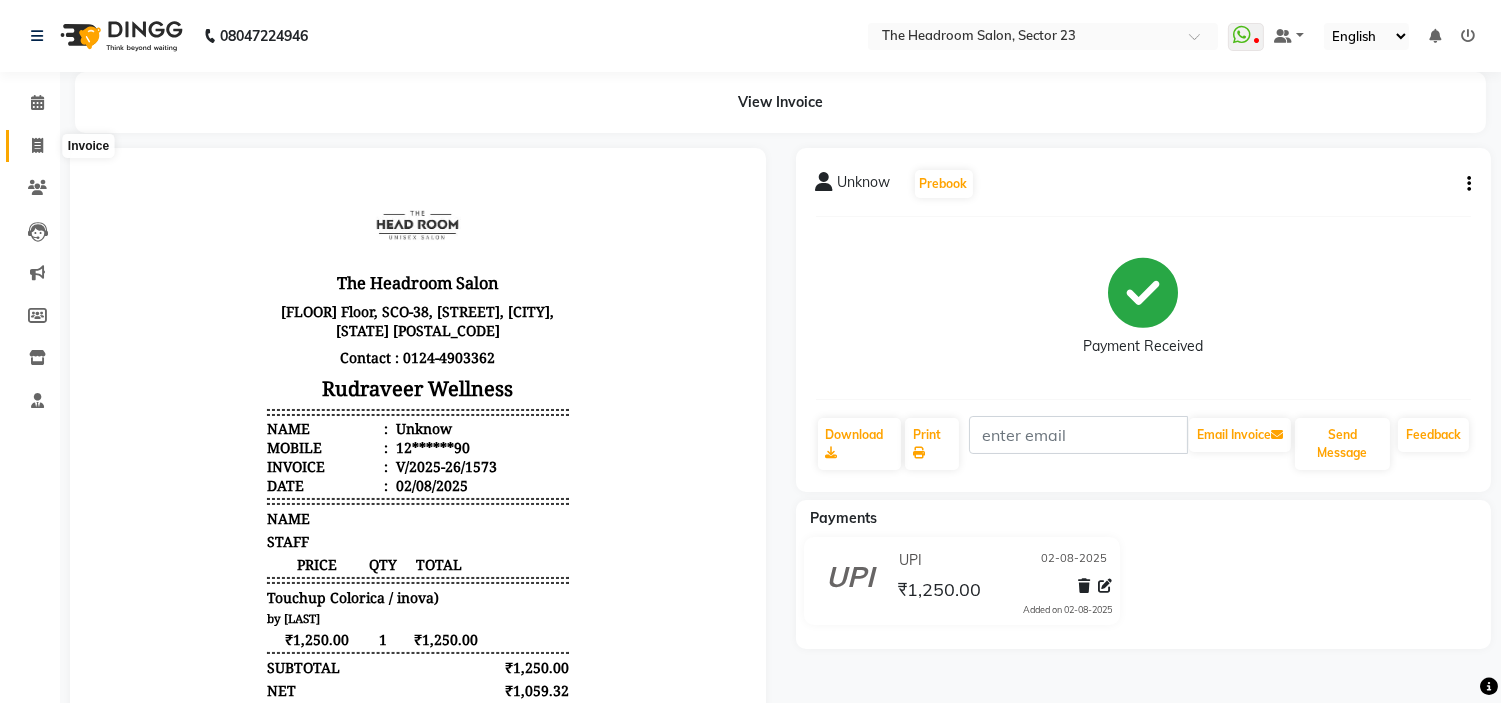click 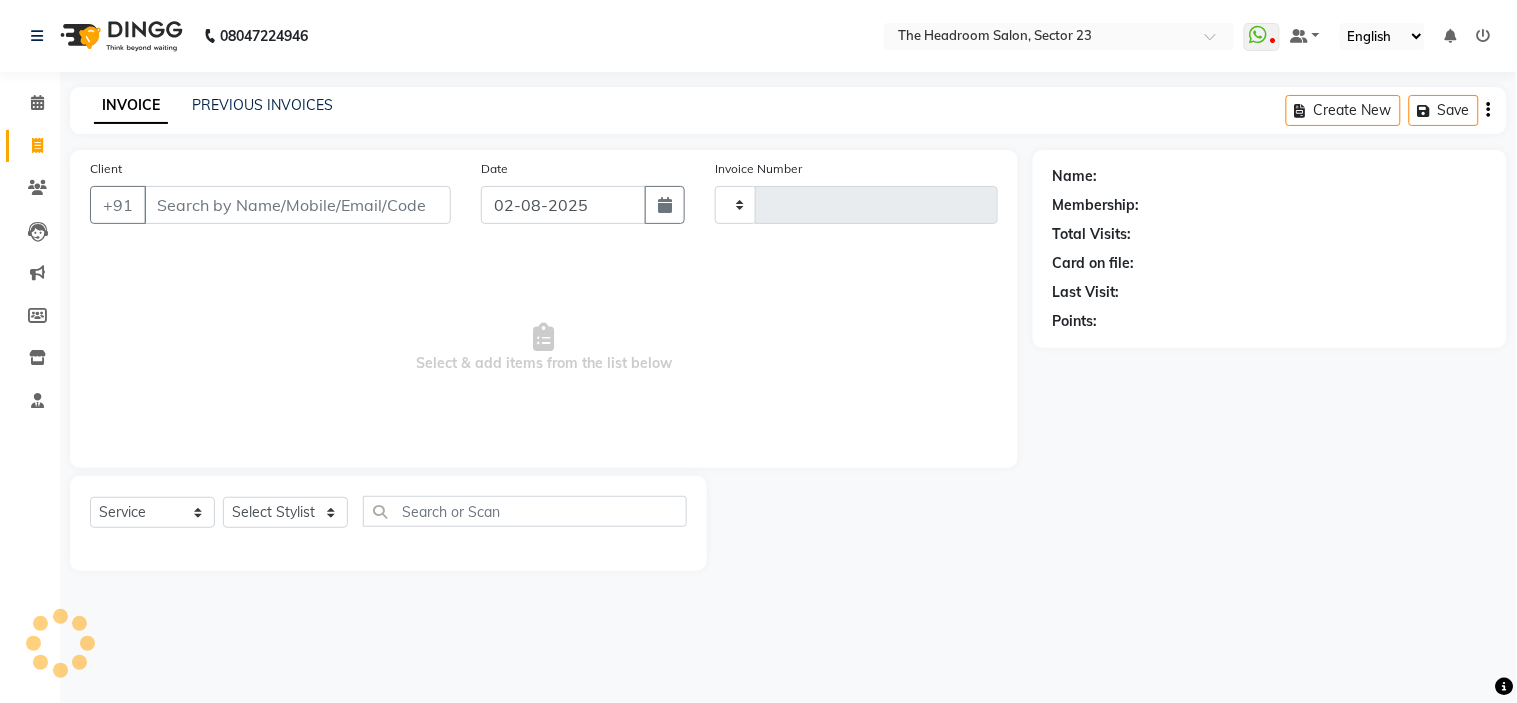 type on "1574" 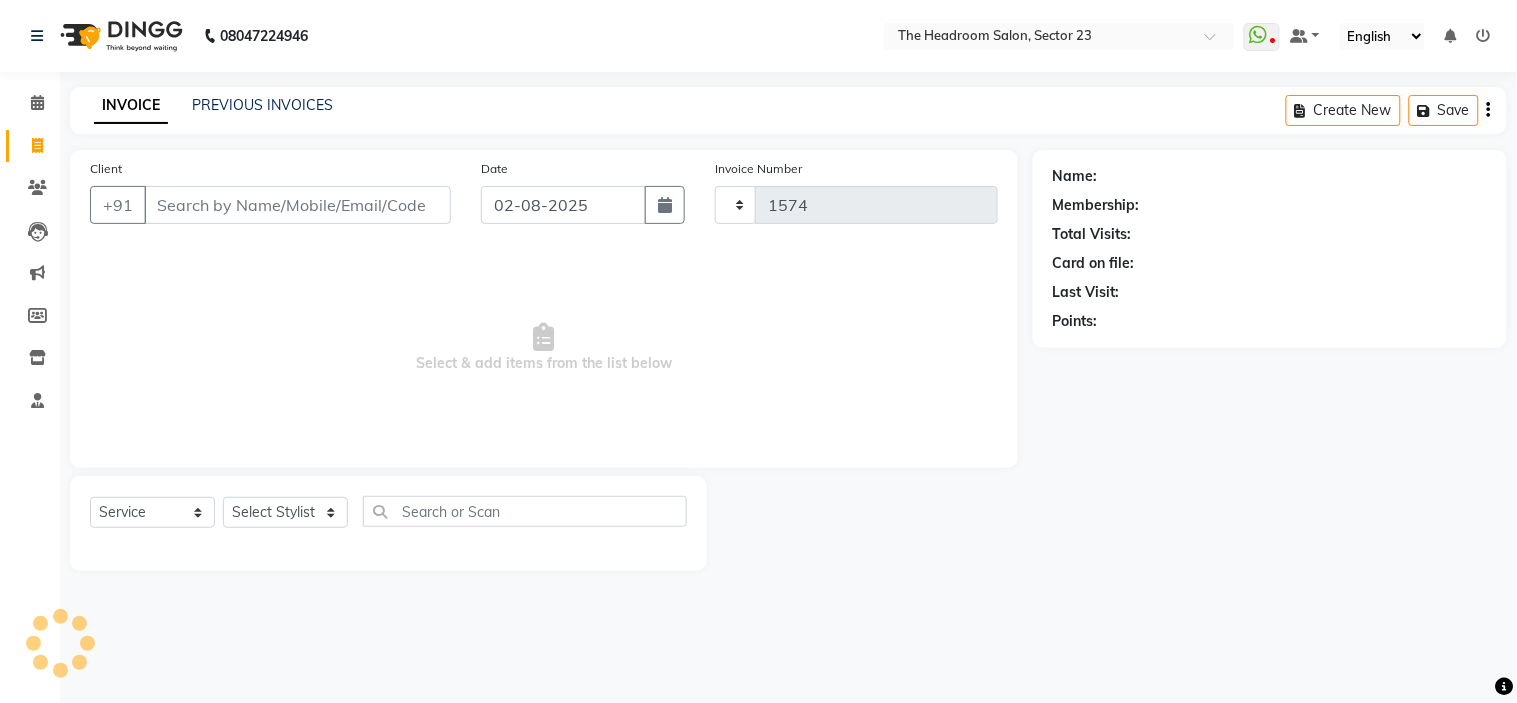 select on "6796" 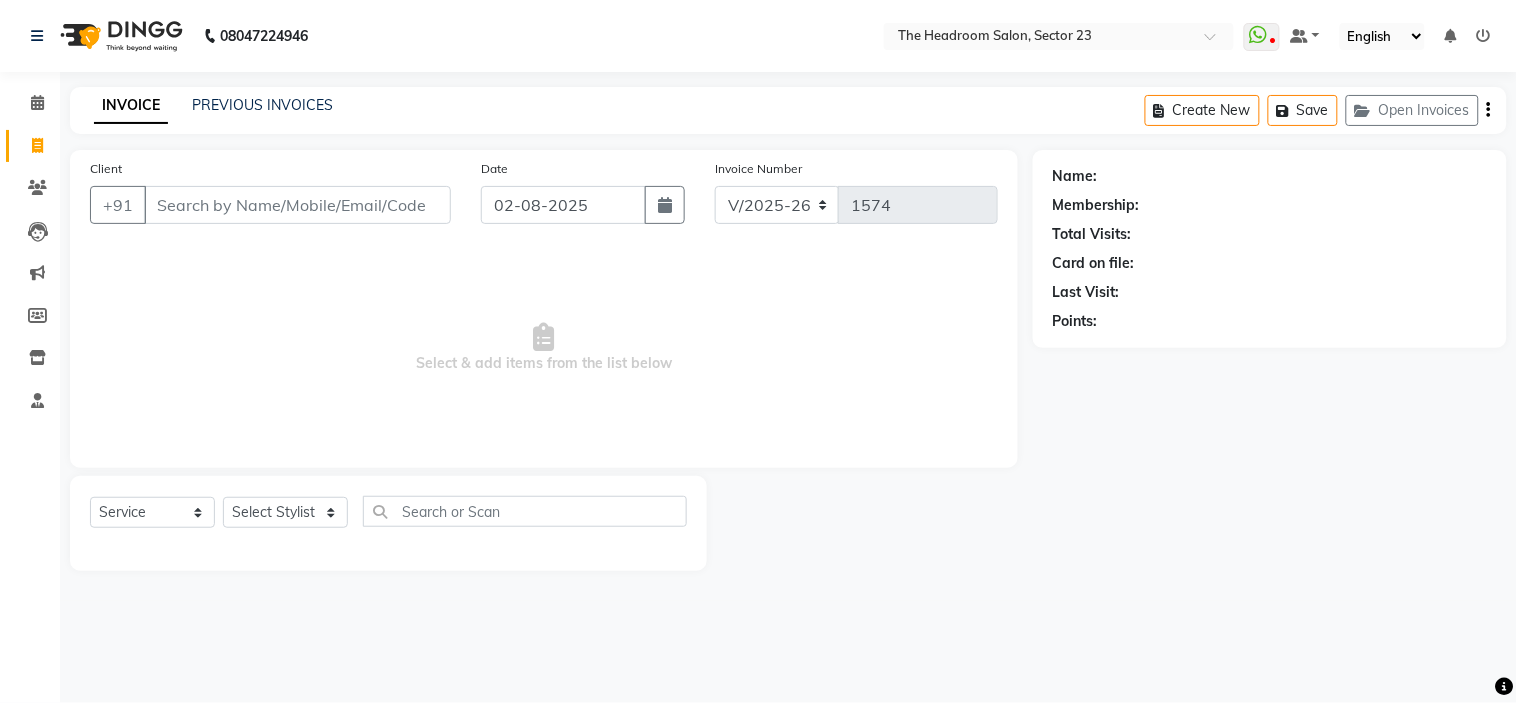 click on "Client" at bounding box center [297, 205] 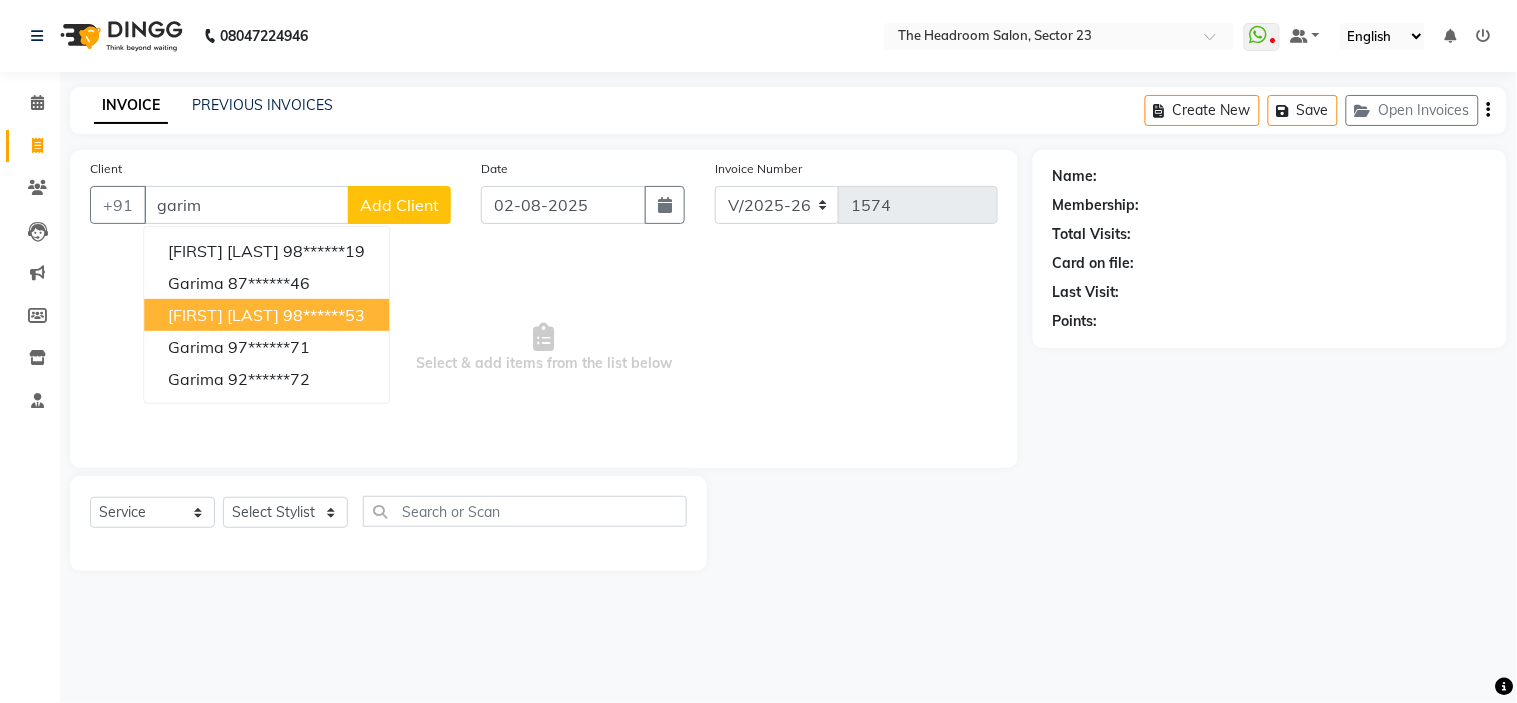 click on "[FIRST] [LAST]" at bounding box center (223, 315) 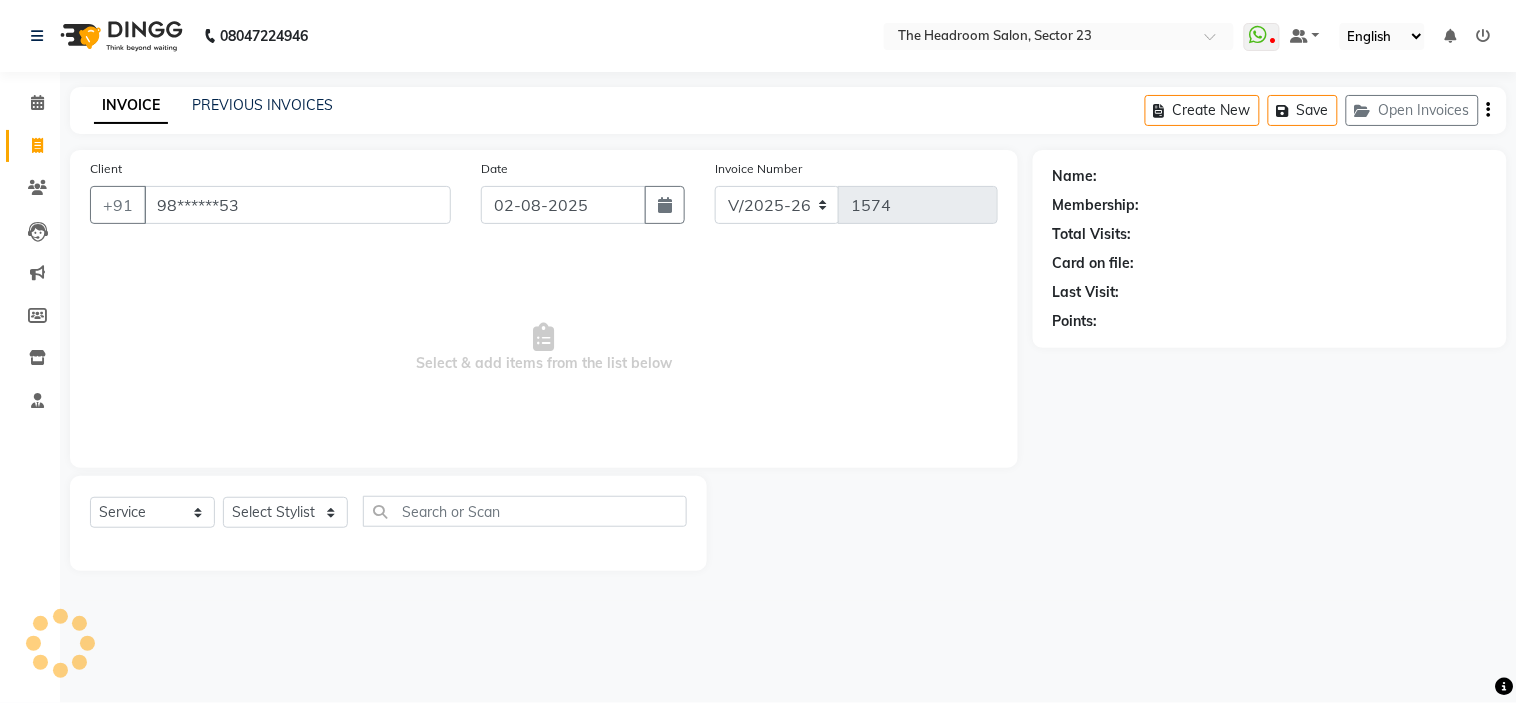 type on "98******53" 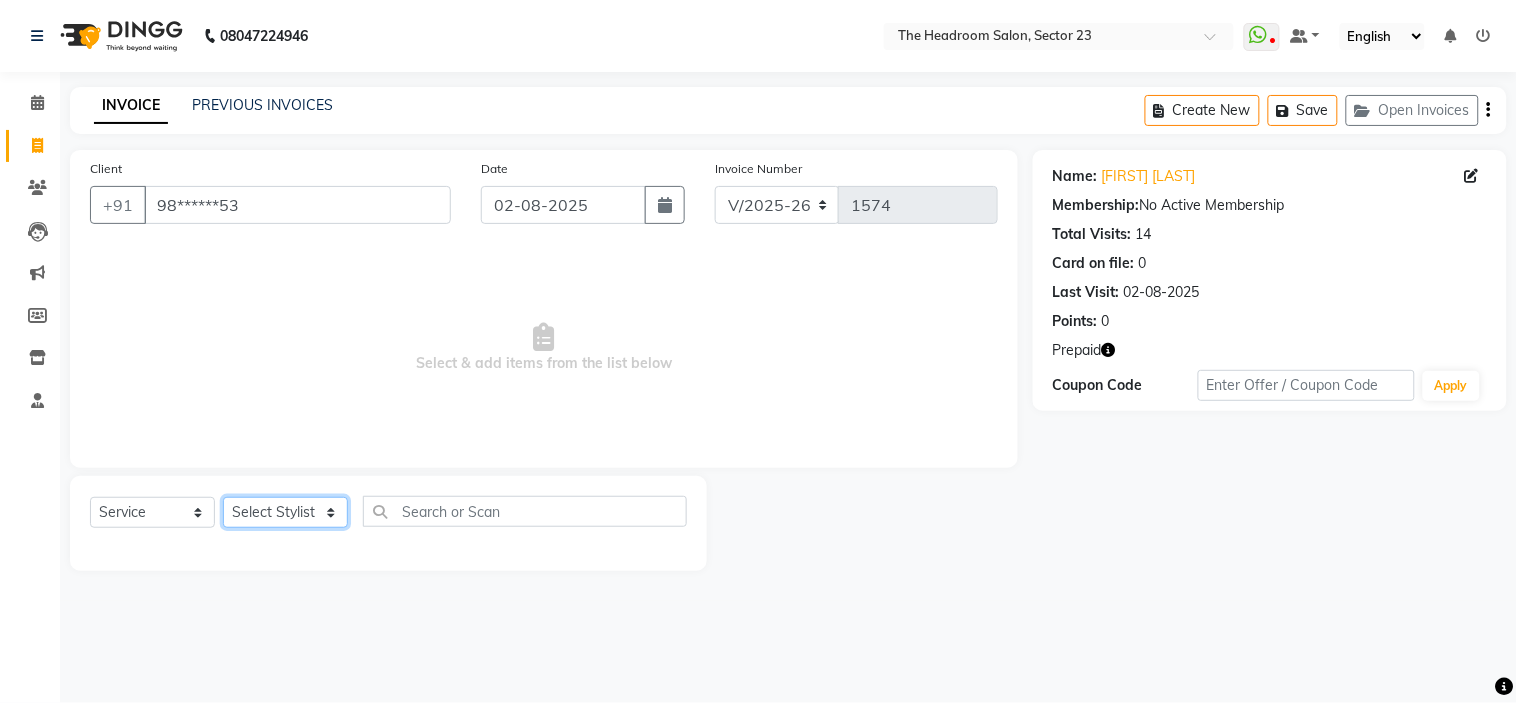 click on "Select Stylist Anjali Anubha Ashok Garima Manager Manju Raju Rohit Shahbaz" 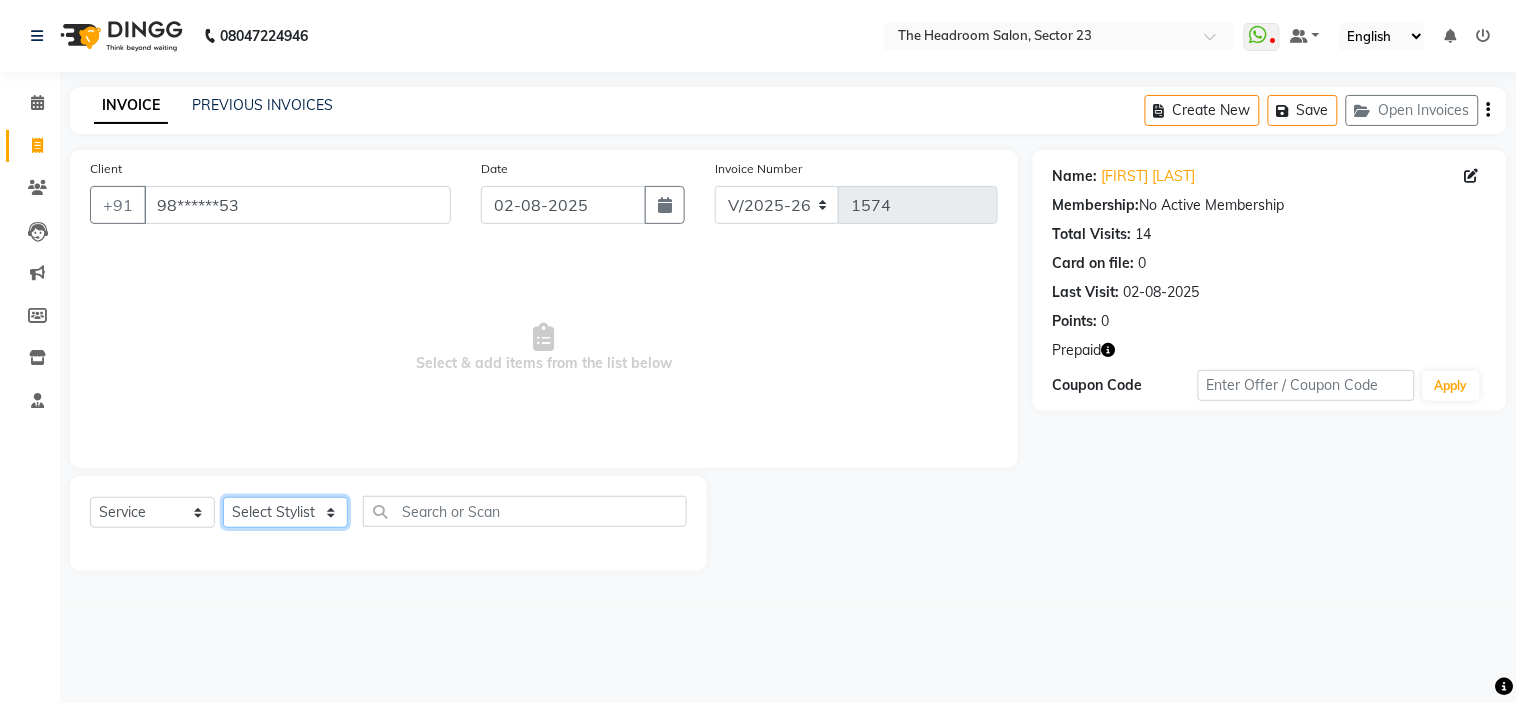 select on "53424" 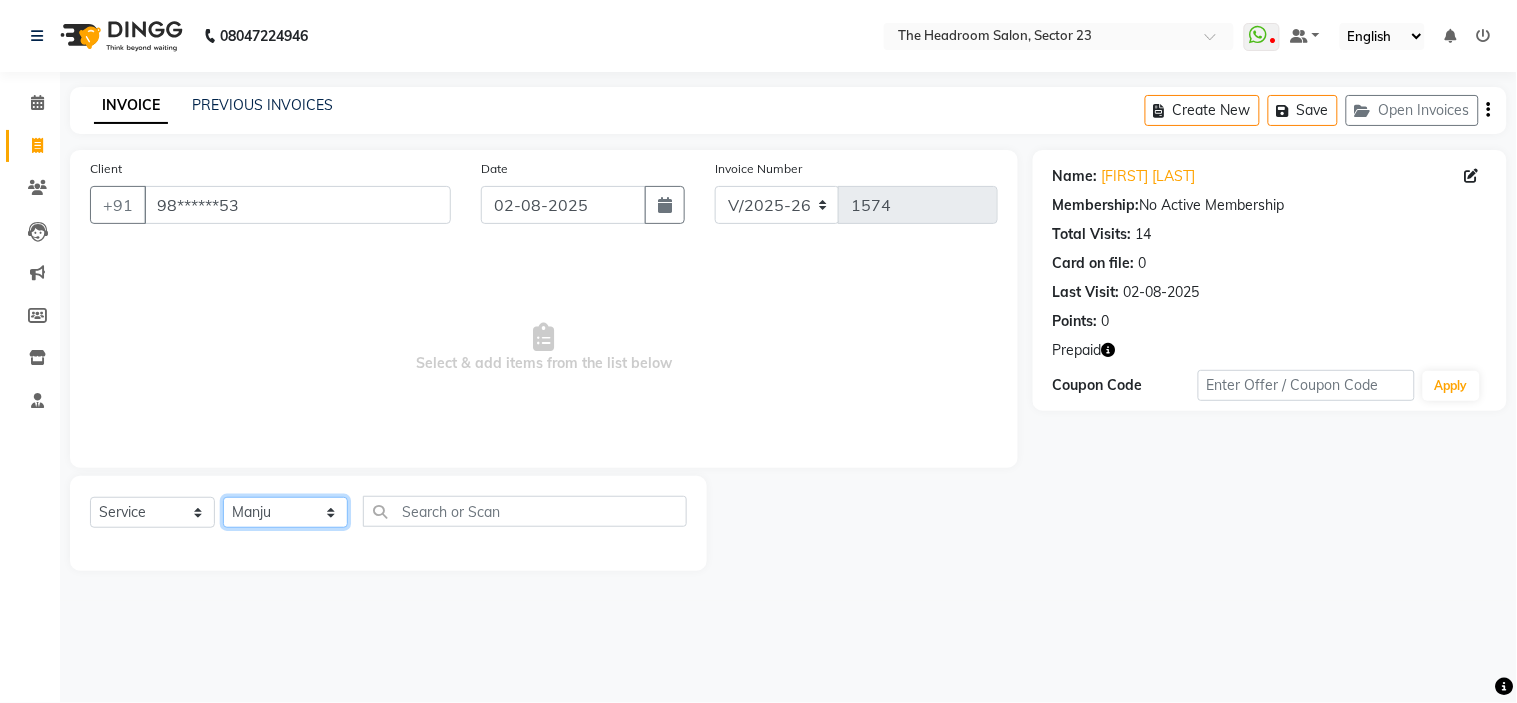 click on "Select Stylist Anjali Anubha Ashok Garima Manager Manju Raju Rohit Shahbaz" 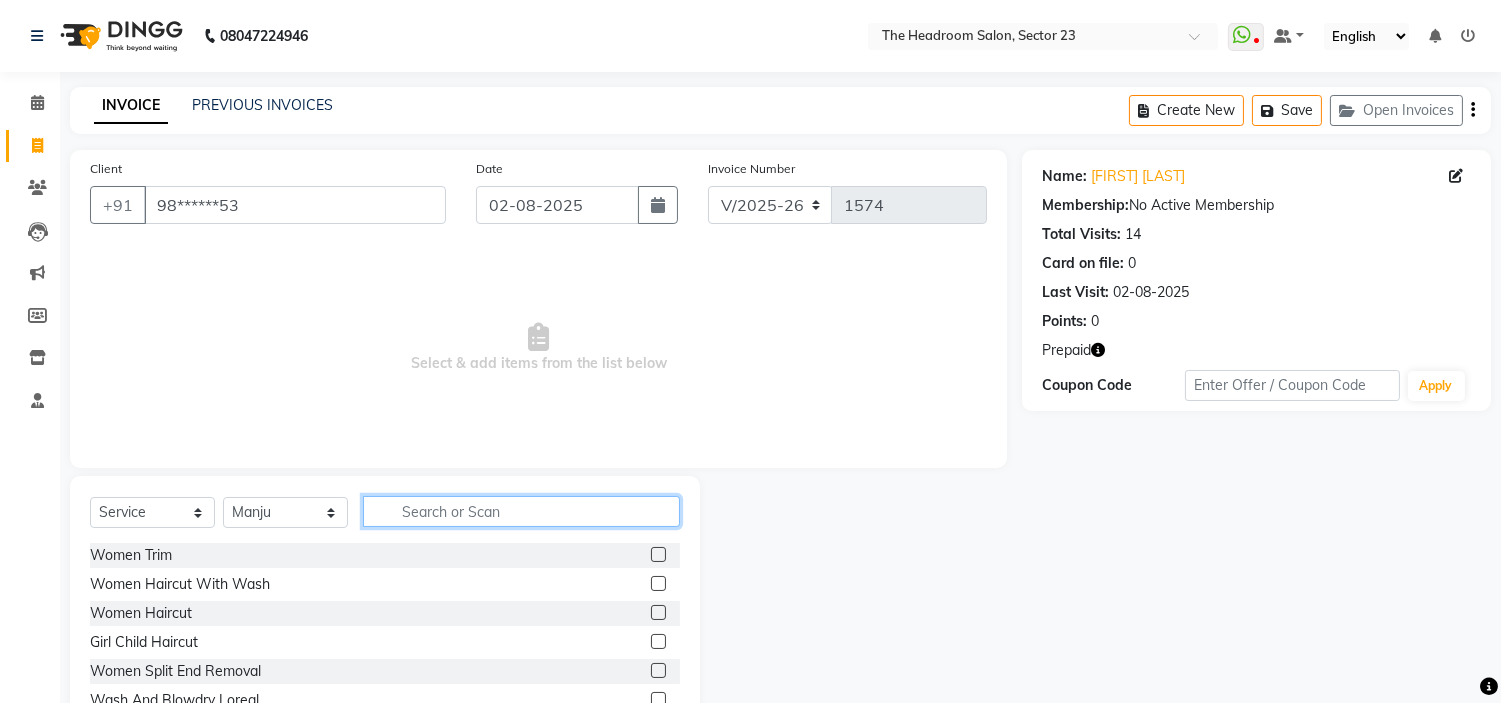 click 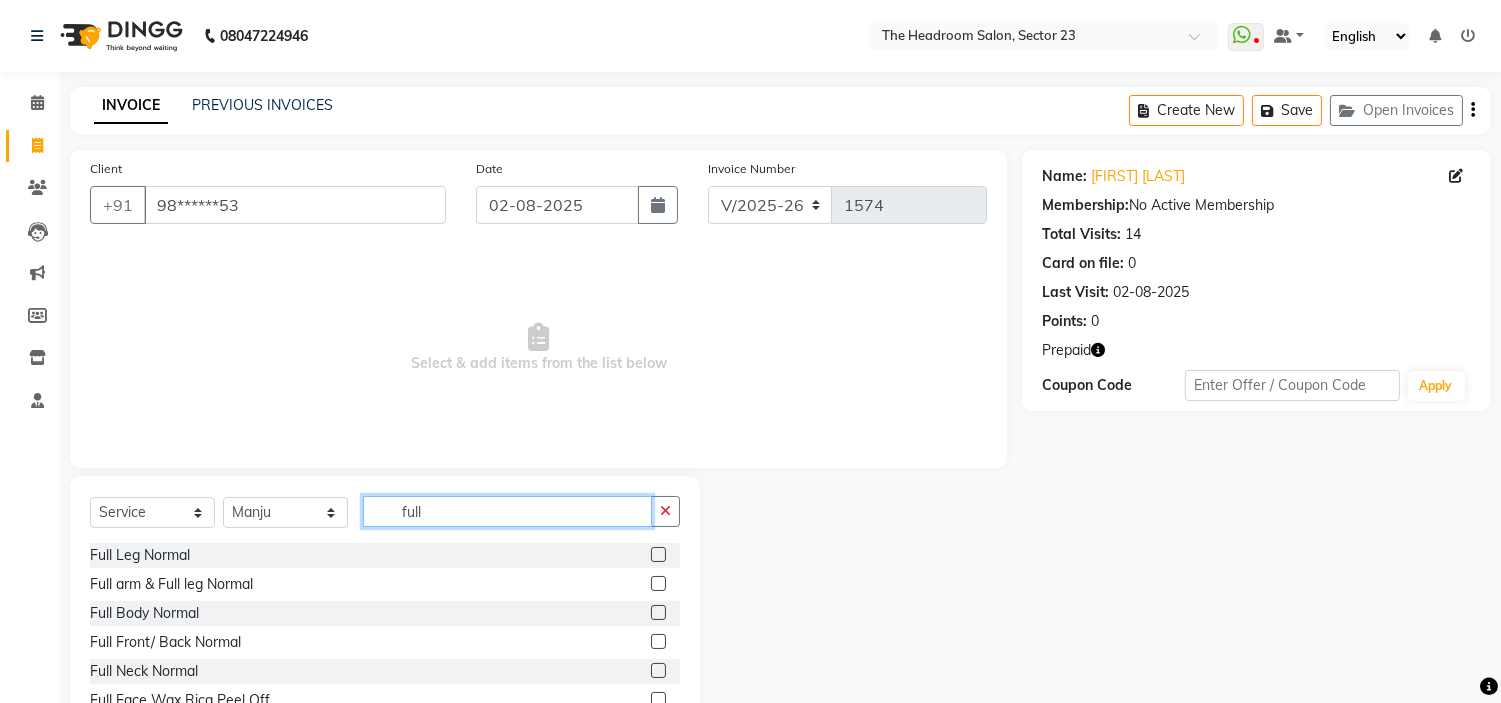 type on "full" 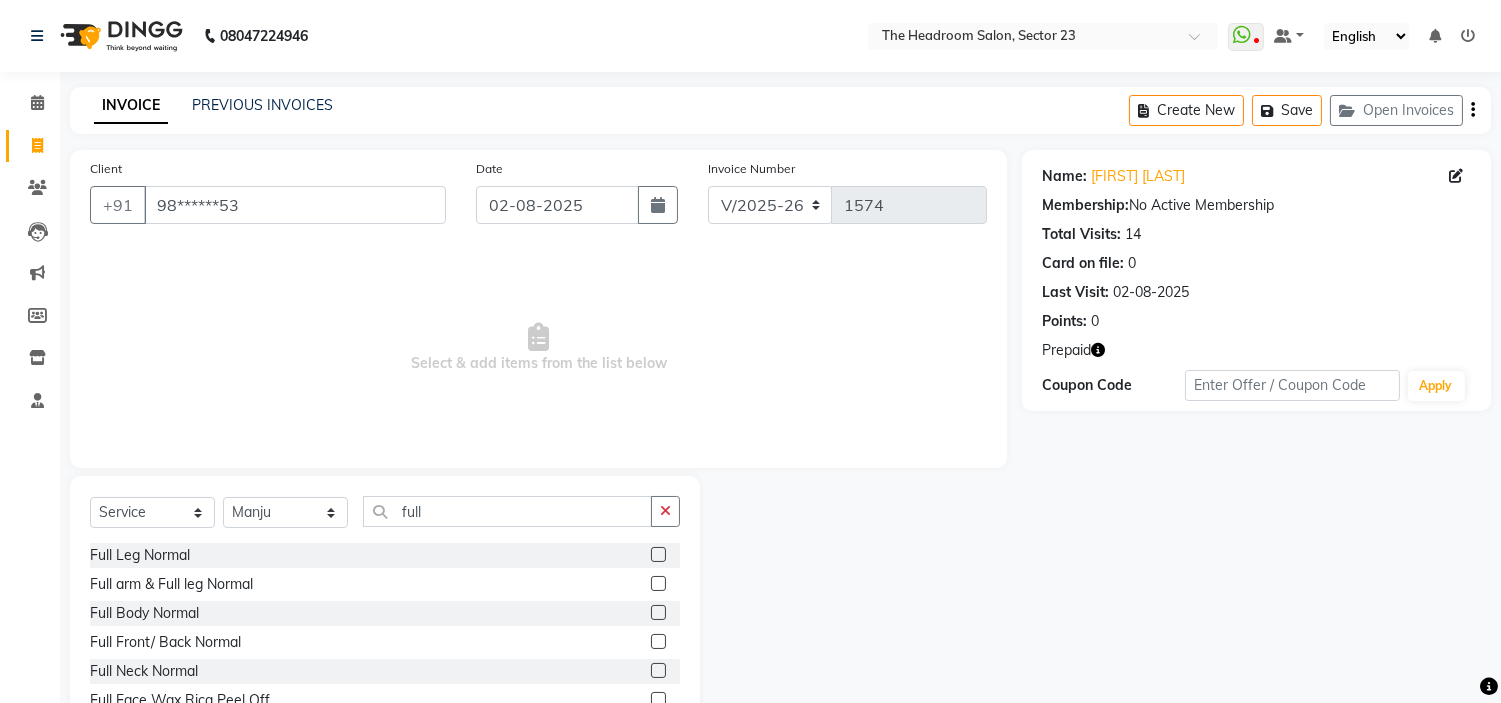 click 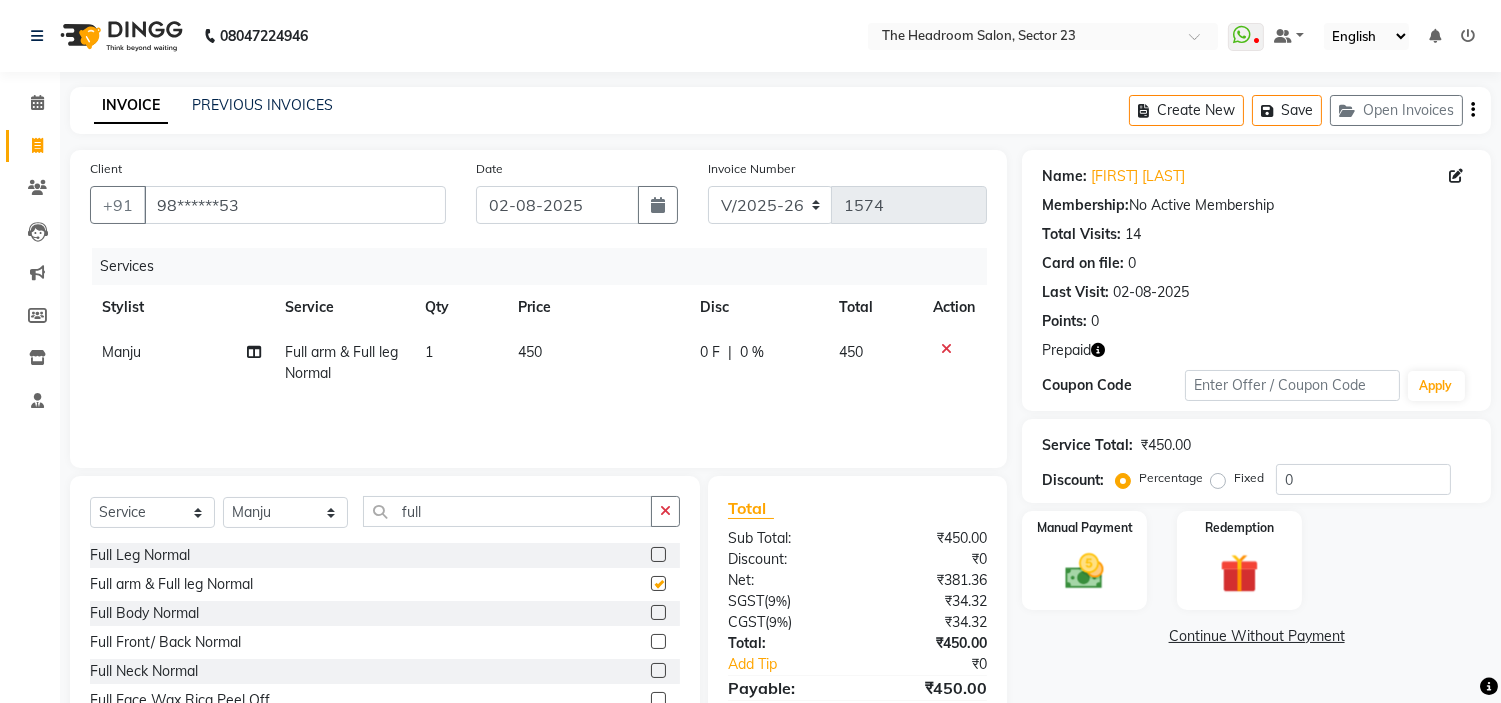 checkbox on "false" 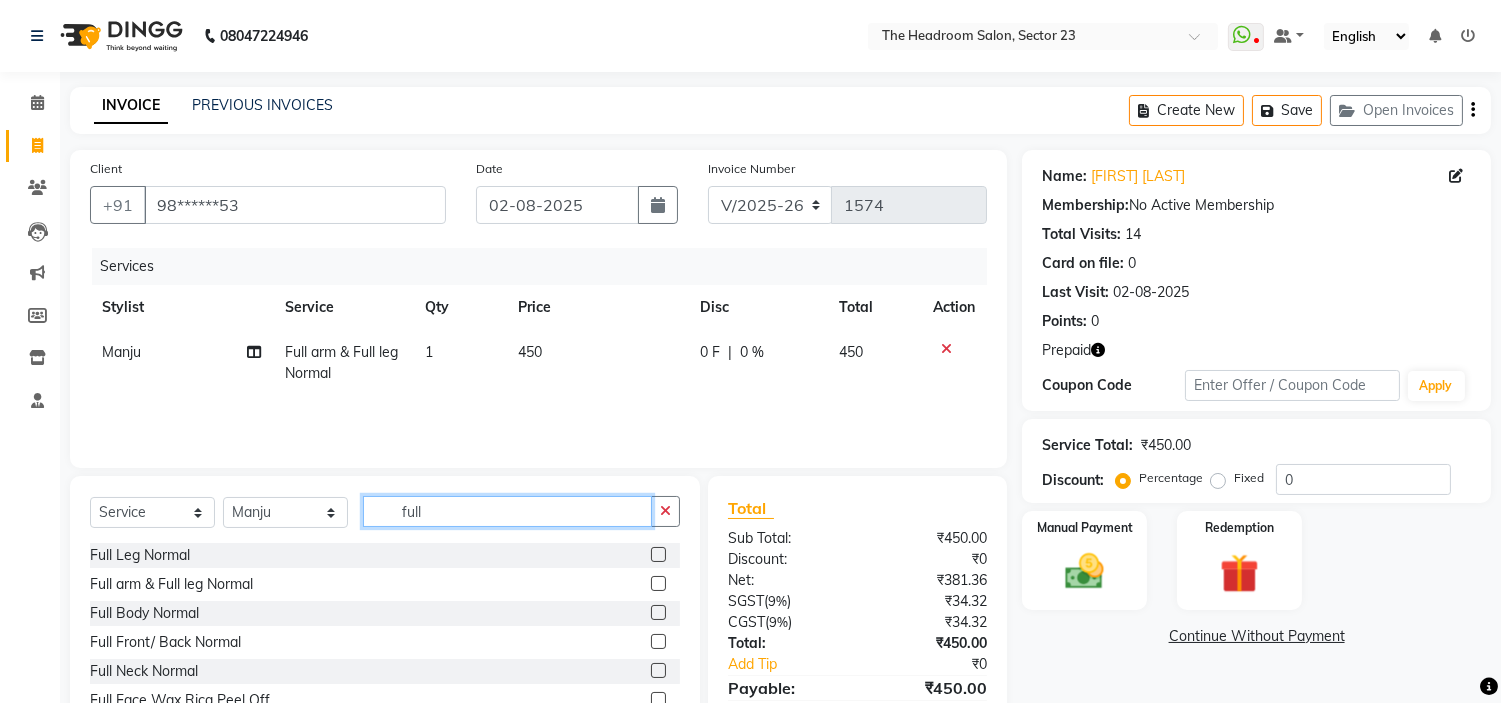click on "full" 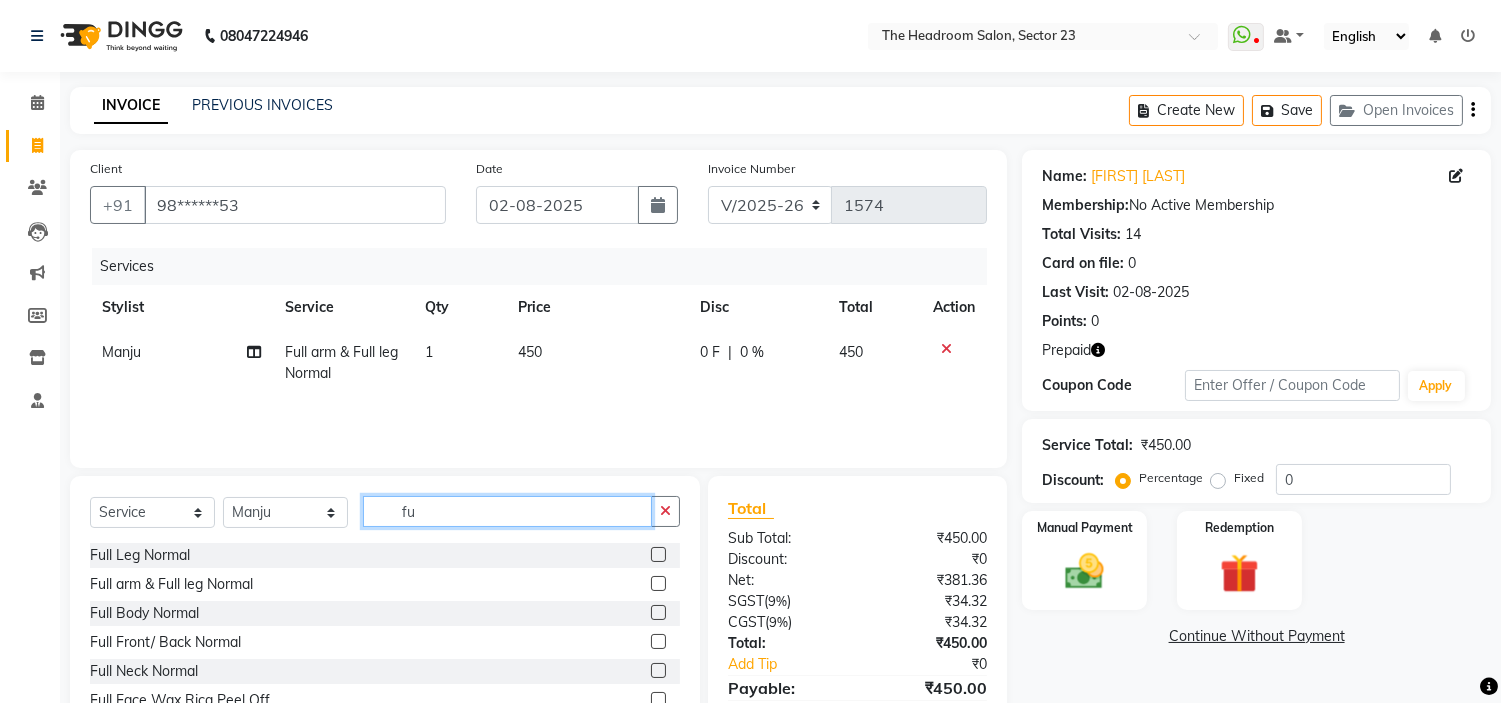 type on "f" 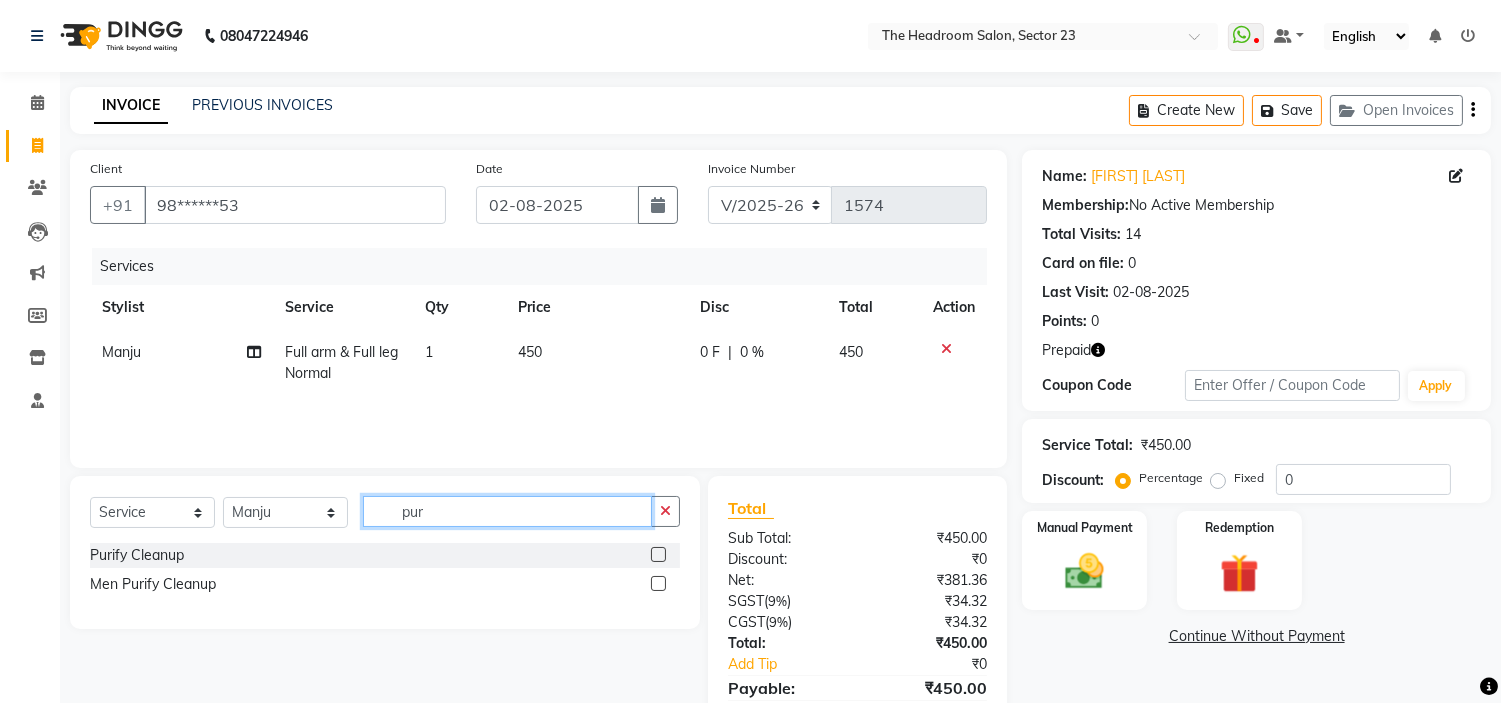 type on "pur" 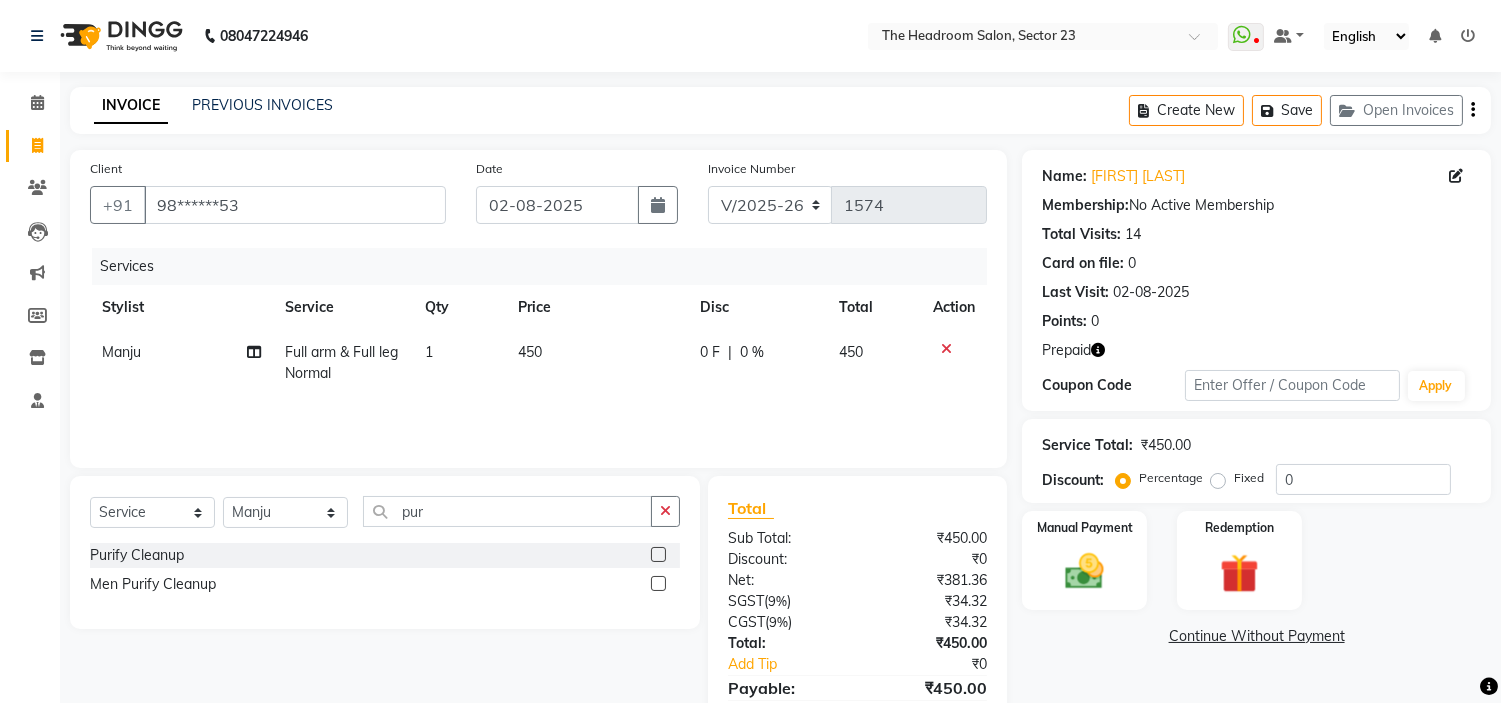 click 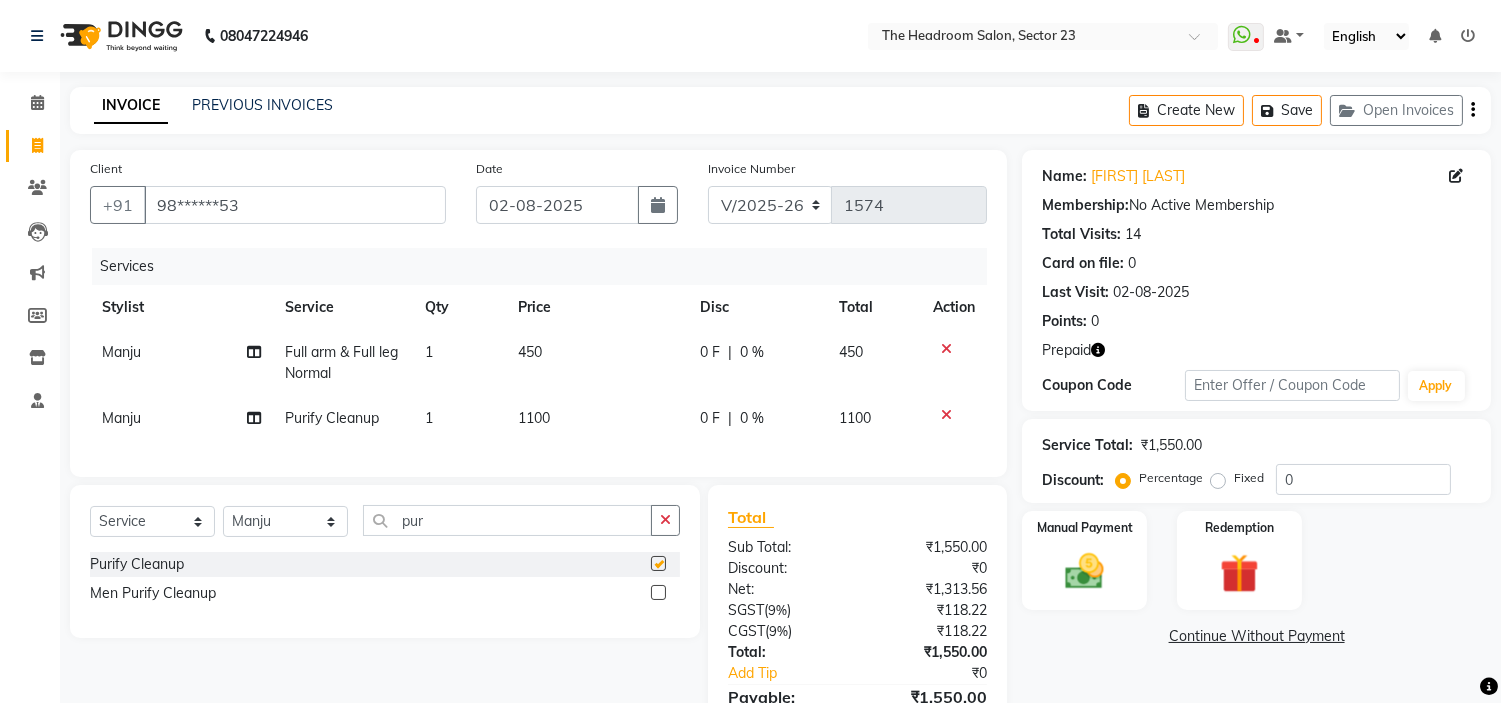 checkbox on "false" 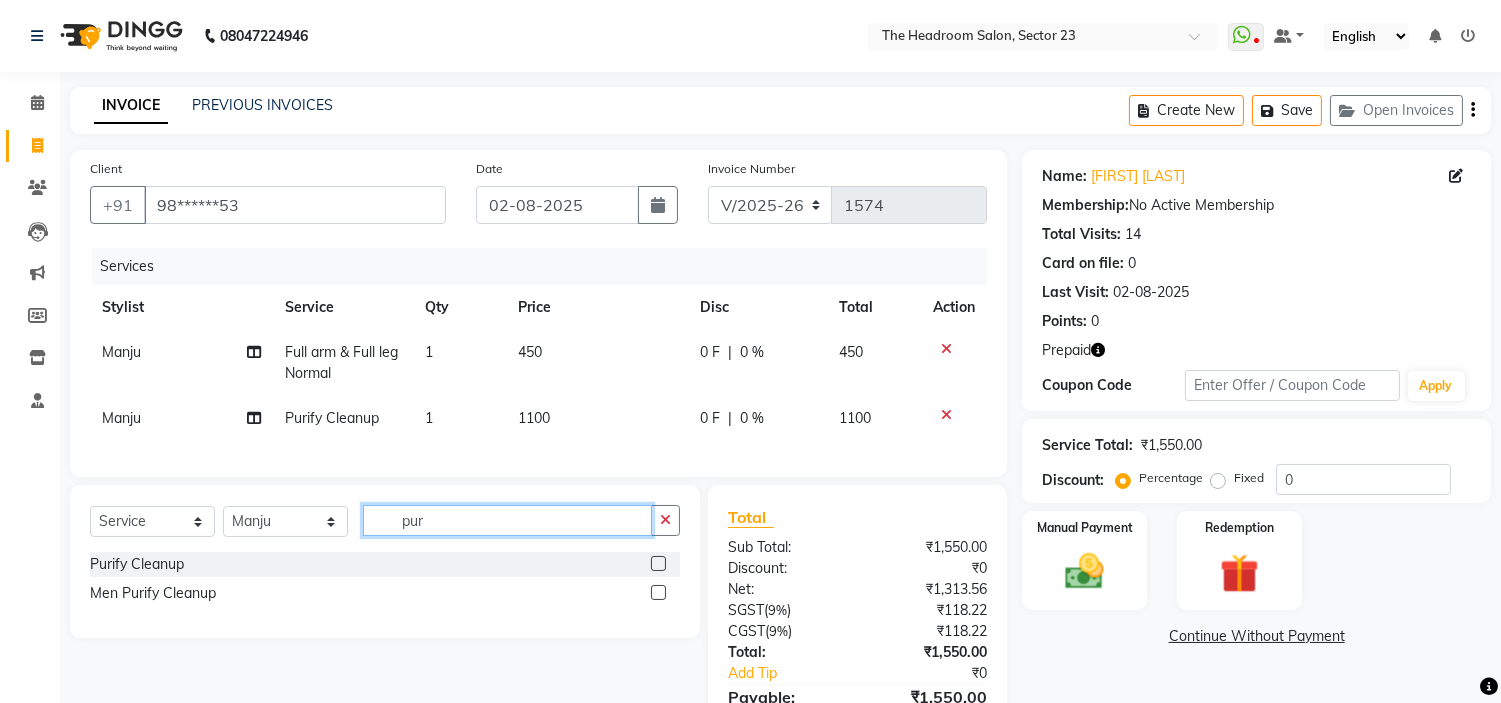 click on "pur" 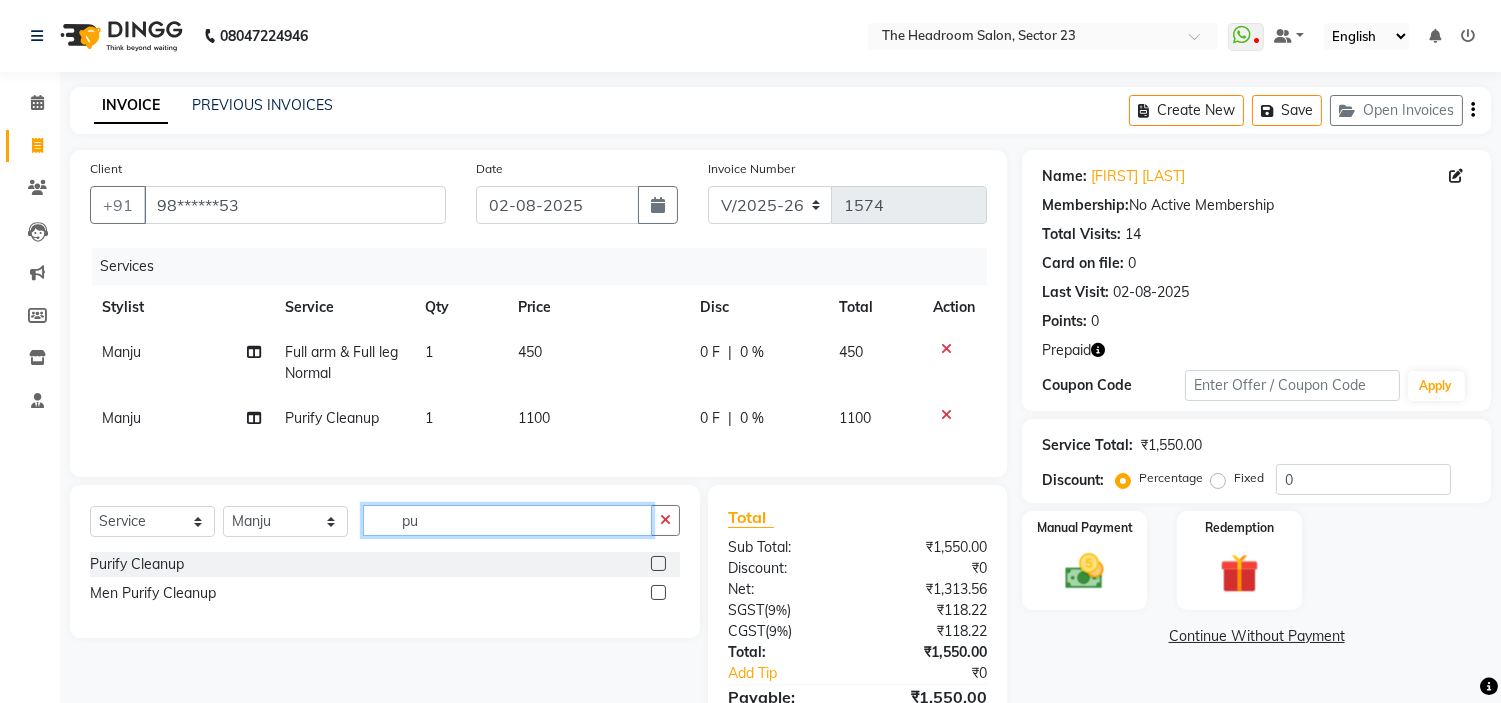 type on "p" 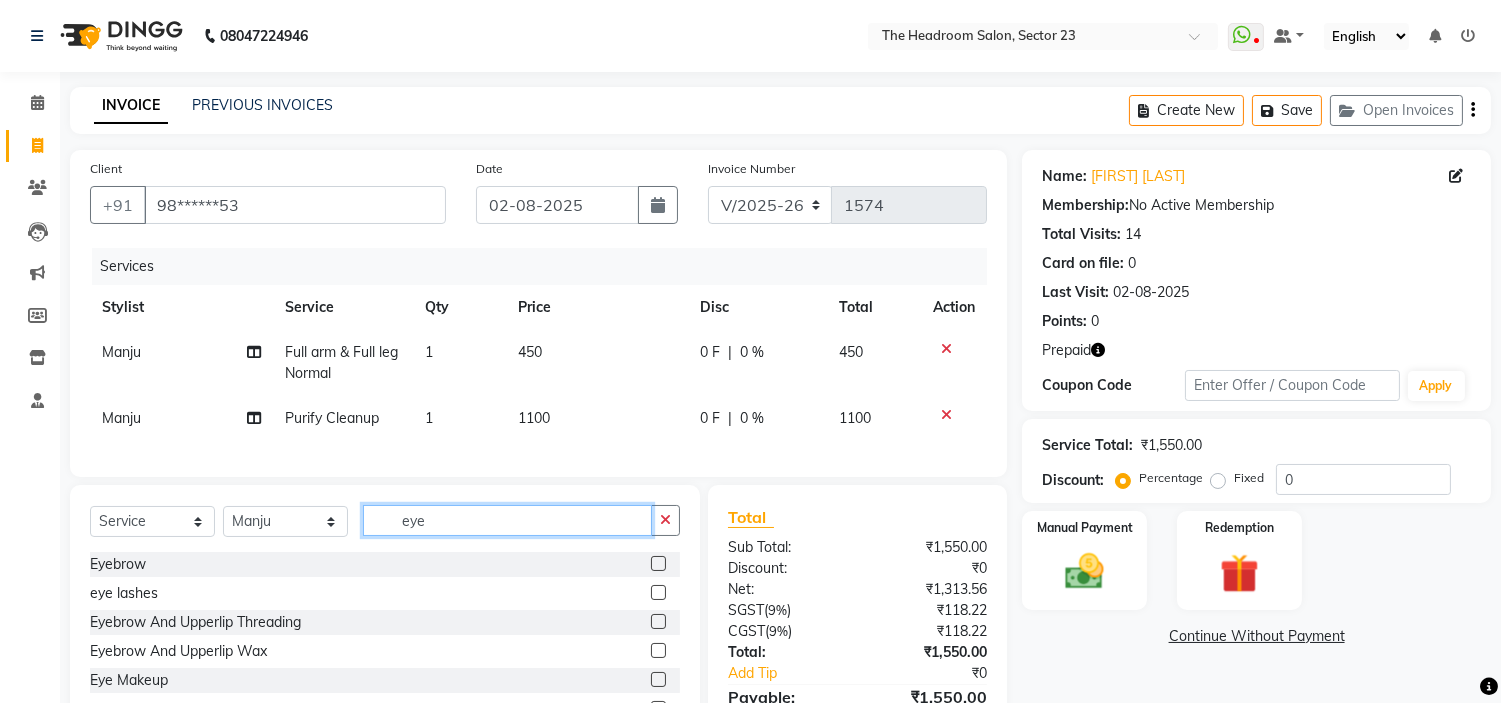 type on "eye" 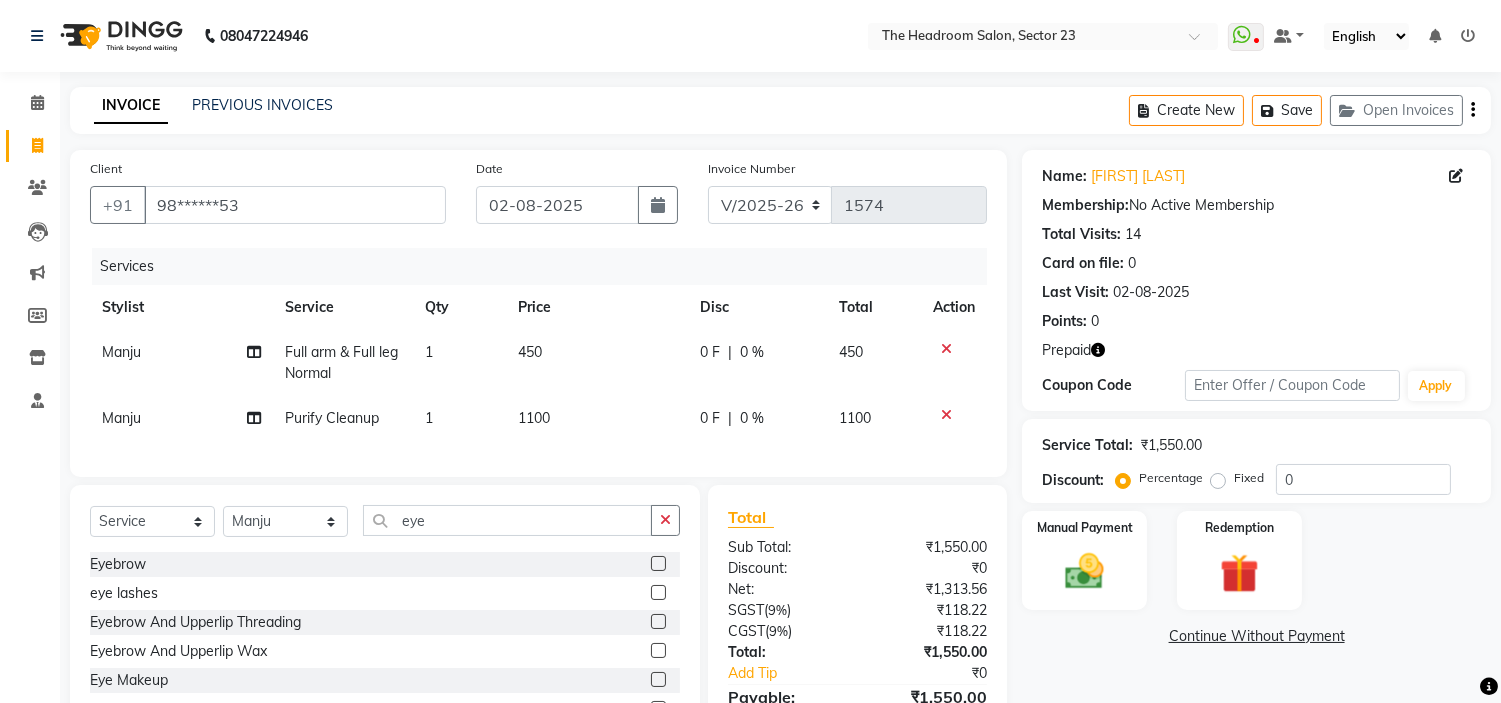 click 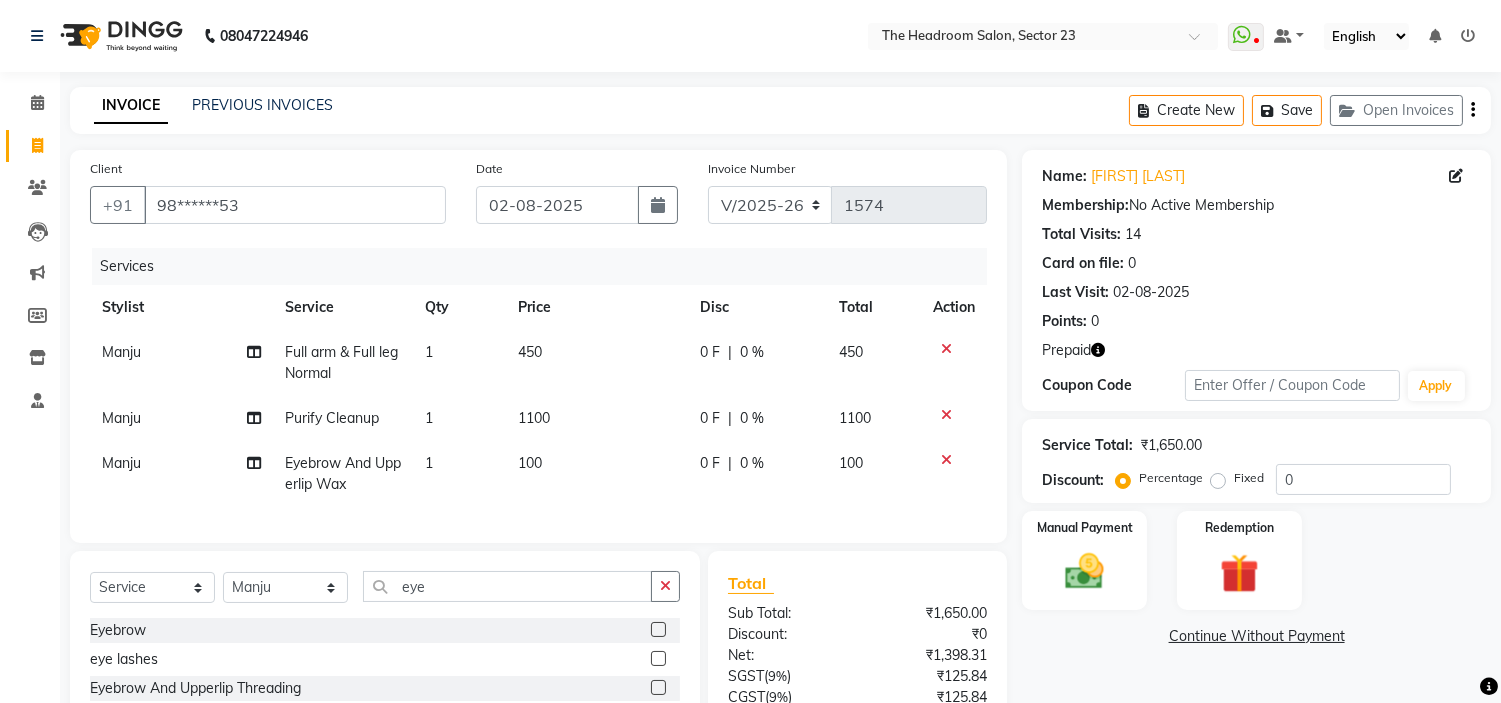 checkbox on "false" 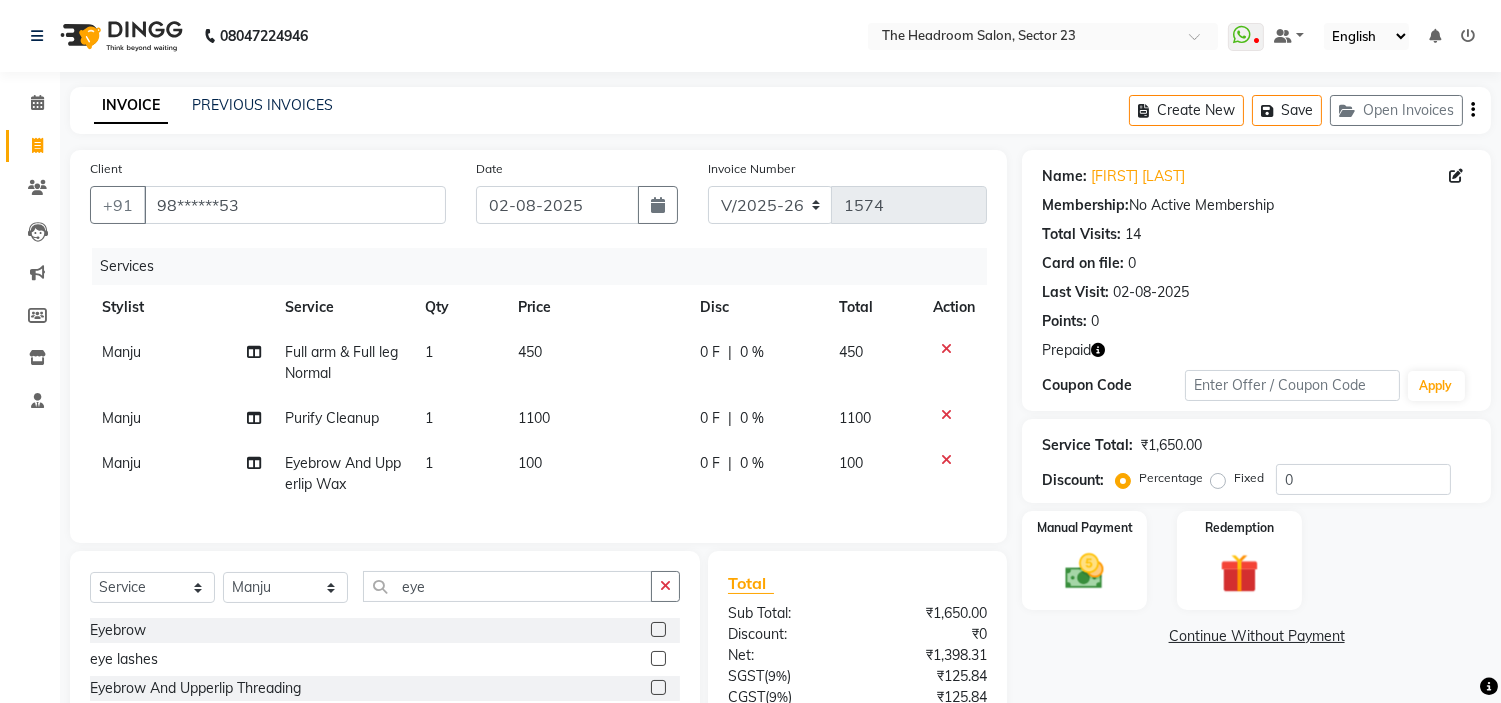 click on "1100" 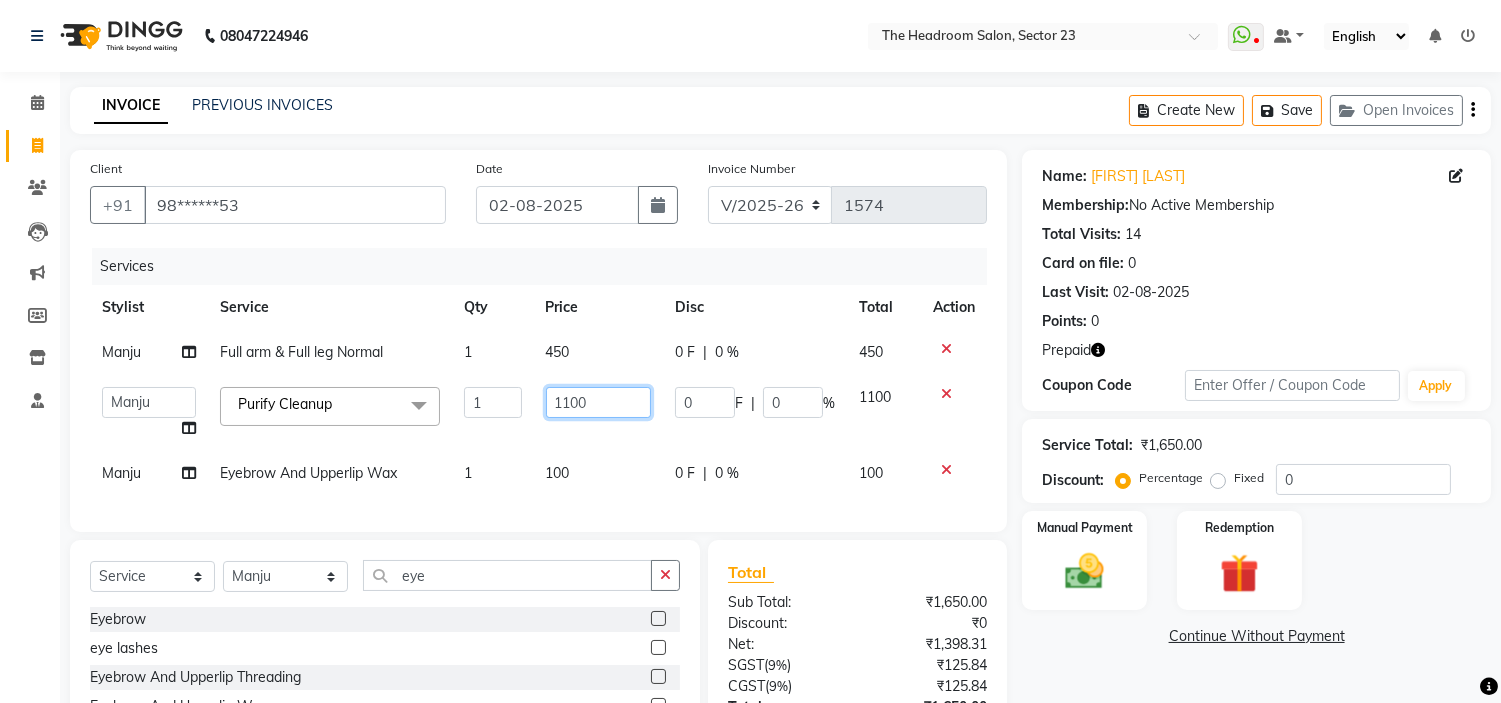 click on "1100" 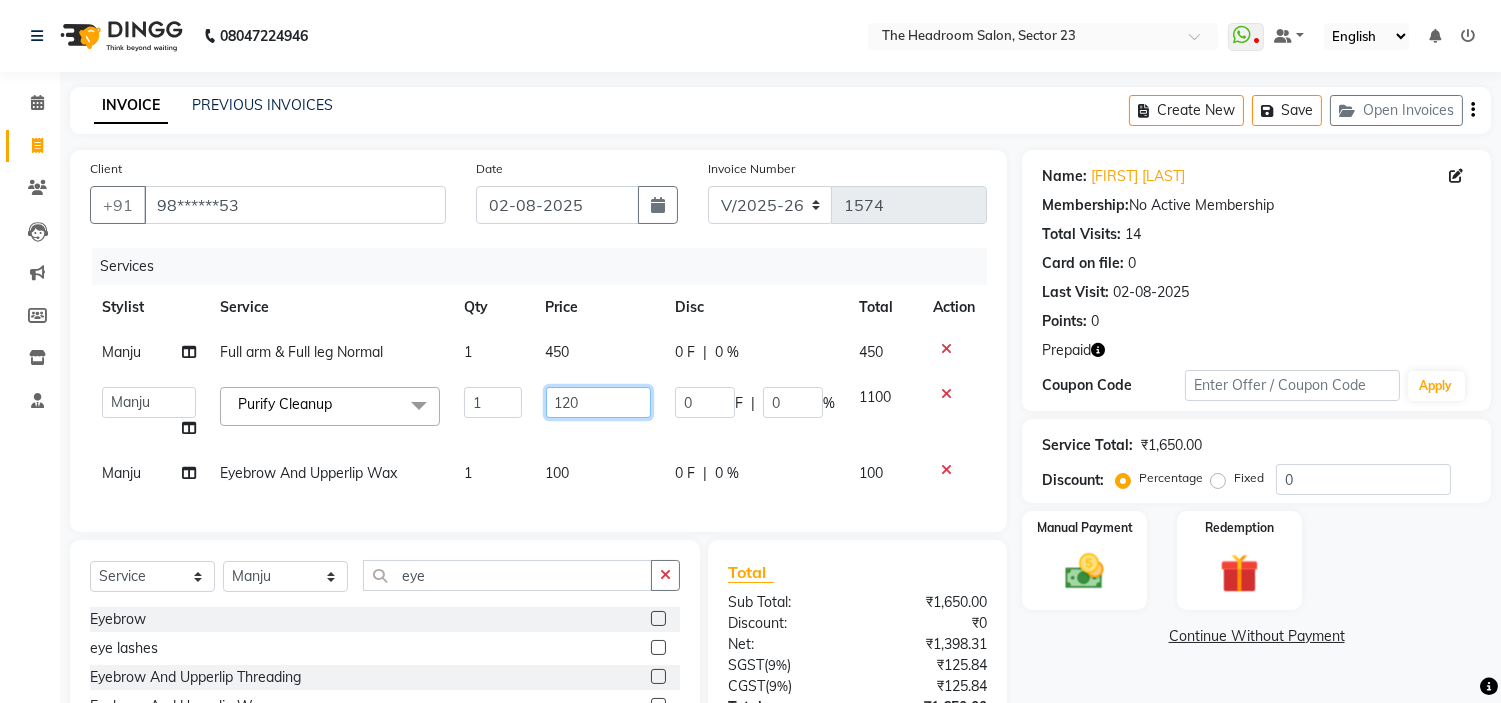 type on "1200" 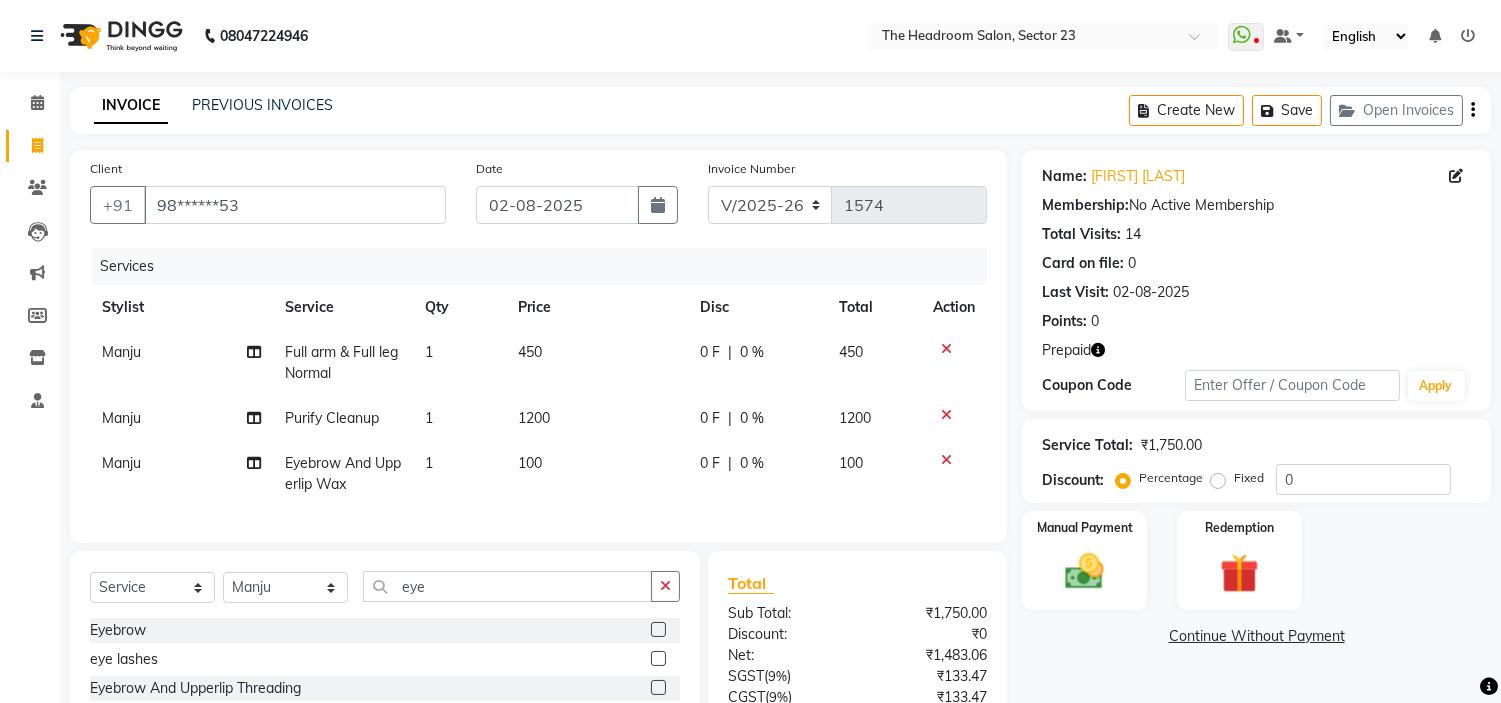 click on "Name: [FIRST] [LAST] Membership:  No Active Membership  Total Visits:  14 Card on file:  0 Last Visit:   02-08-2025 Points:   0  Prepaid Coupon Code Apply Service Total:  ₹1,750.00  Discount:  Percentage   Fixed  0 Manual Payment Redemption  Continue Without Payment" 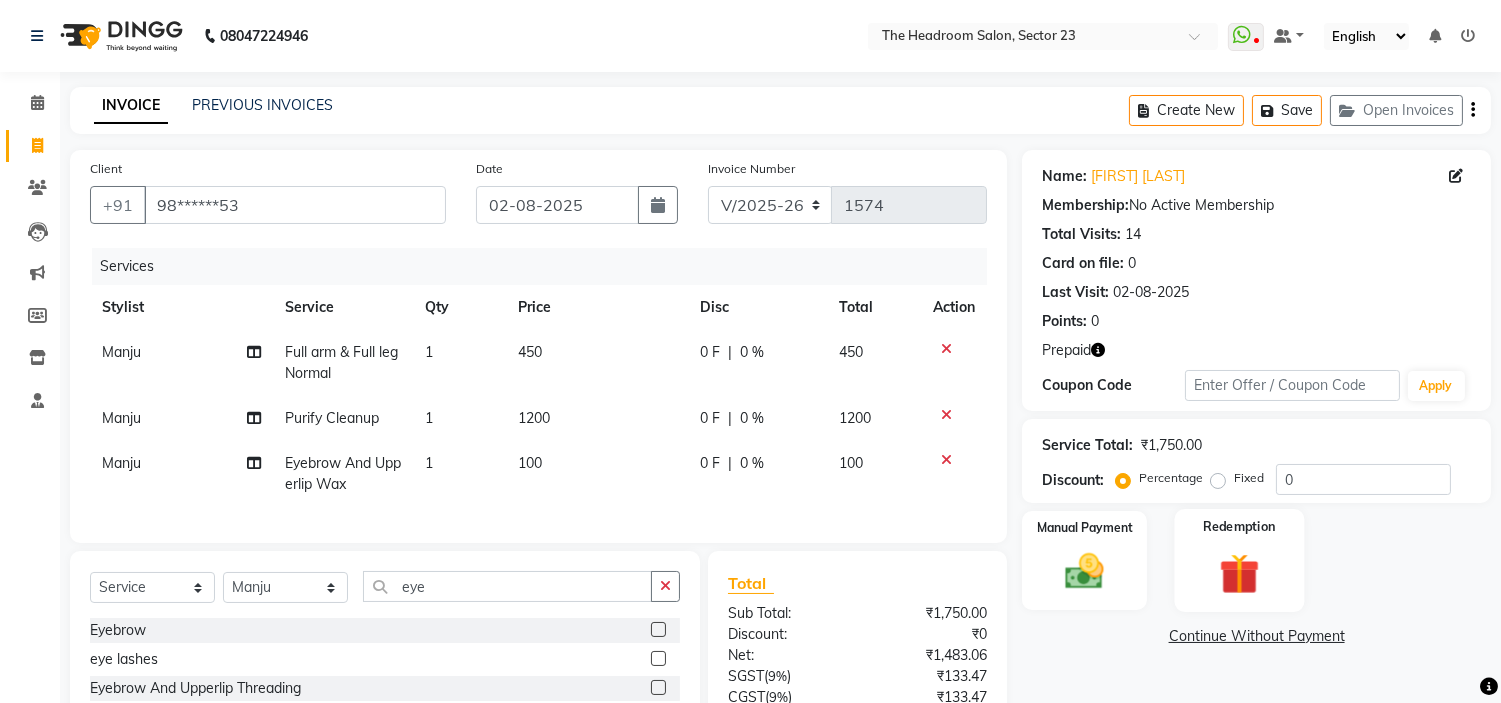 click 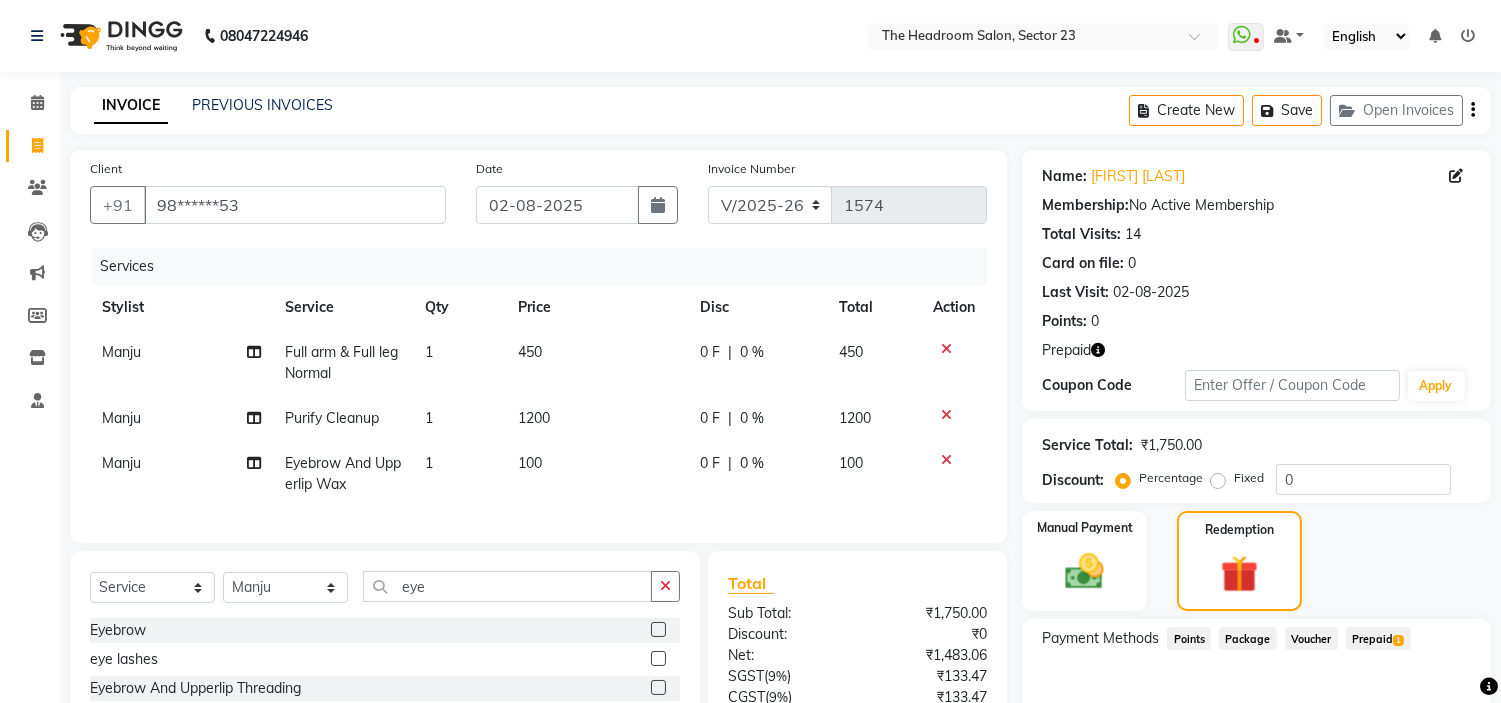 click 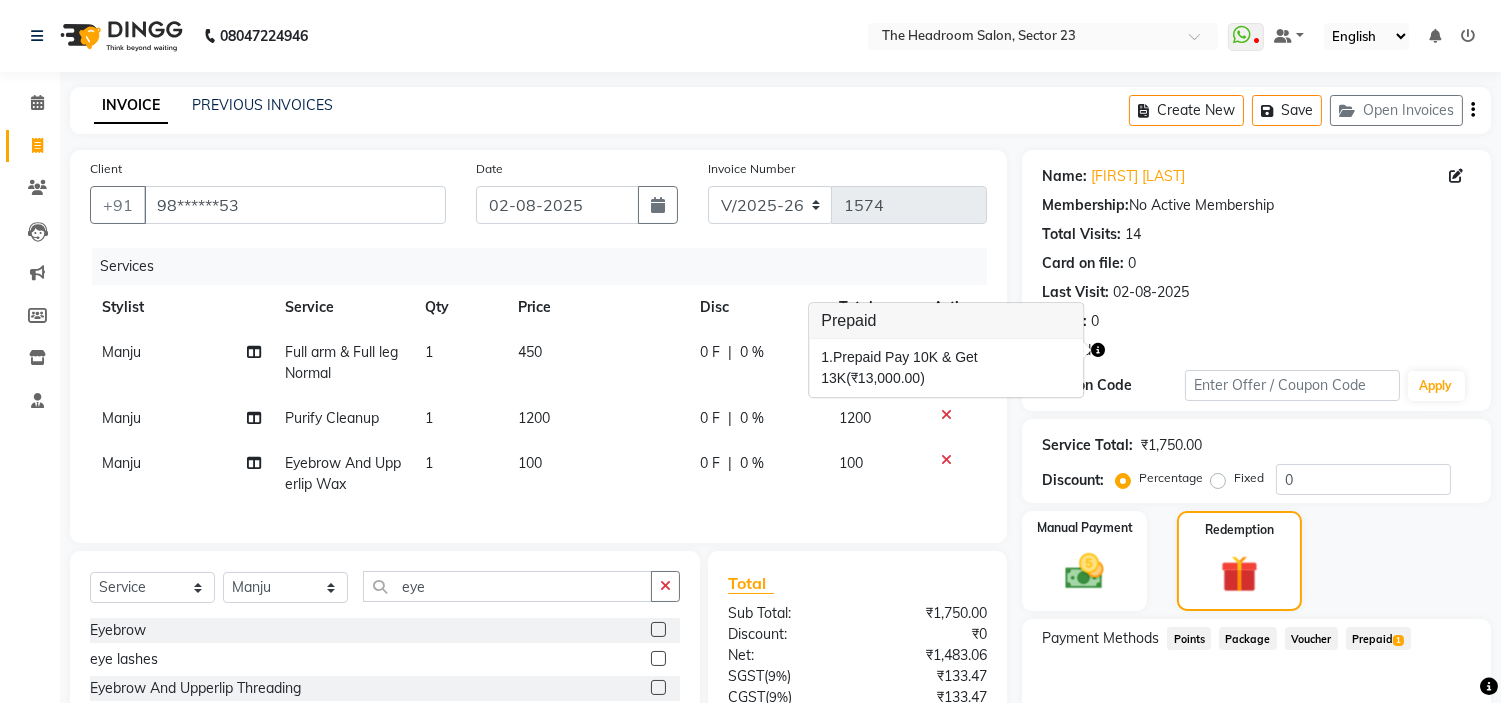 click on "Prepaid  1" 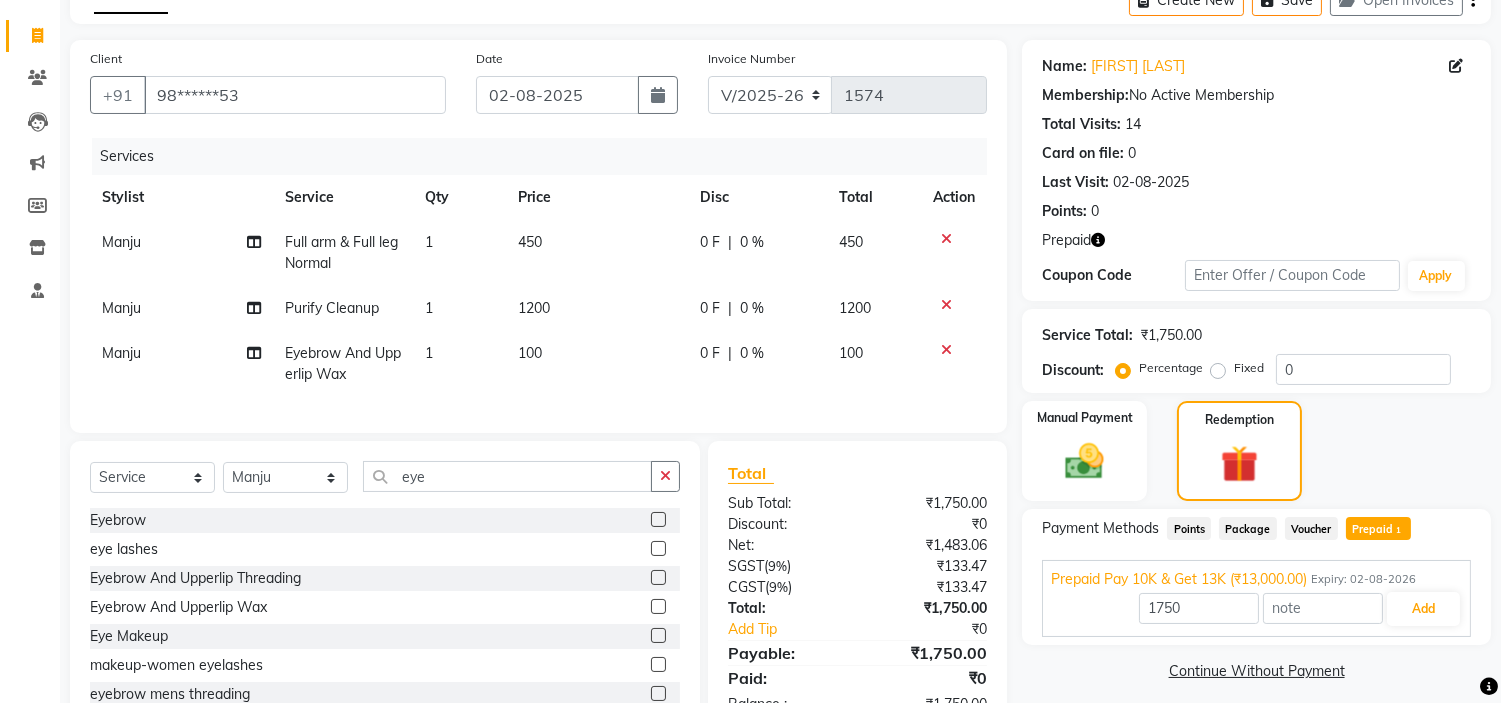 scroll, scrollTop: 190, scrollLeft: 0, axis: vertical 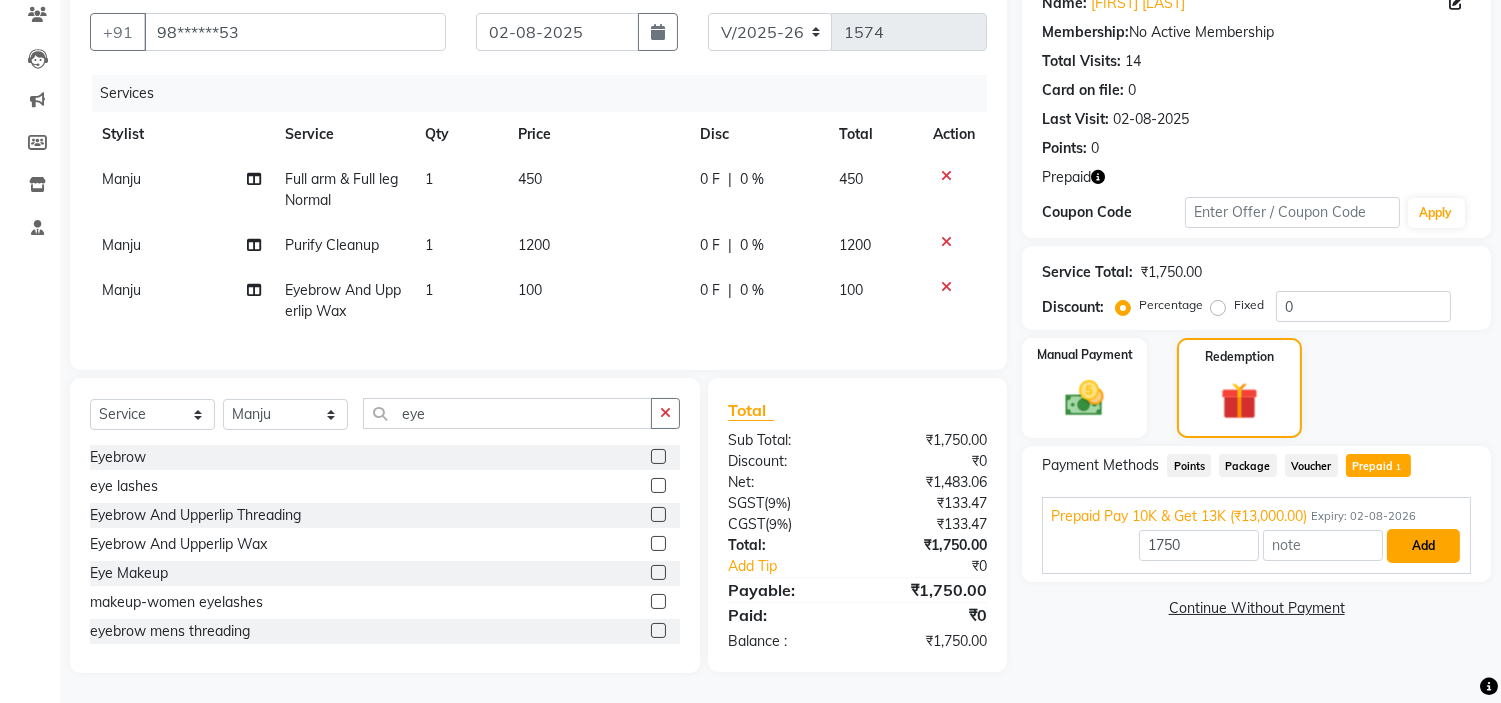 click on "Add" at bounding box center [1423, 546] 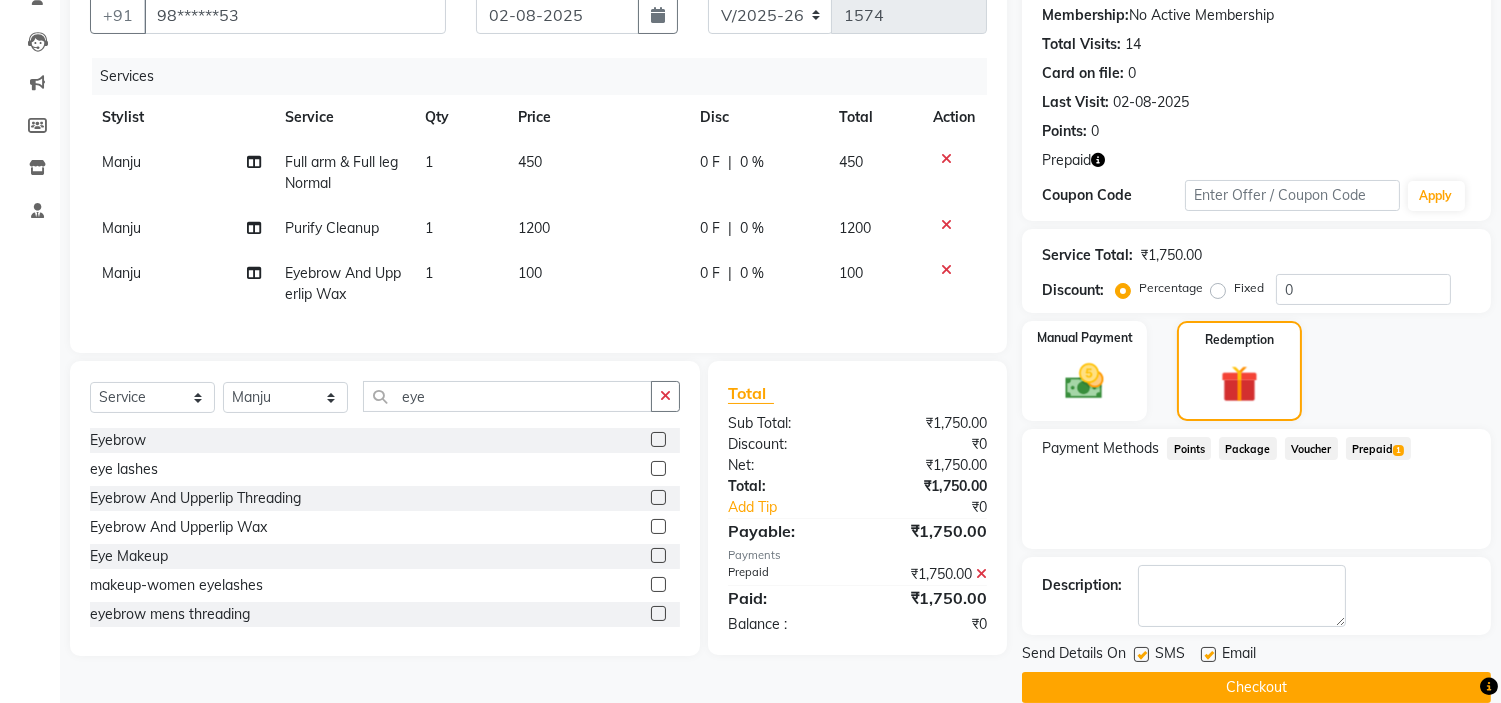 click on "Checkout" 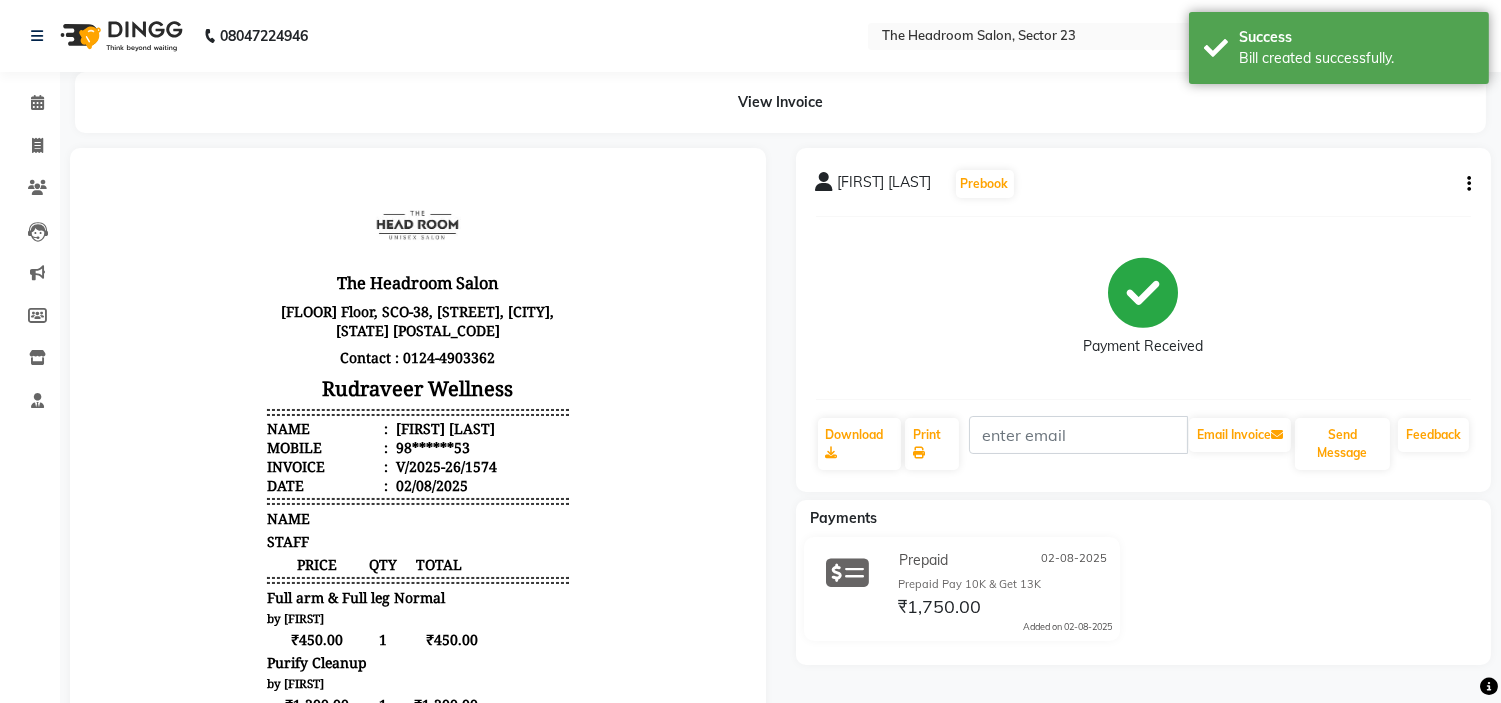 scroll, scrollTop: 0, scrollLeft: 0, axis: both 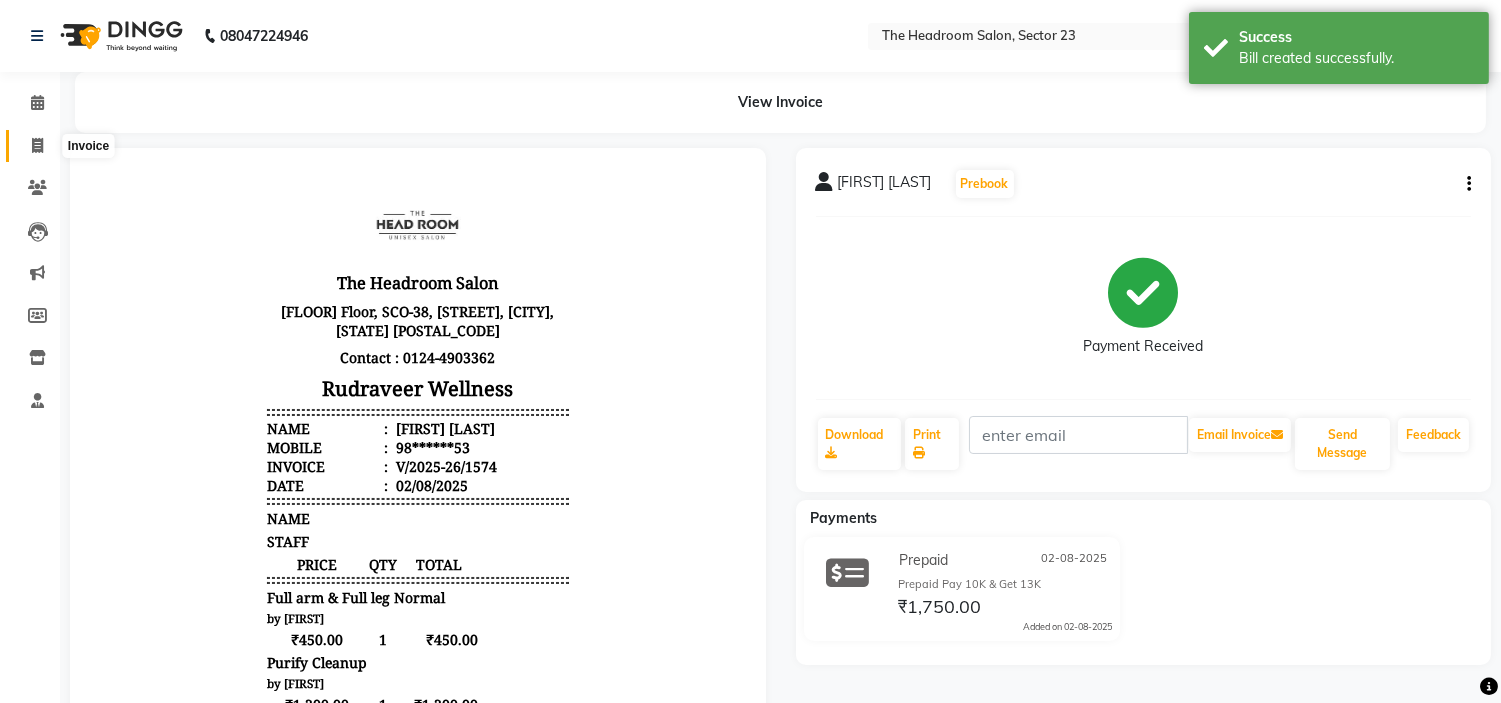 click 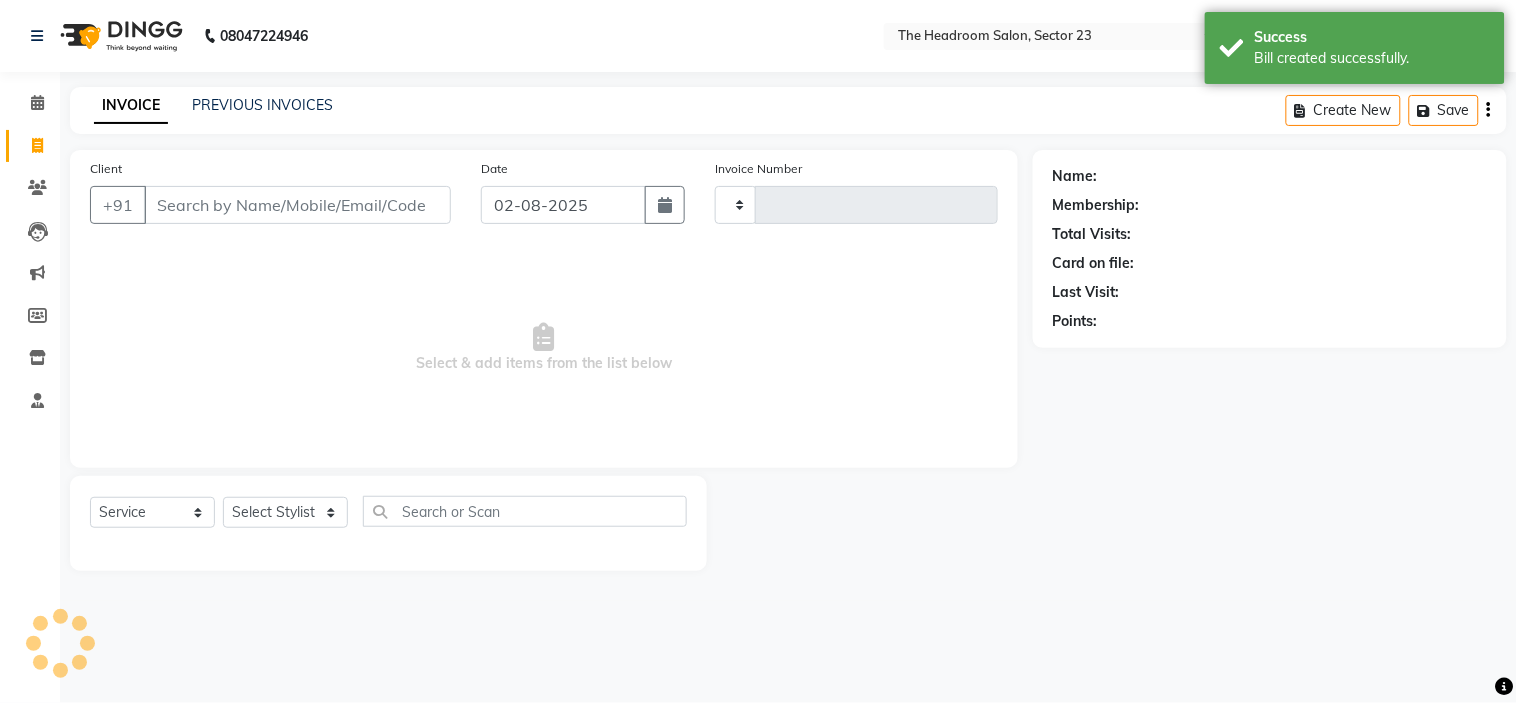 type on "1575" 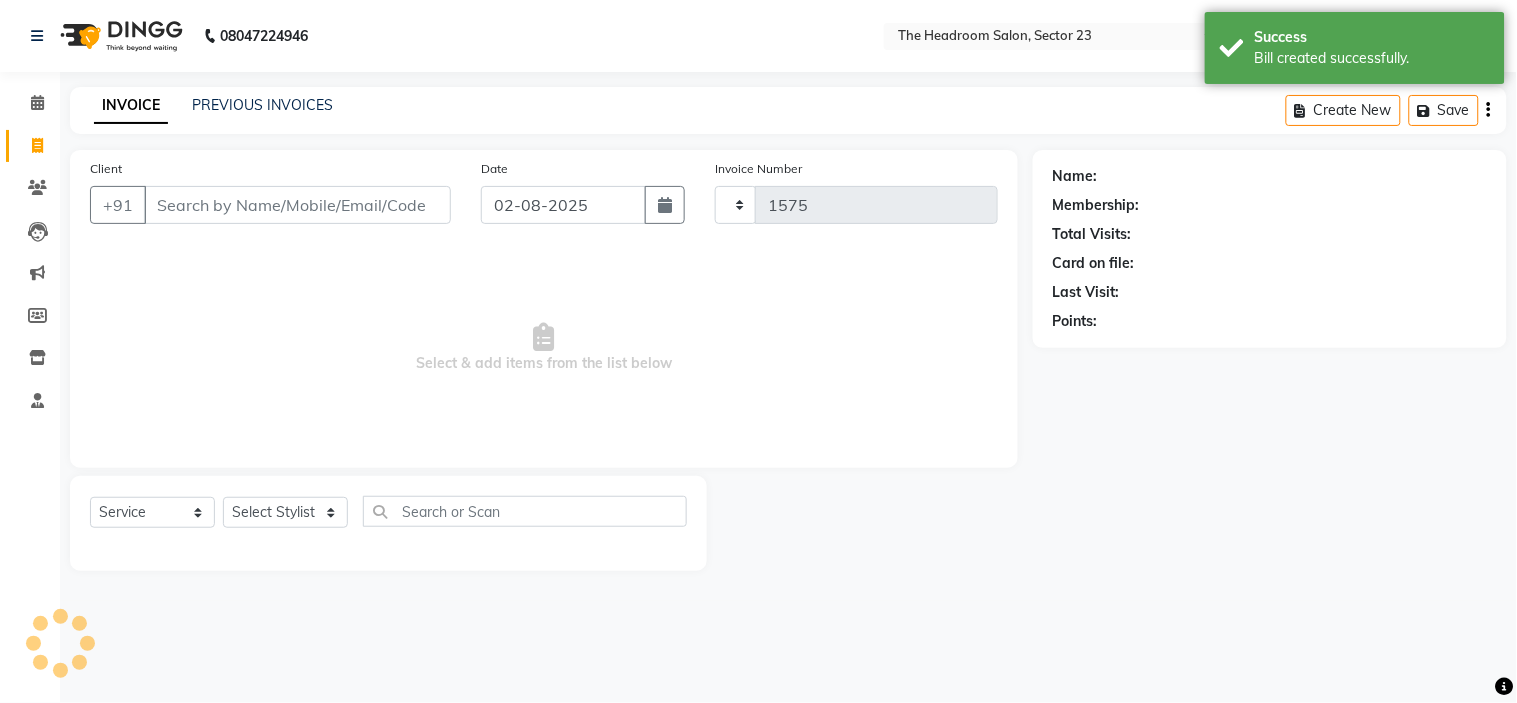 select on "6796" 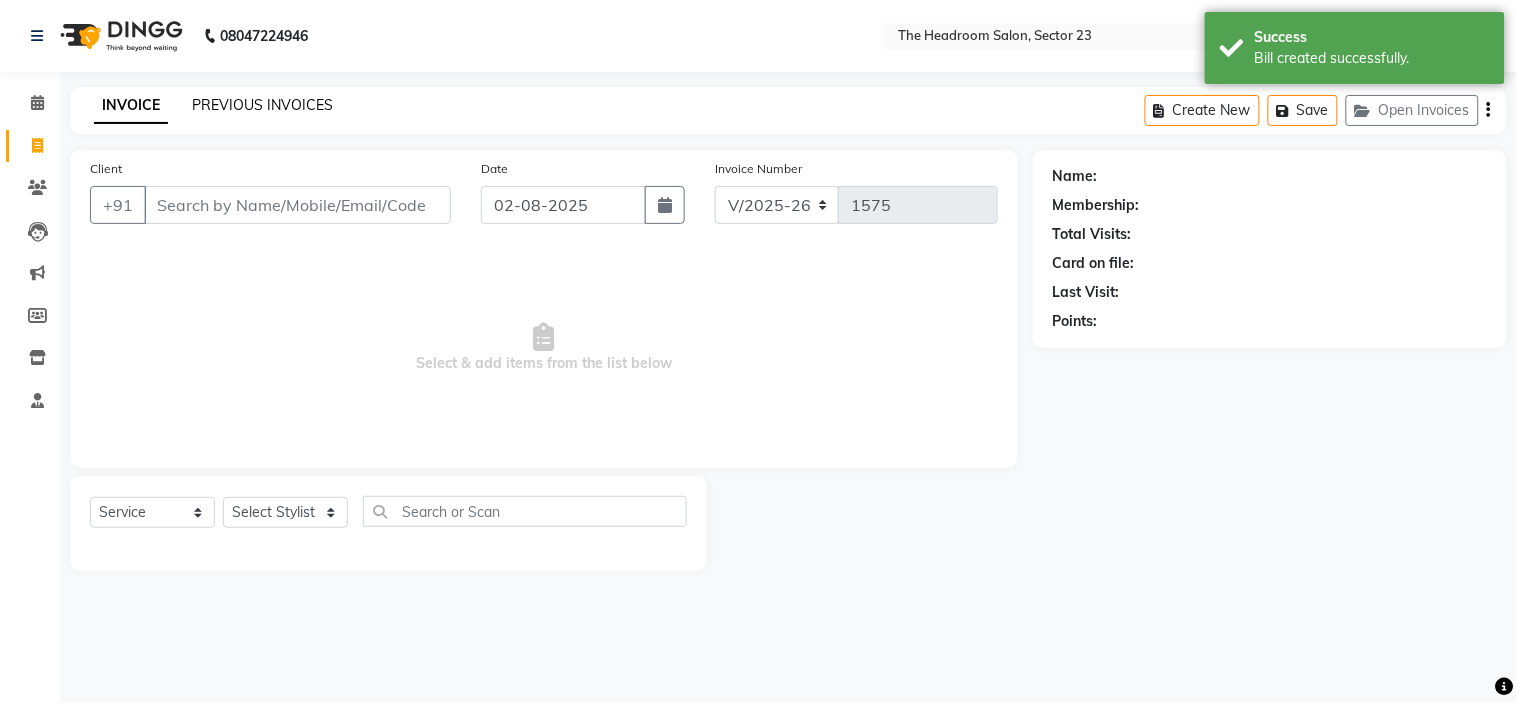 click on "PREVIOUS INVOICES" 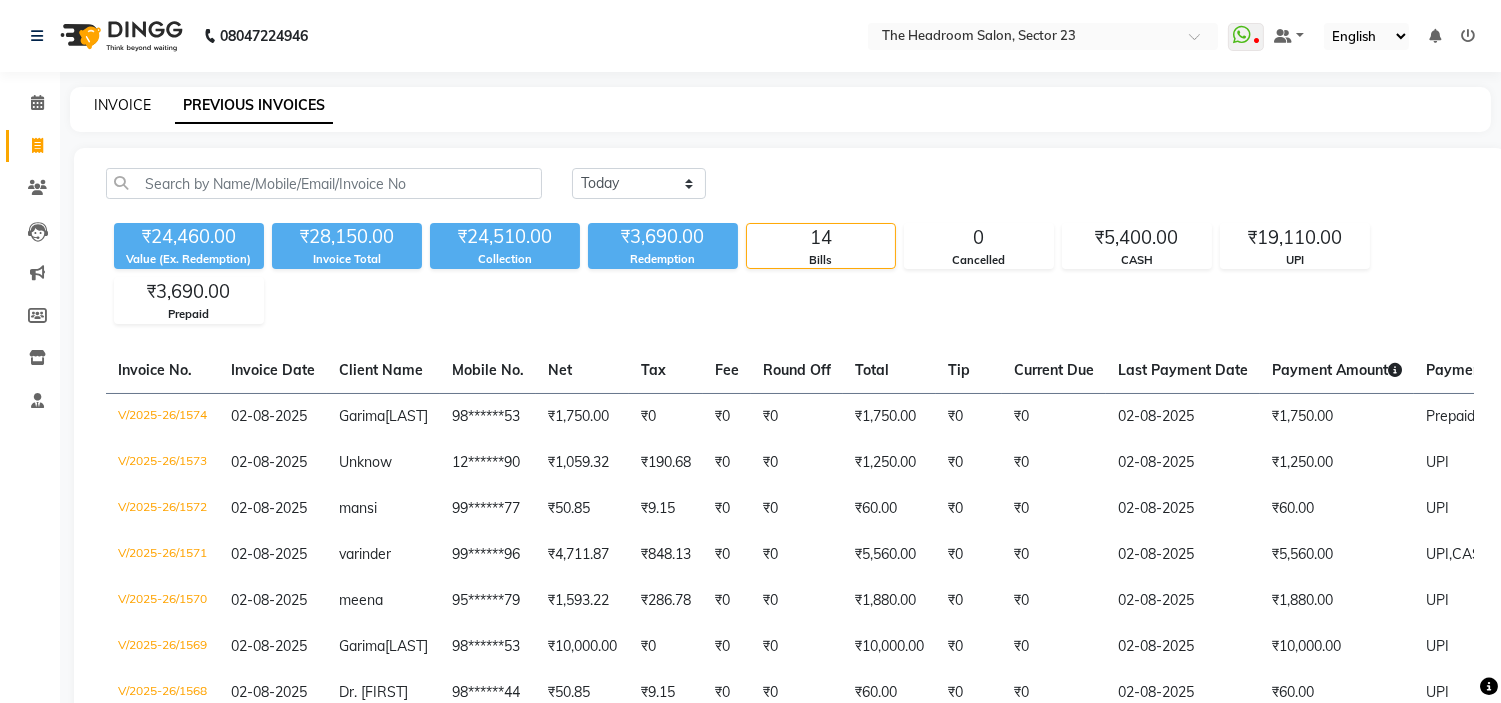 click on "INVOICE" 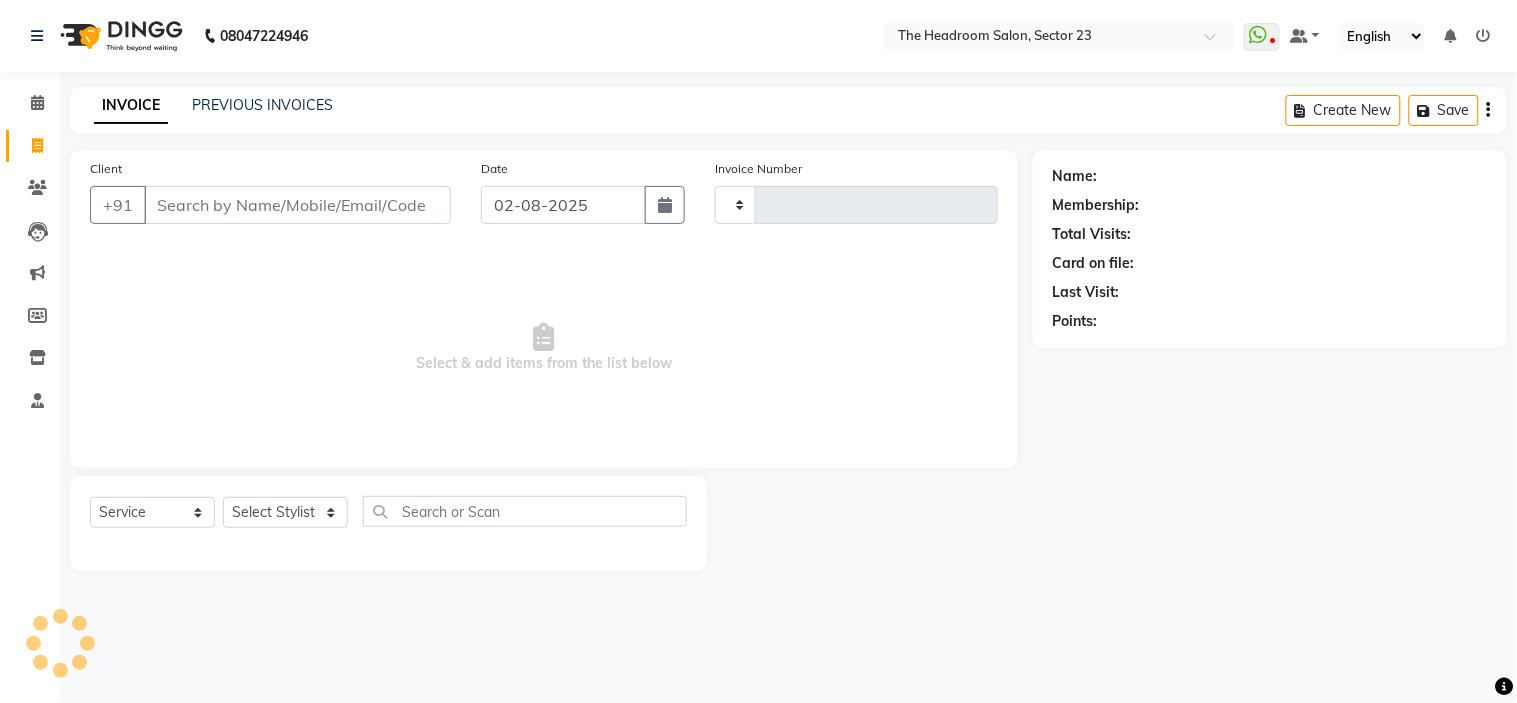 type on "1575" 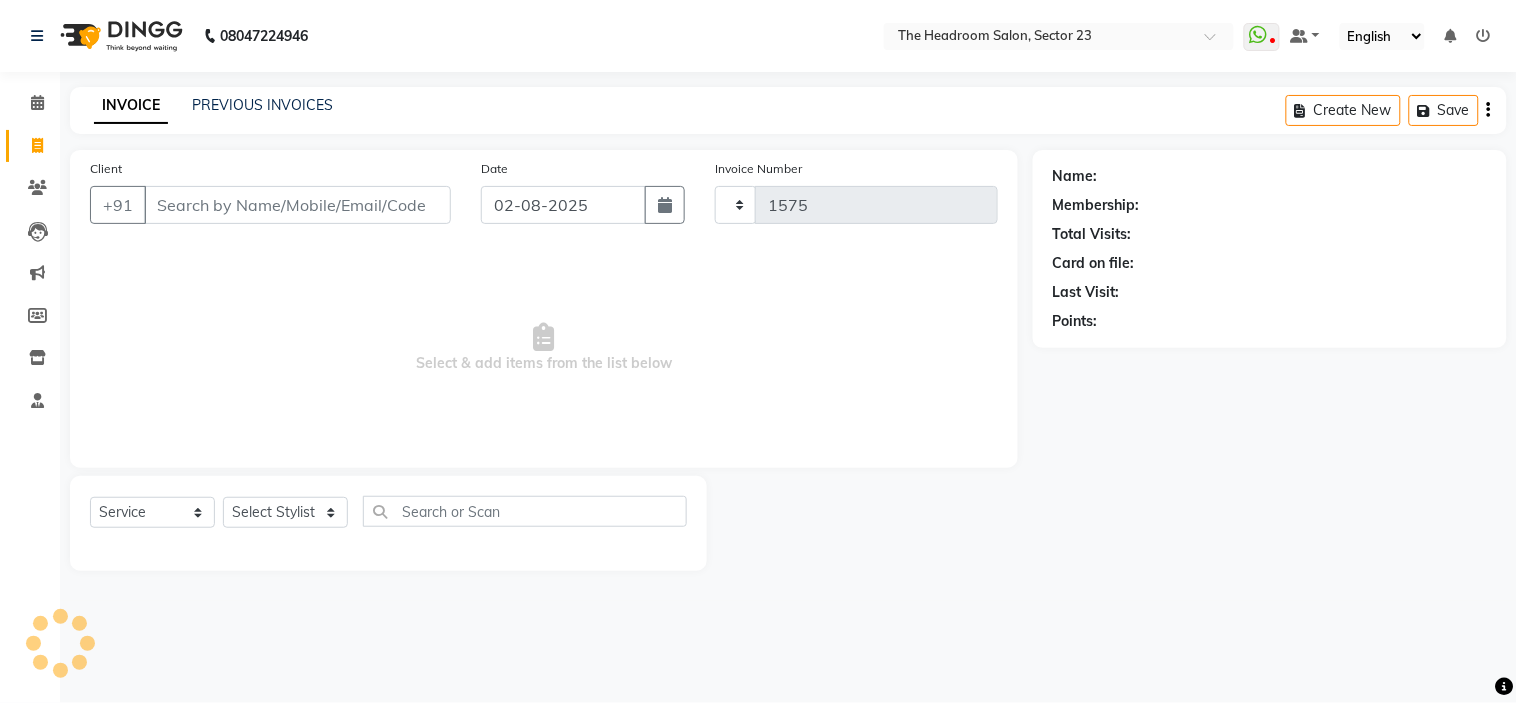 select on "6796" 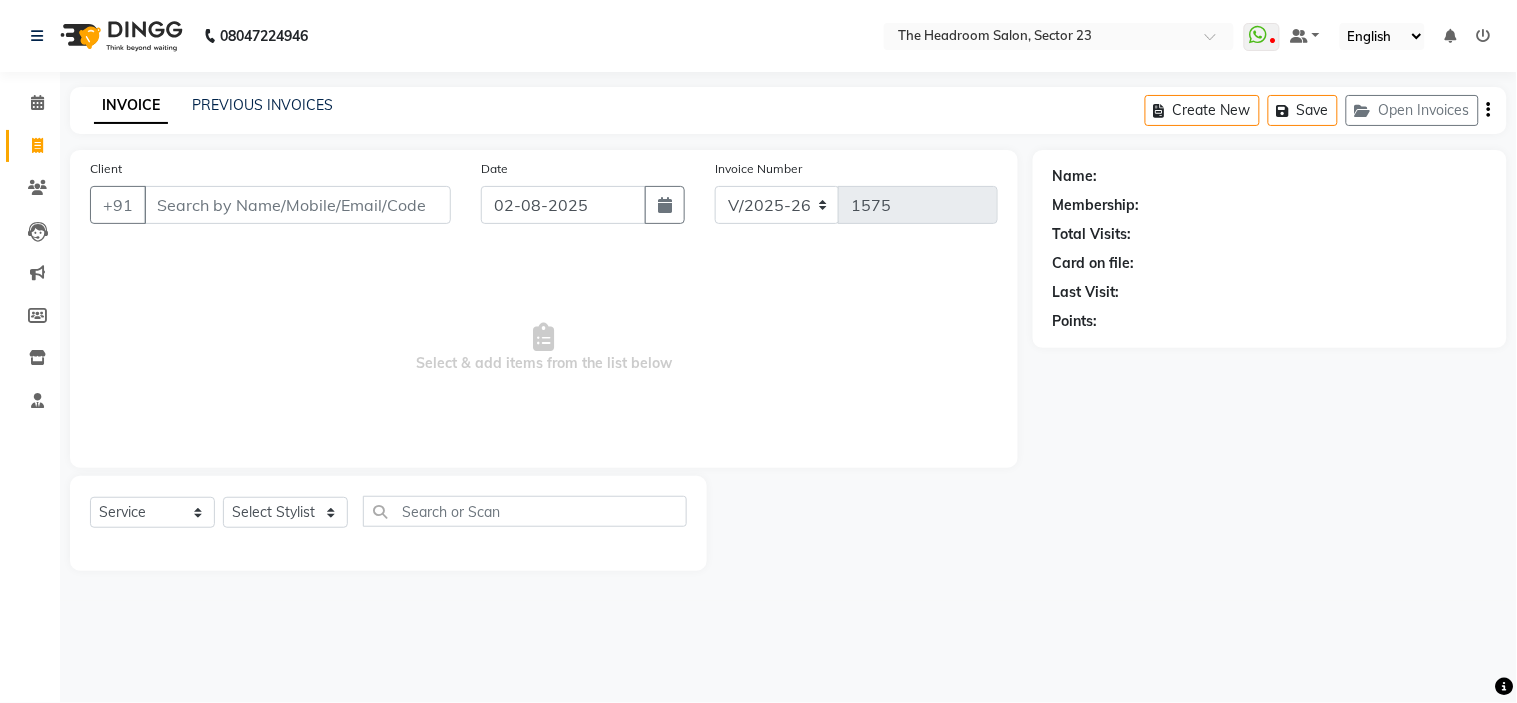 click on "Client" at bounding box center (297, 205) 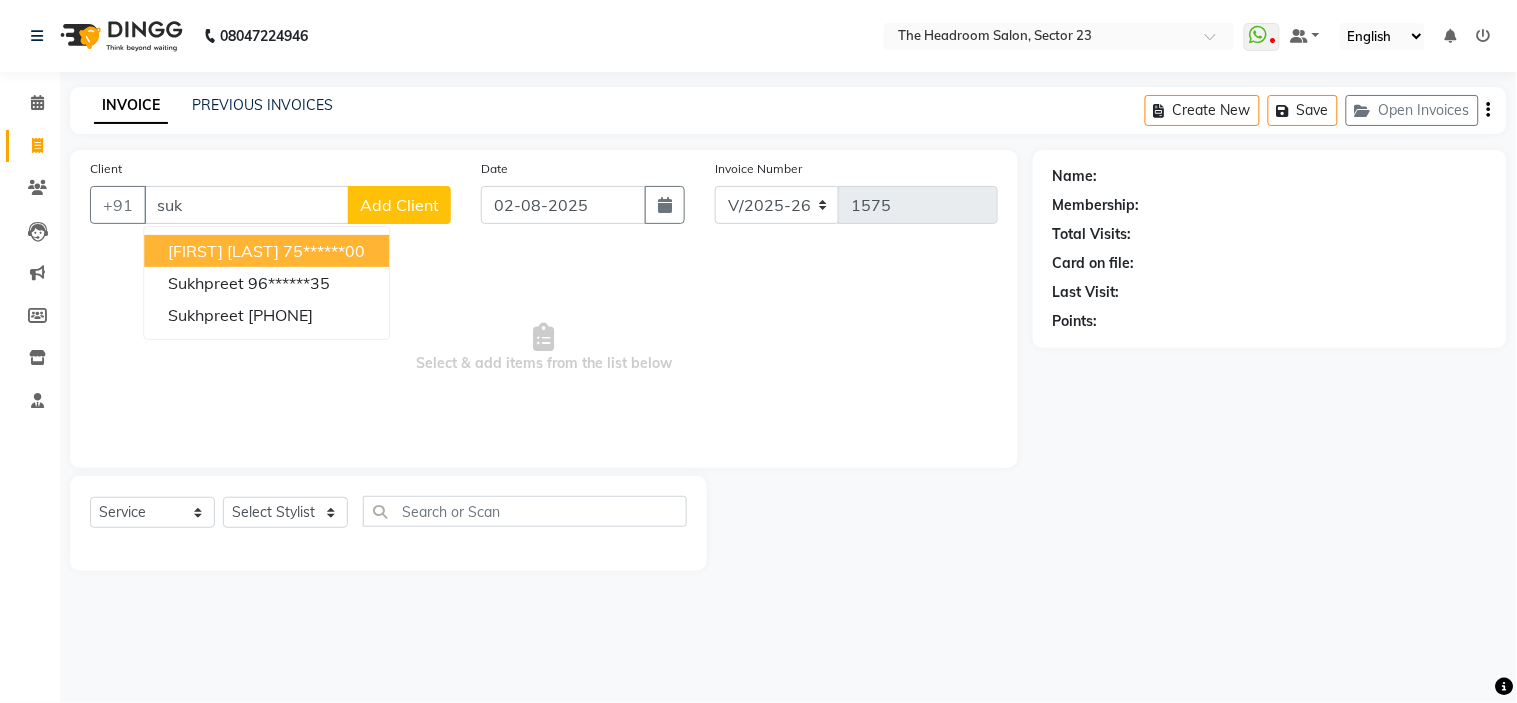 click on "[FIRST] [LAST]" at bounding box center [223, 251] 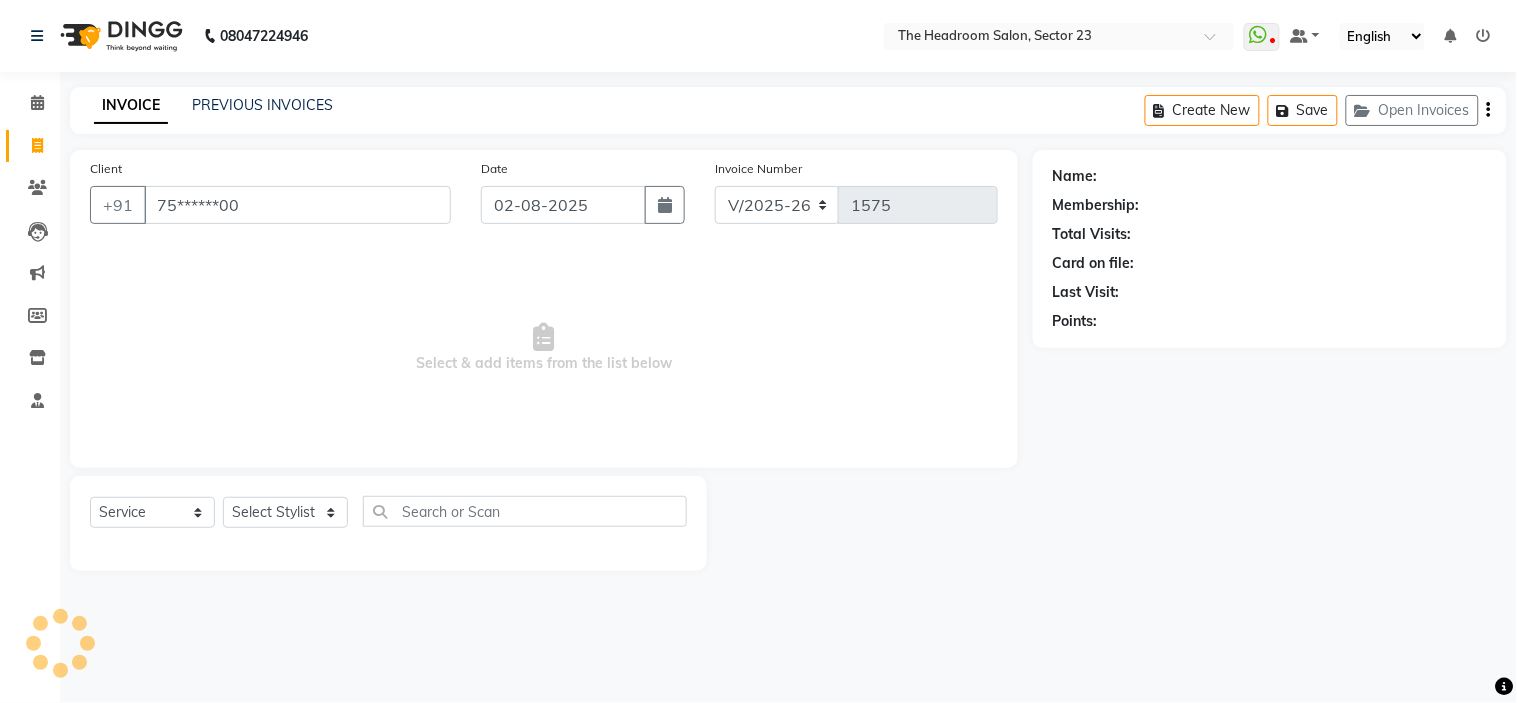 type on "75******00" 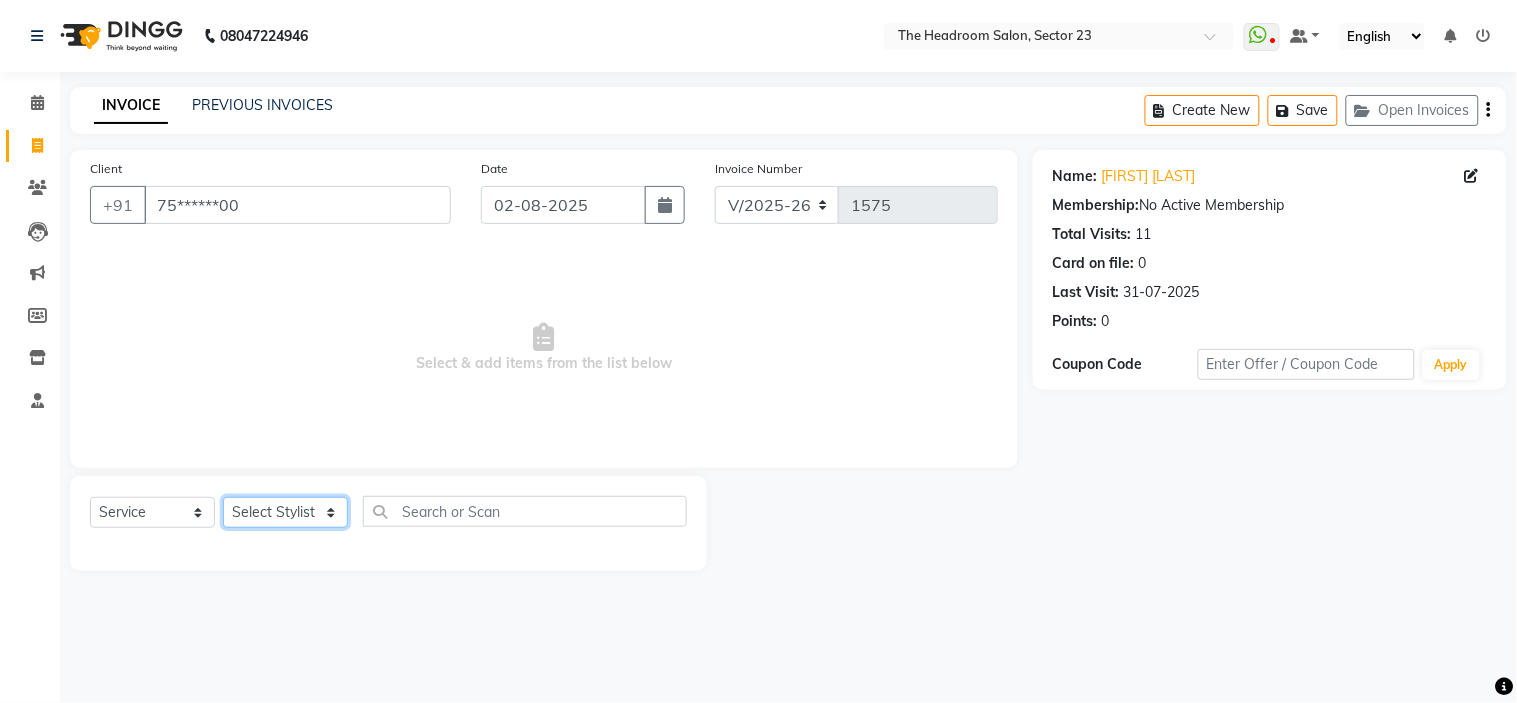 click on "Select Stylist Anjali Anubha Ashok Garima Manager Manju Raju Rohit Shahbaz" 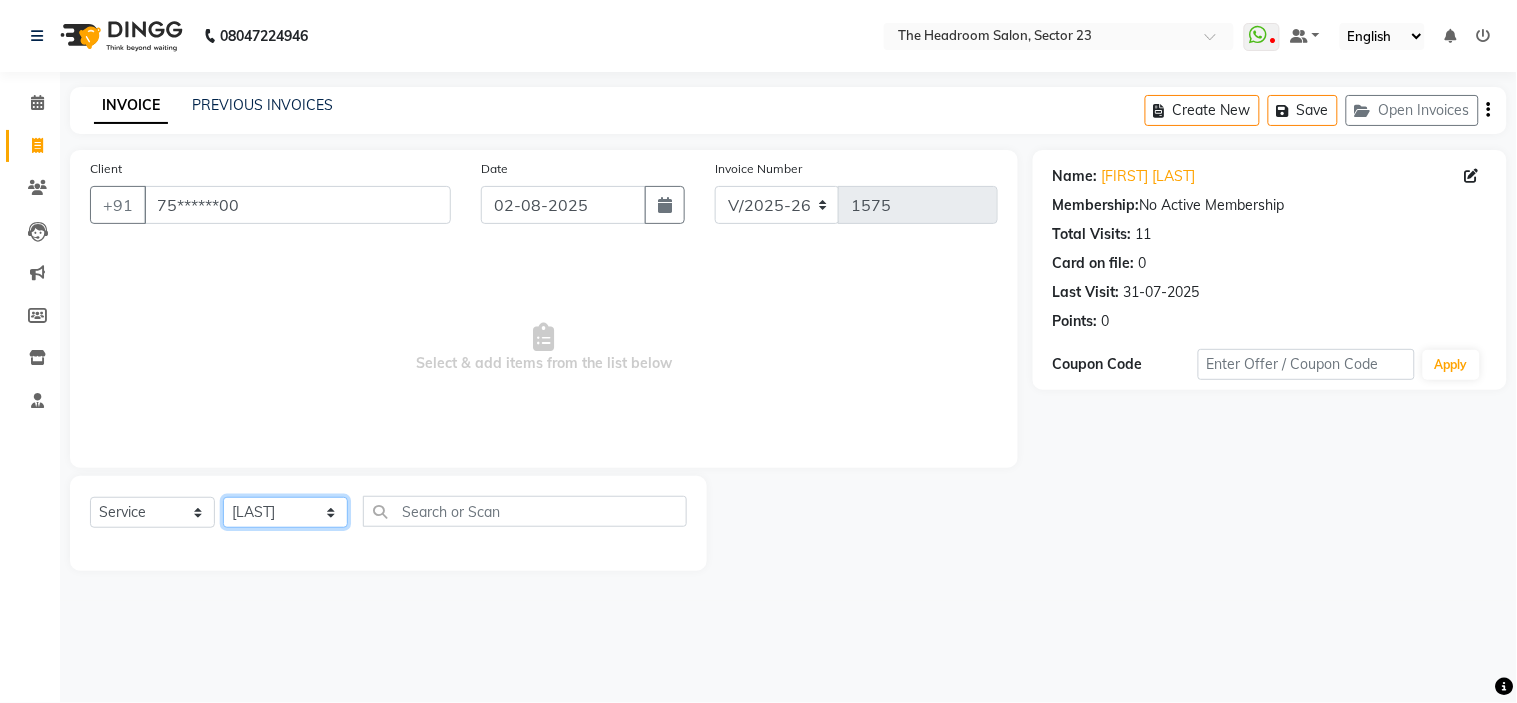 click on "Select Stylist Anjali Anubha Ashok Garima Manager Manju Raju Rohit Shahbaz" 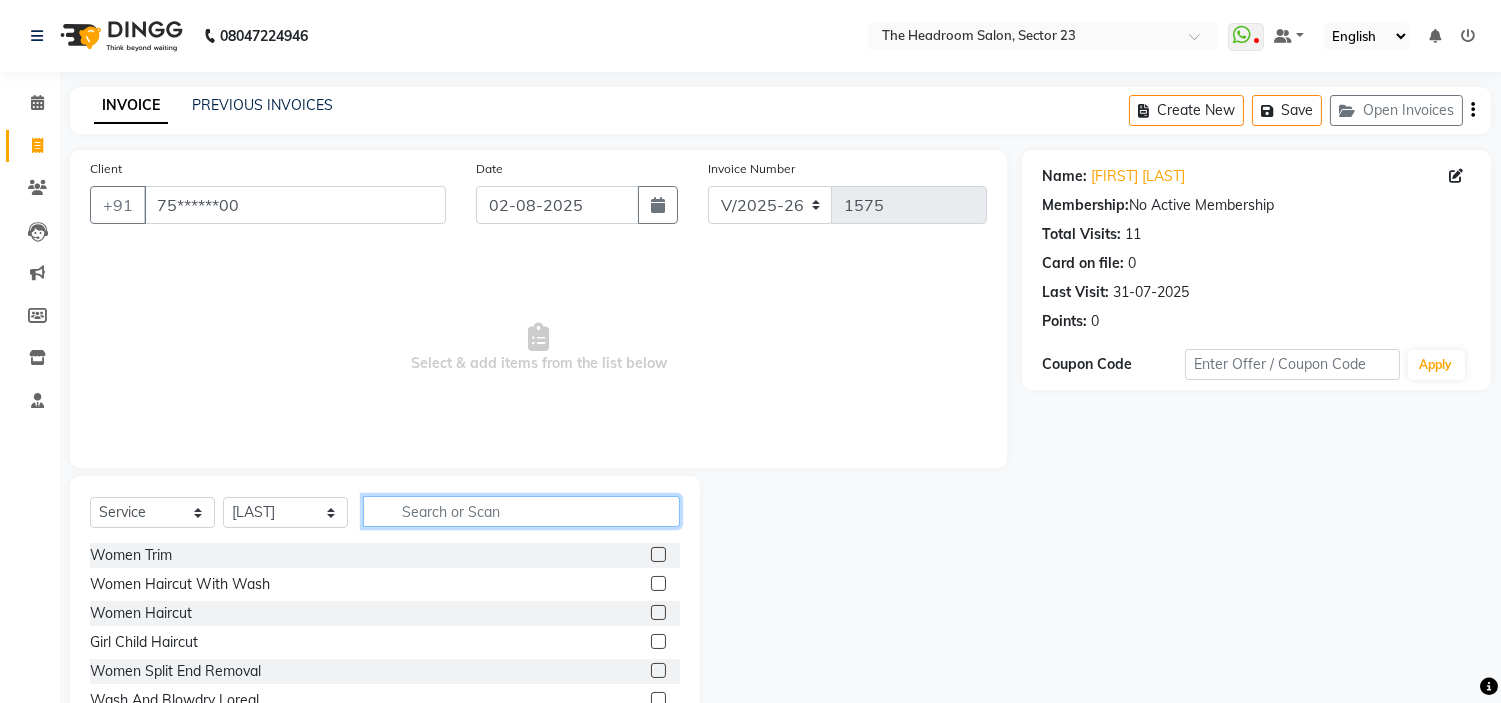 click 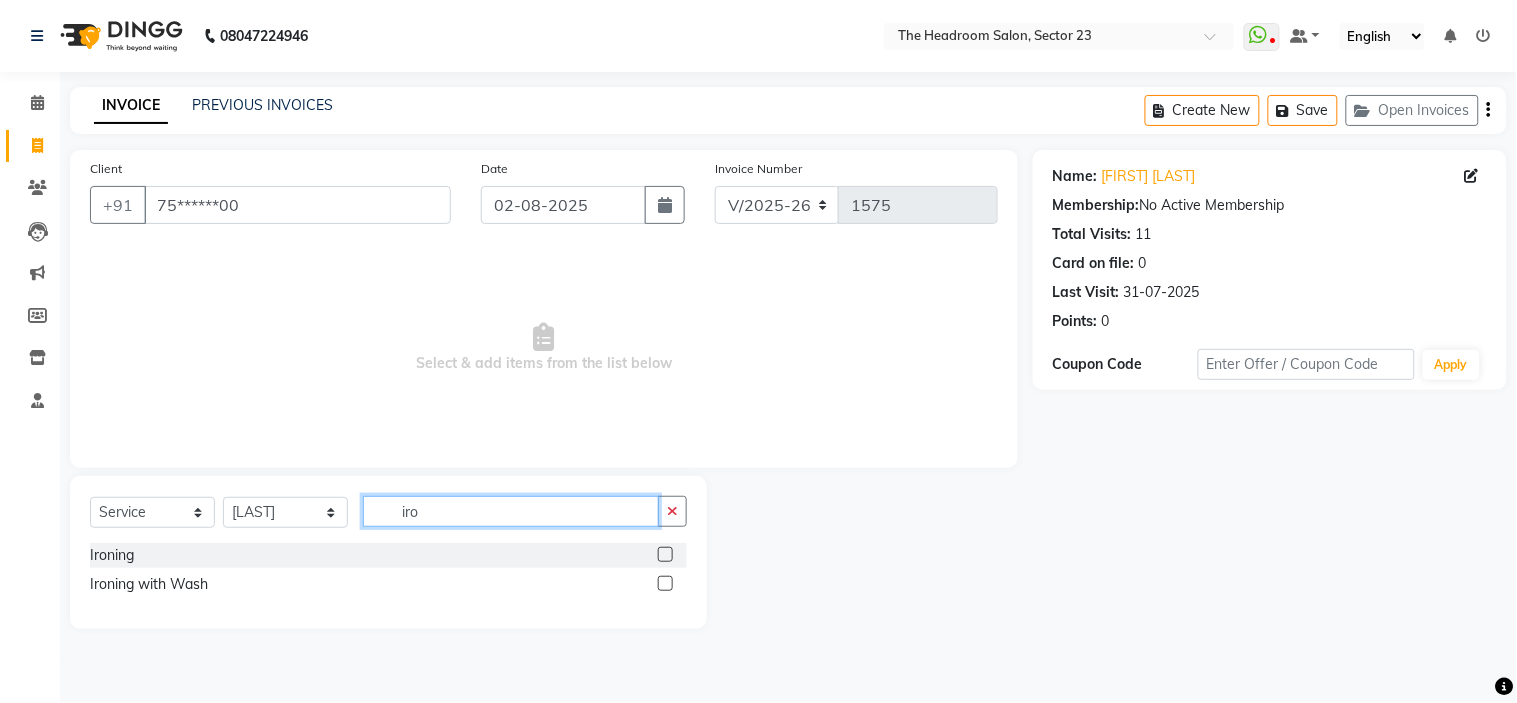 type on "iro" 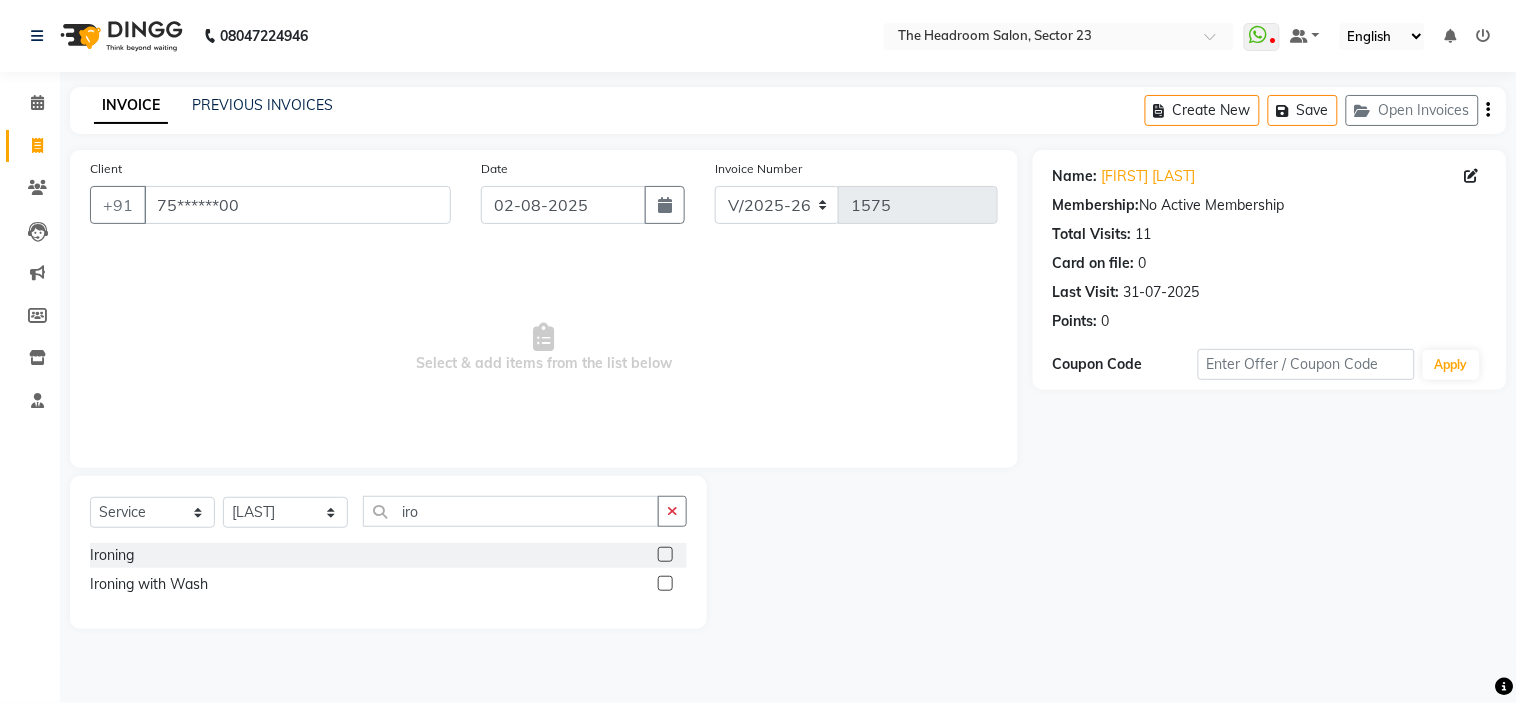 click 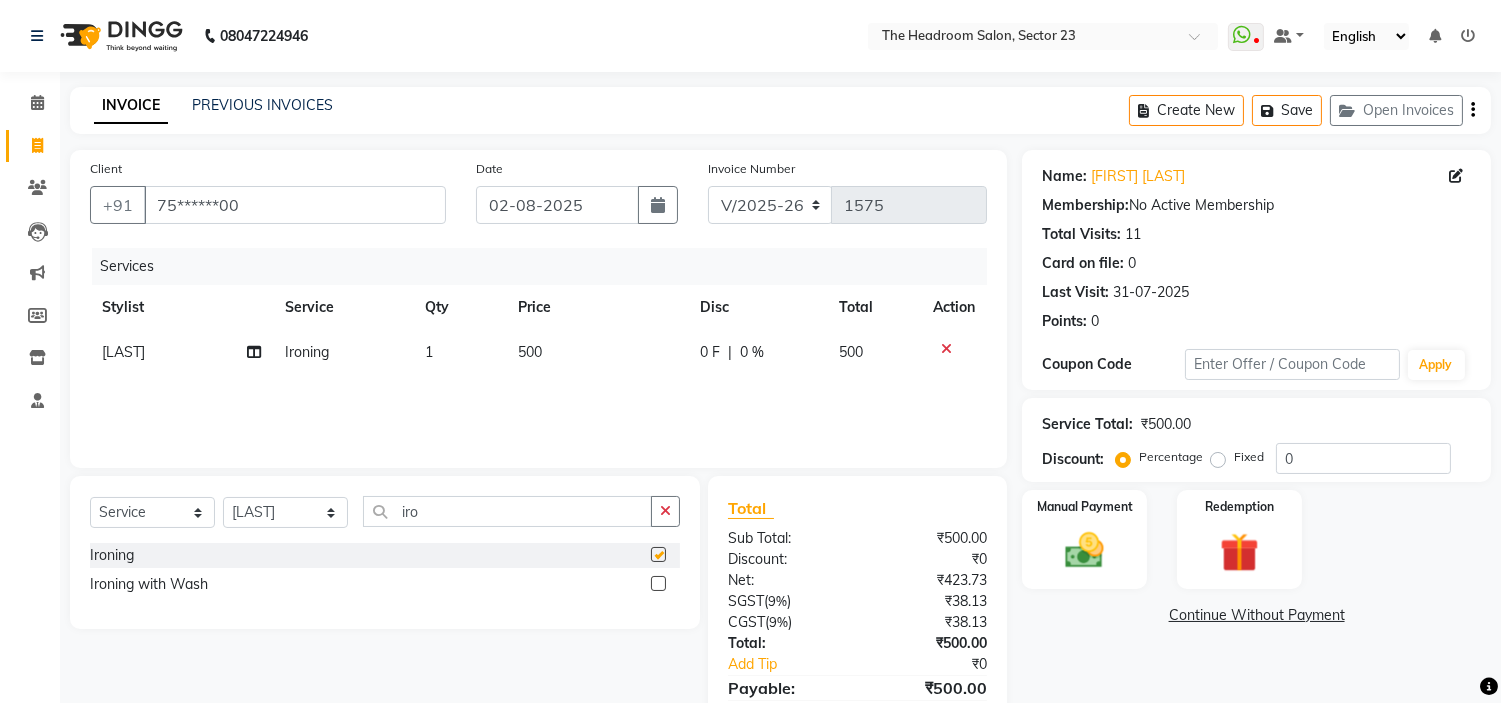 checkbox on "false" 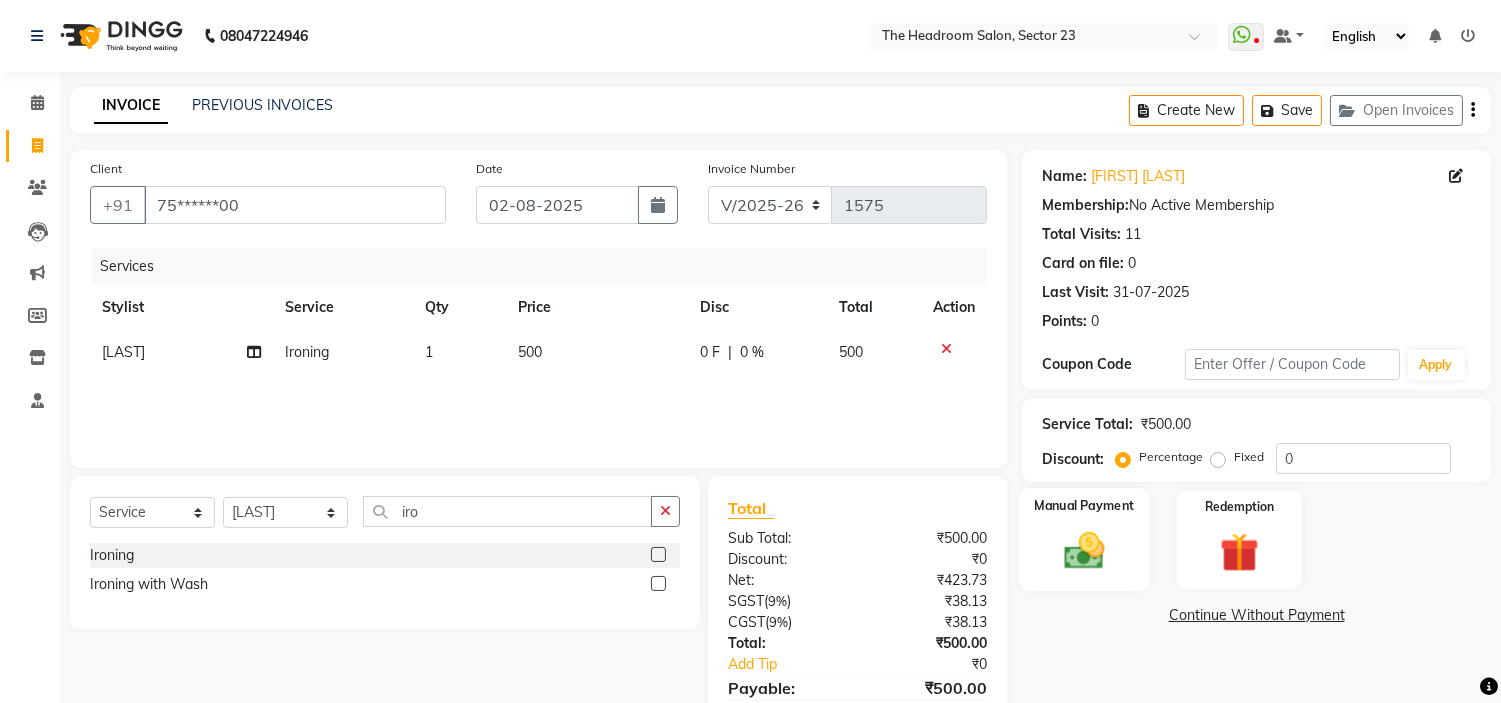 click 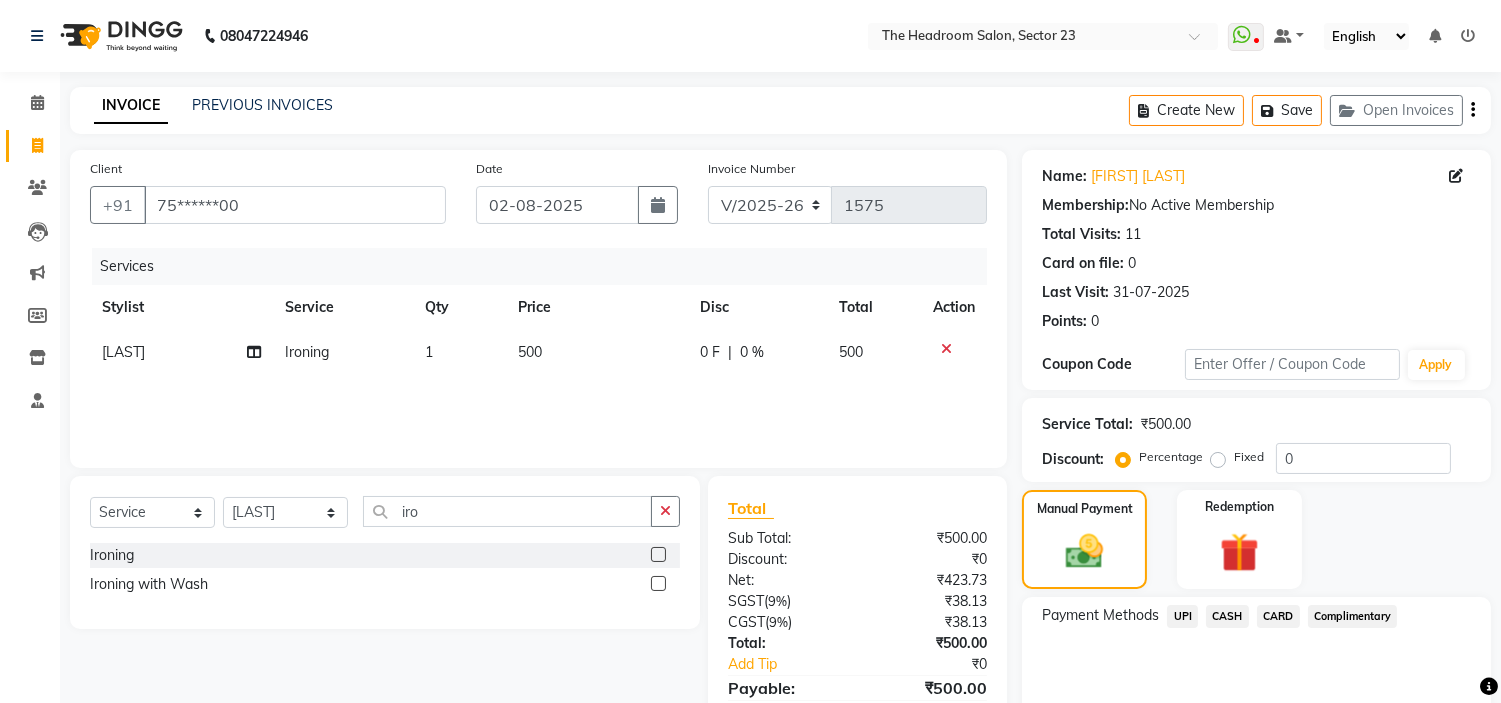 click on "UPI" 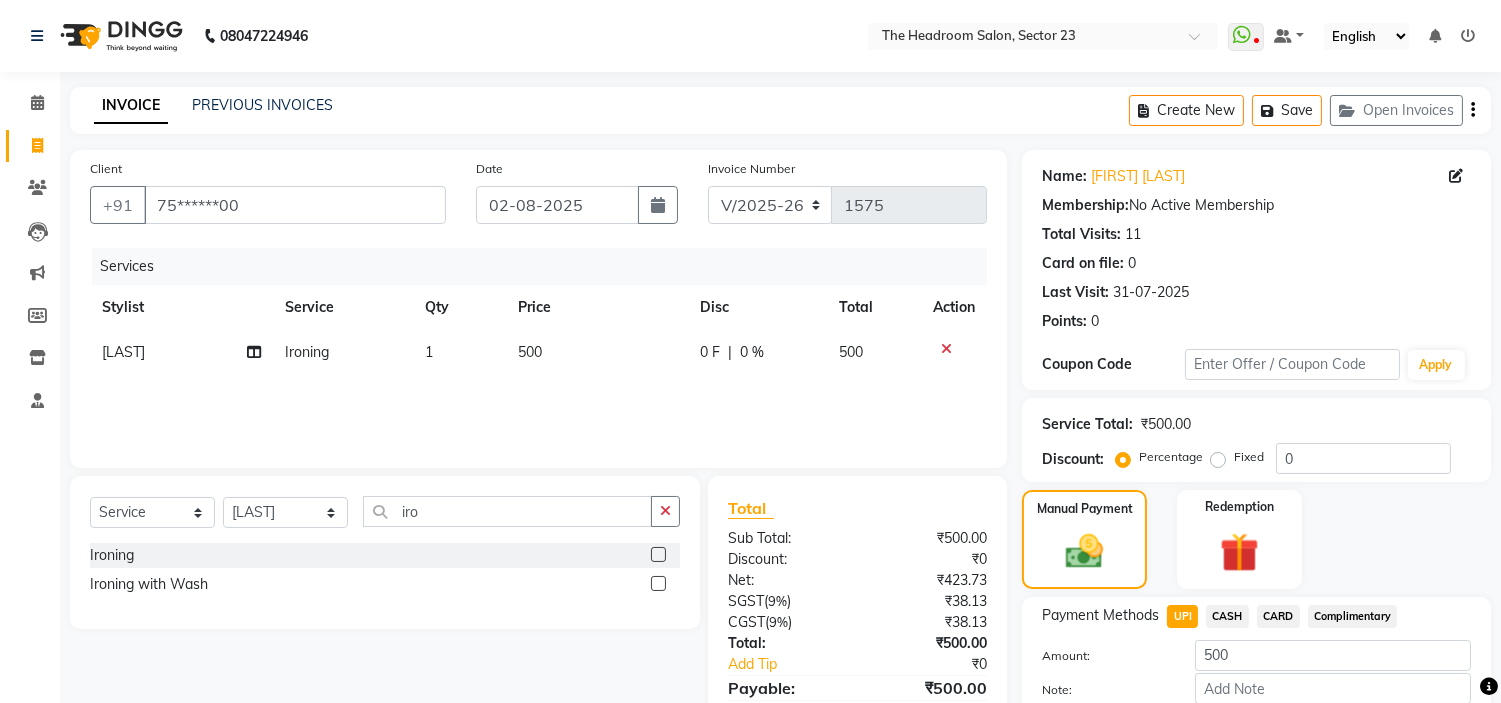 scroll, scrollTop: 113, scrollLeft: 0, axis: vertical 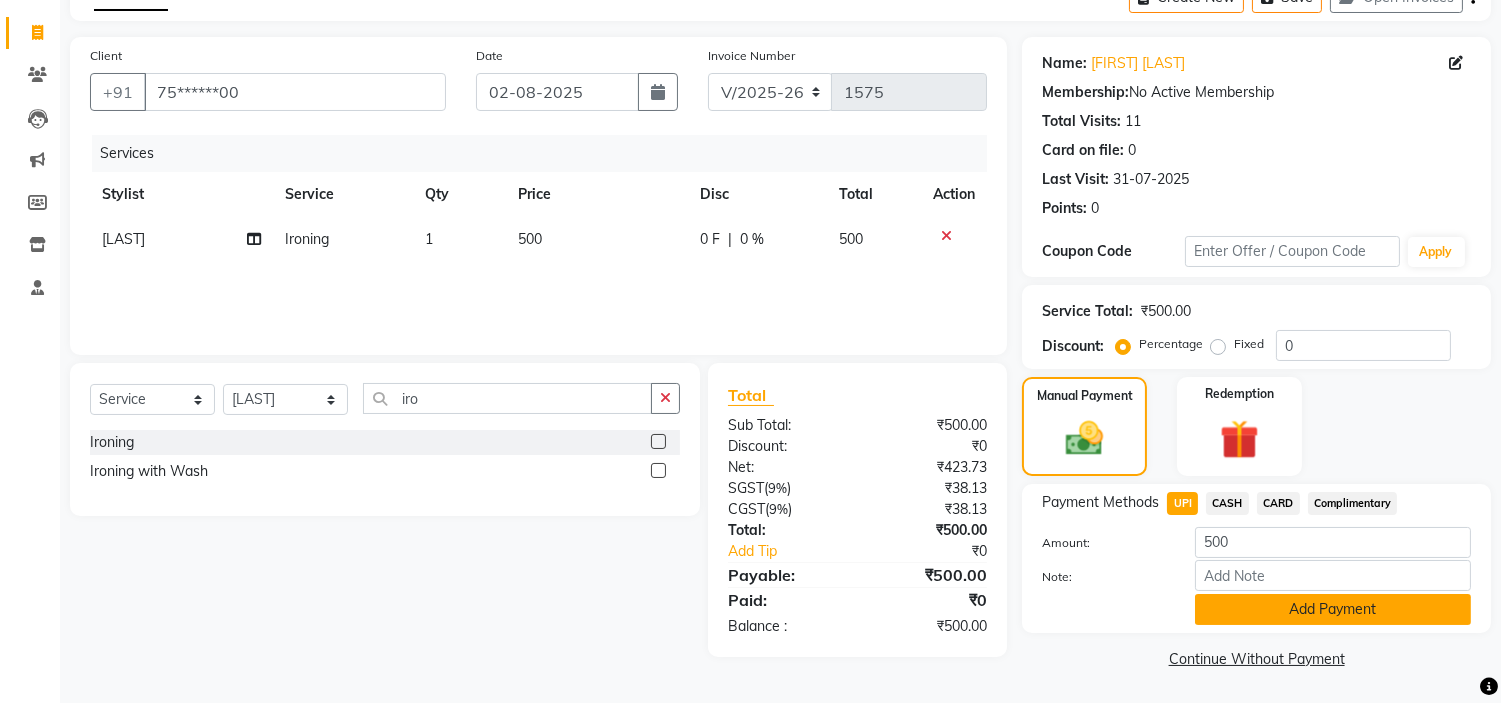 click on "Add Payment" 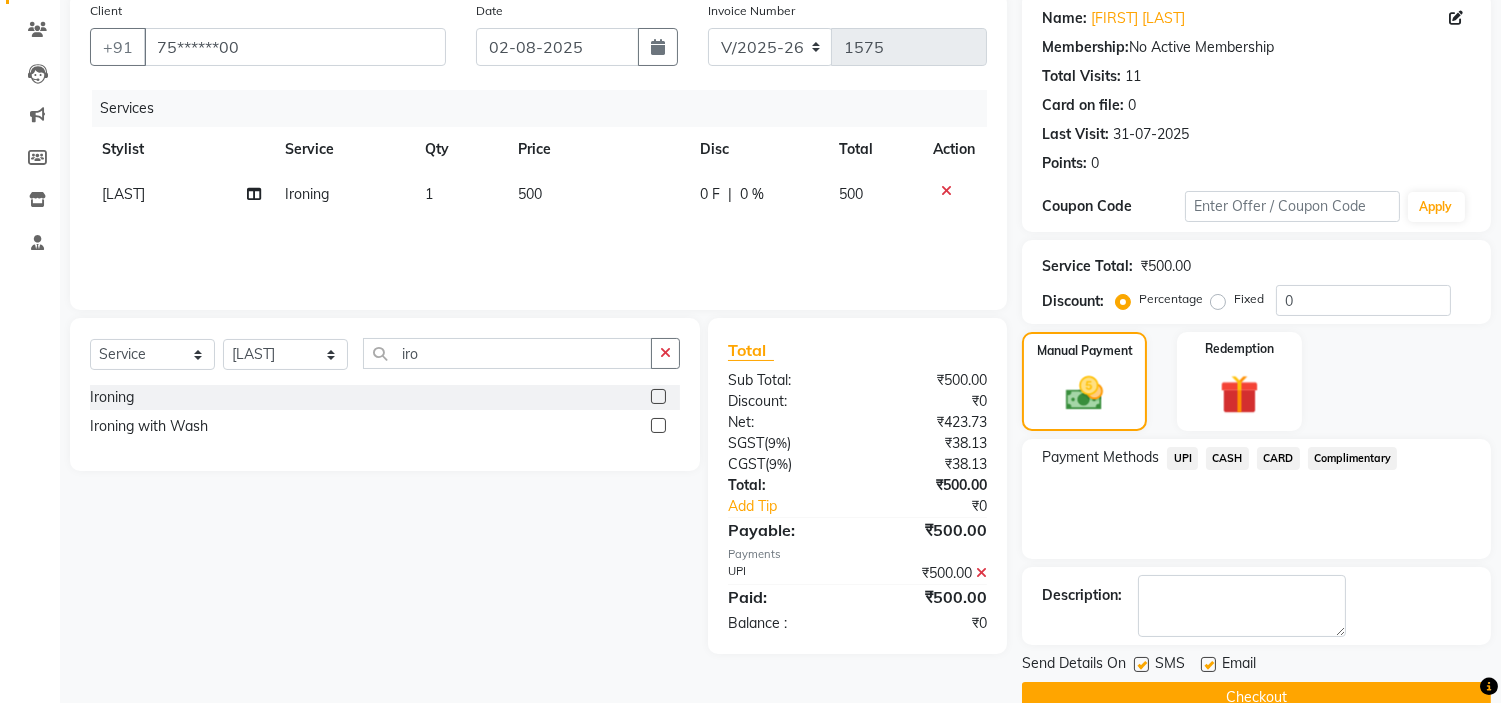 scroll, scrollTop: 196, scrollLeft: 0, axis: vertical 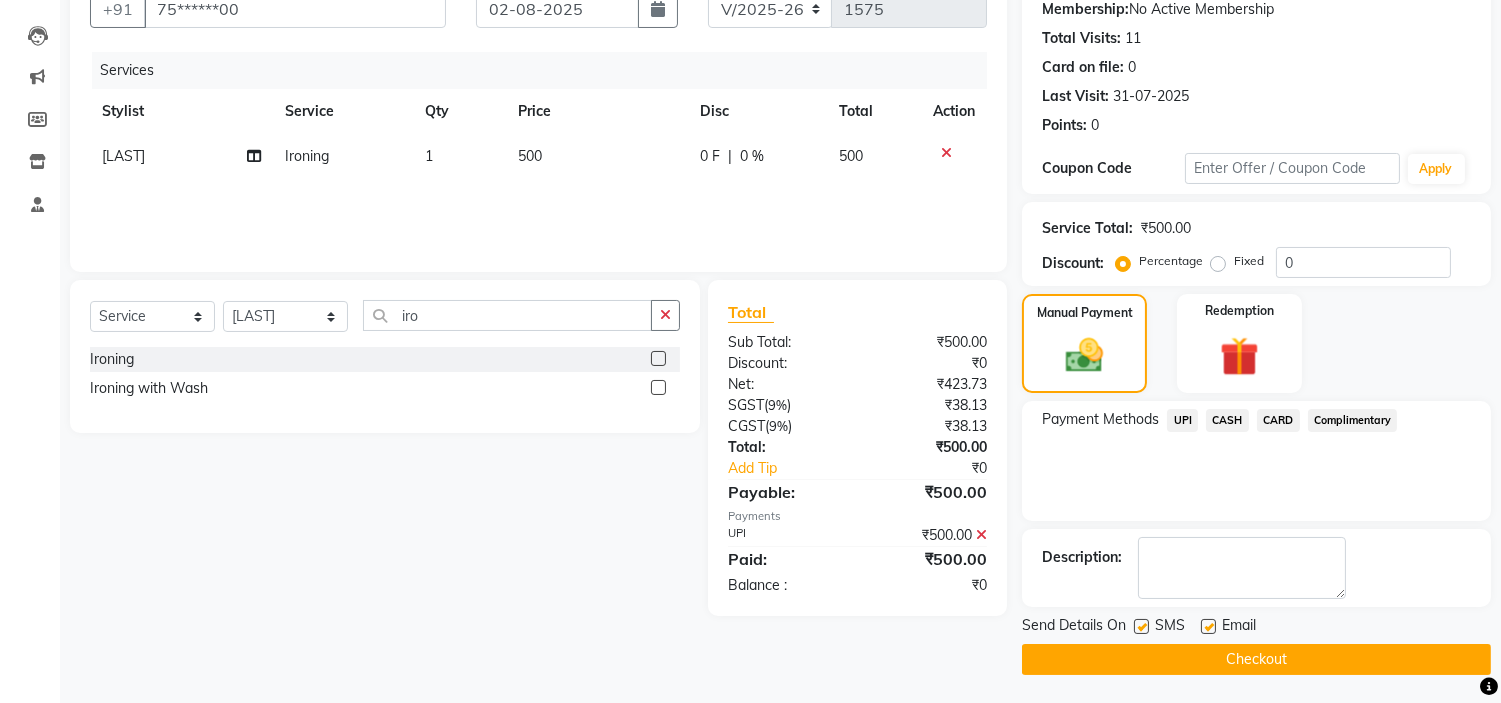 click on "Checkout" 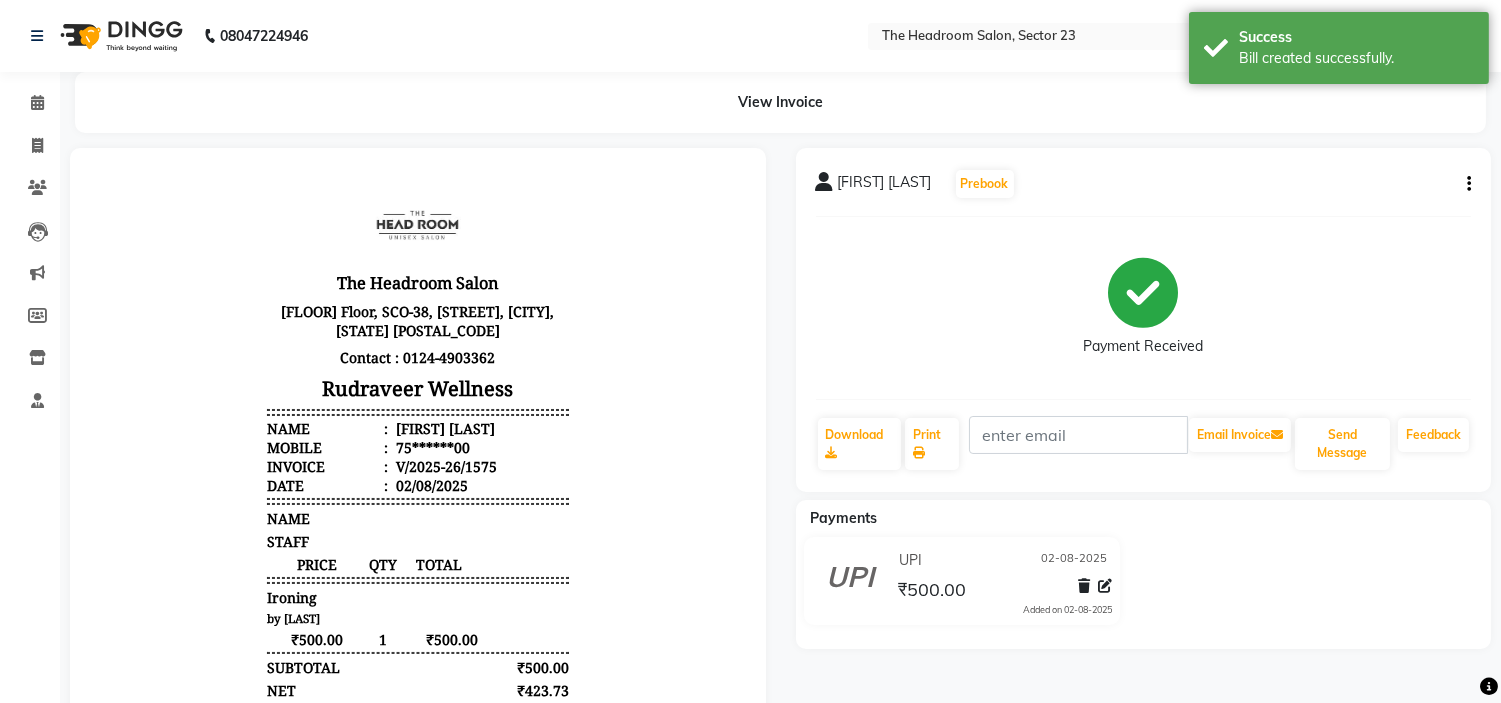 scroll, scrollTop: 0, scrollLeft: 0, axis: both 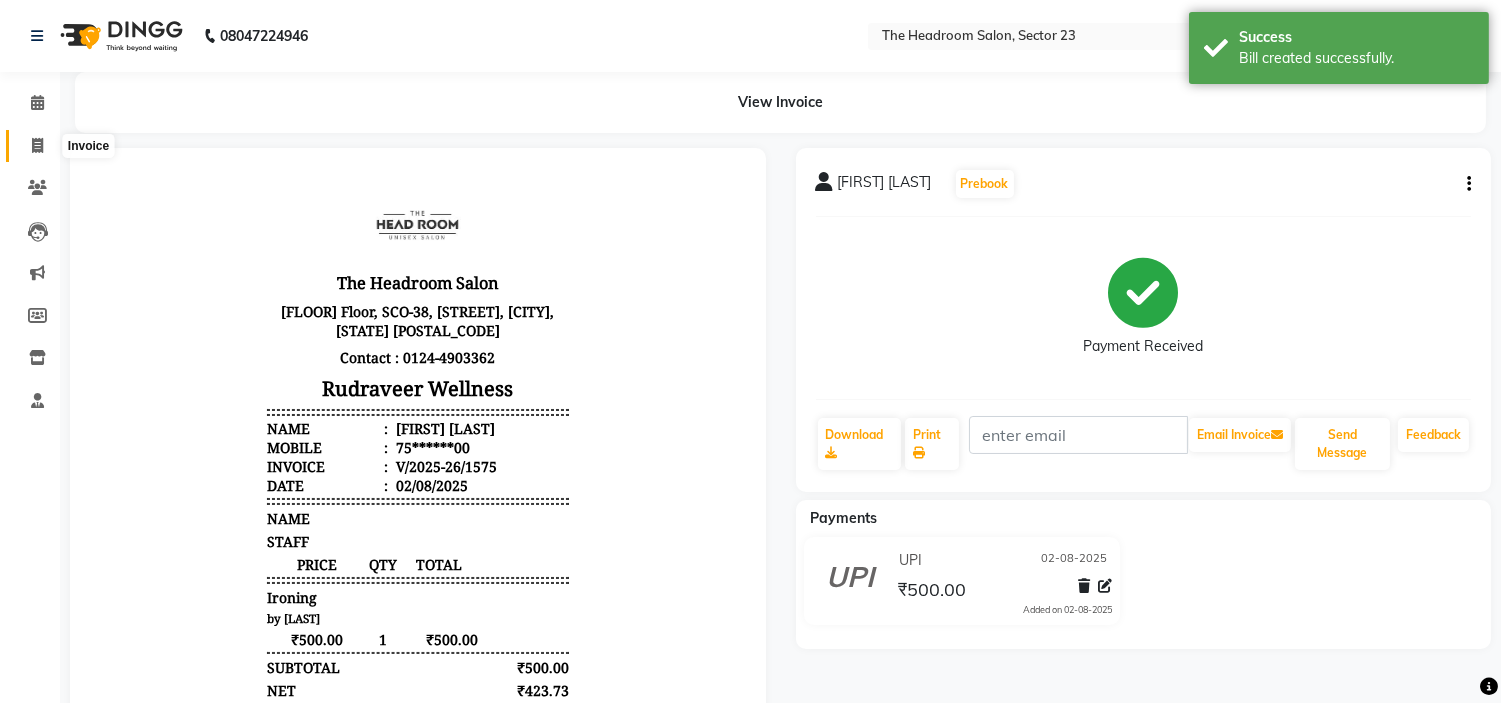 click 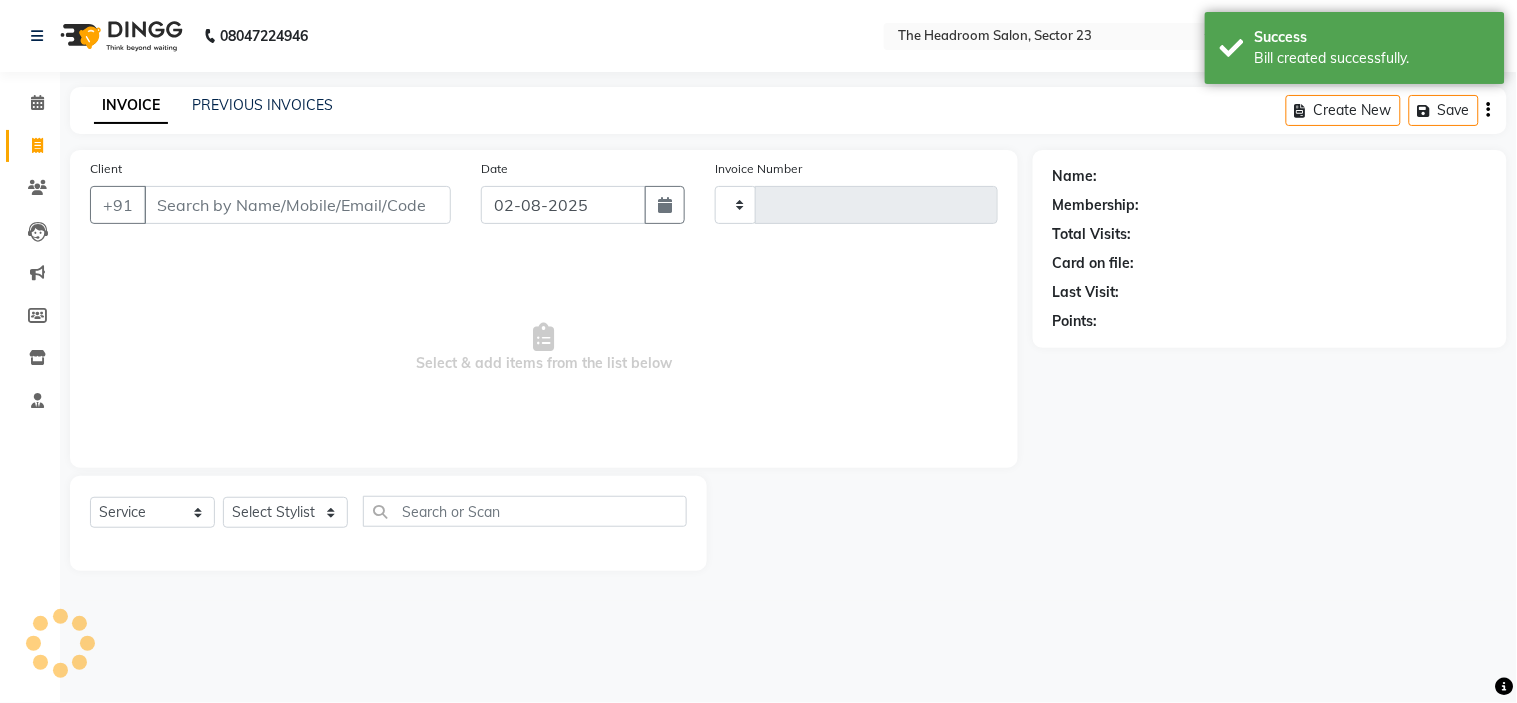 type on "1576" 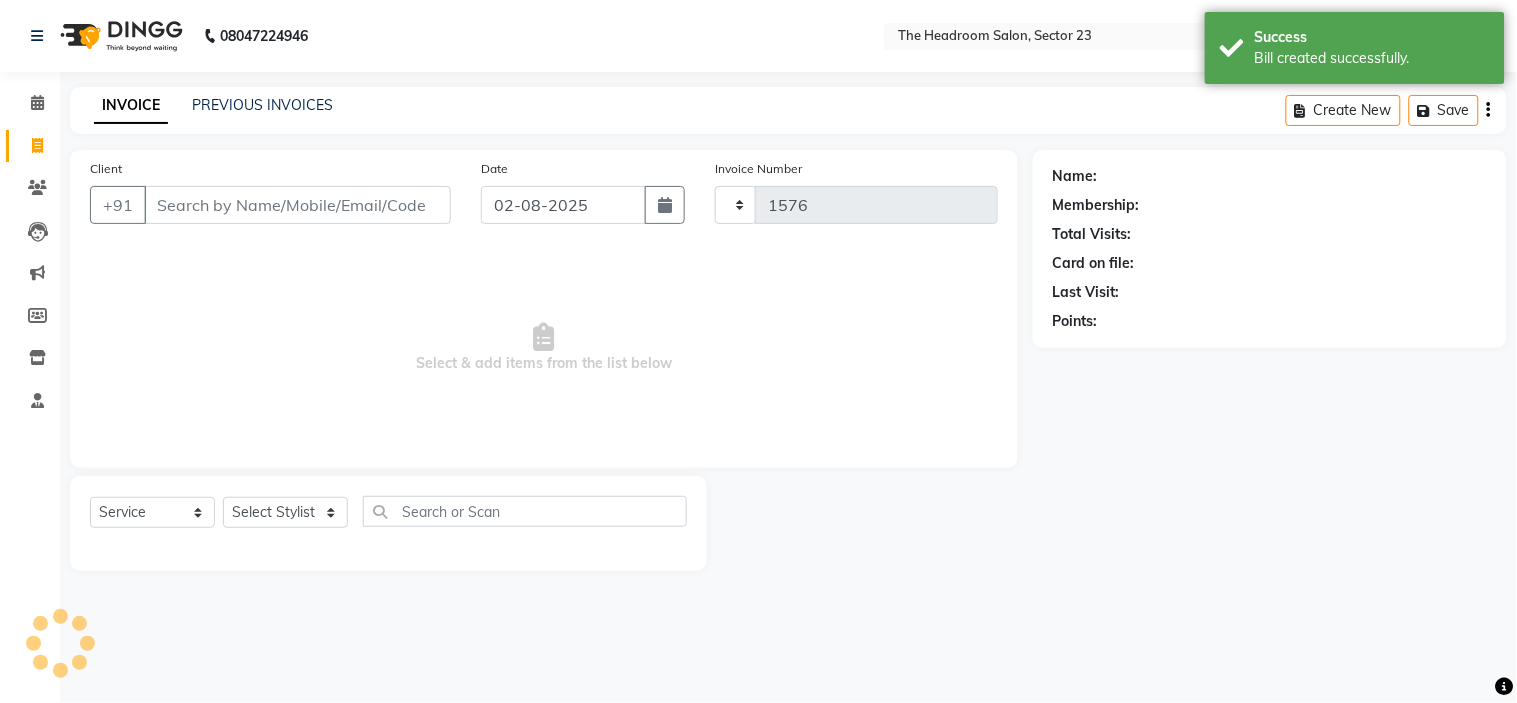 select on "6796" 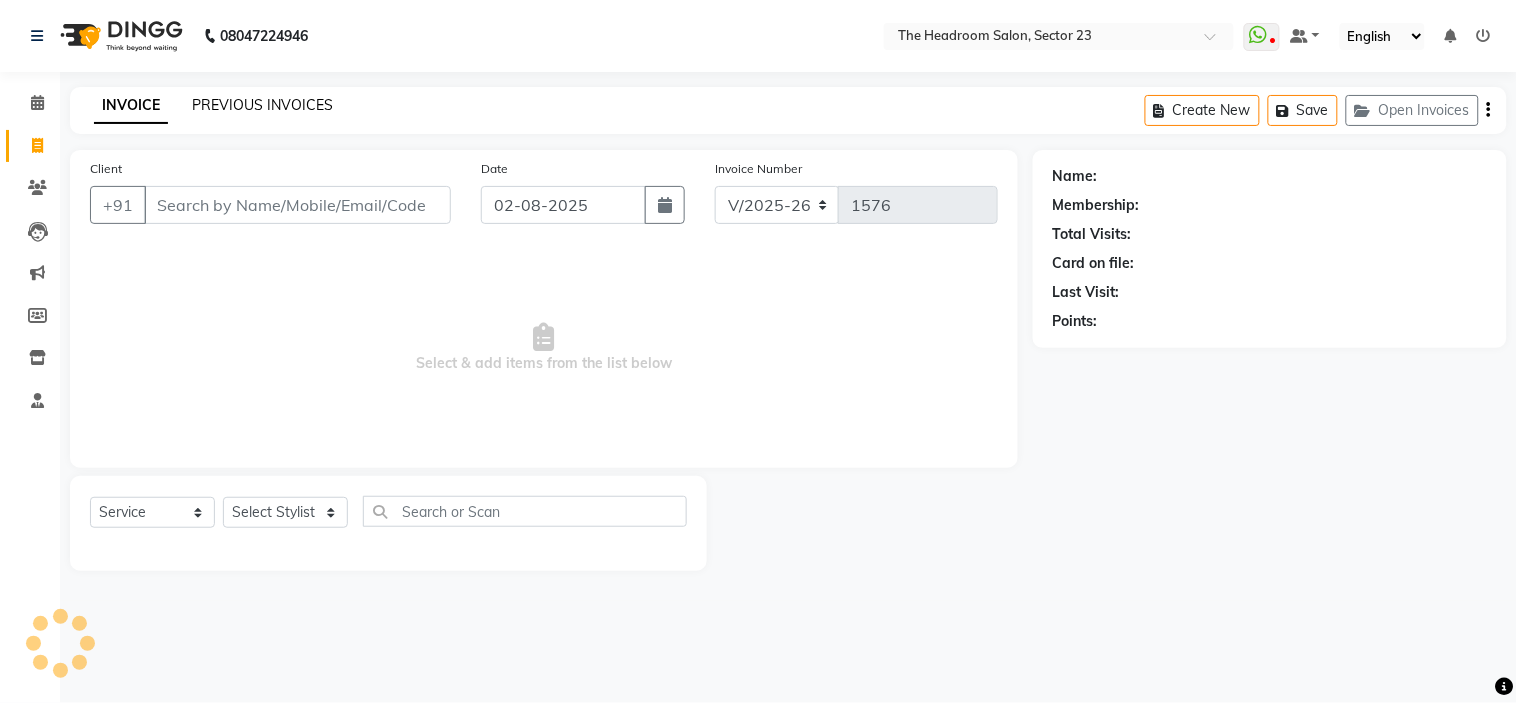 click on "PREVIOUS INVOICES" 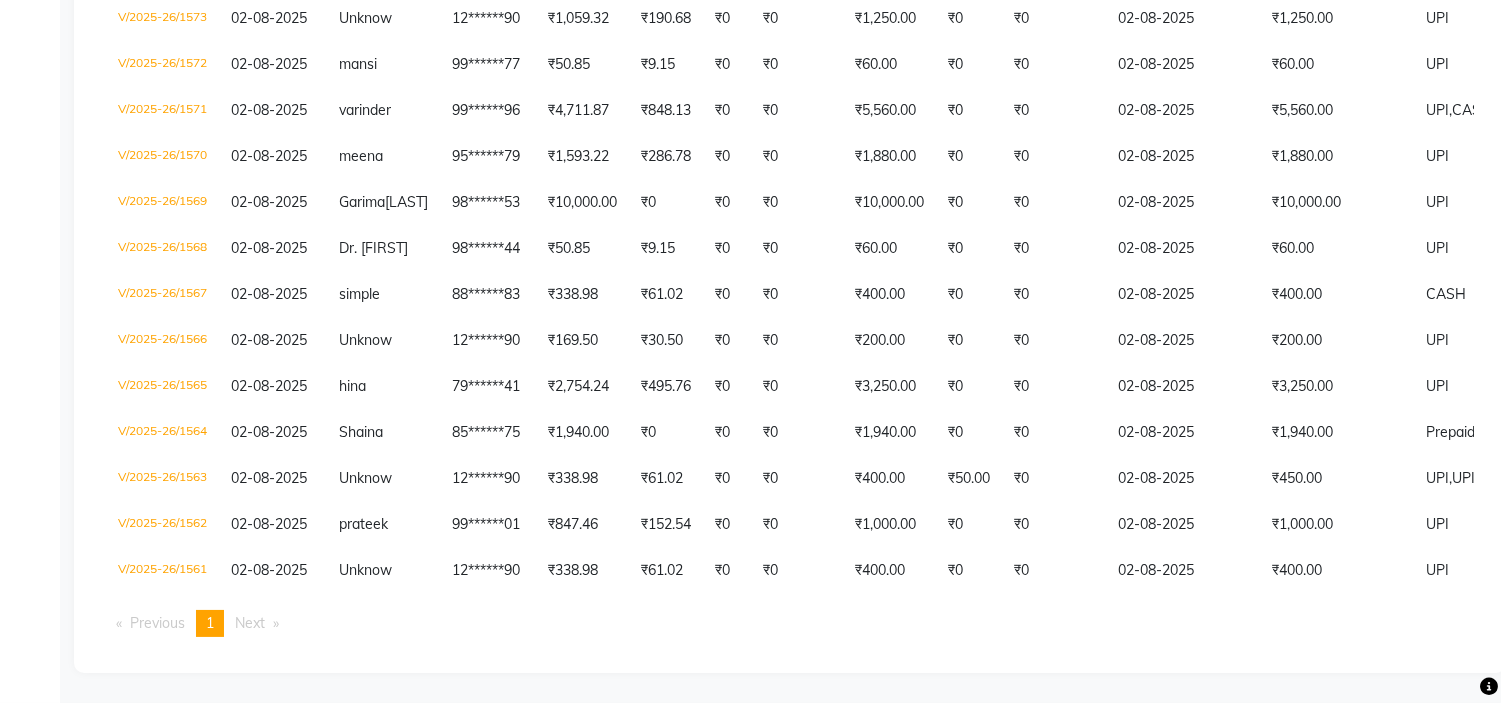 scroll, scrollTop: 522, scrollLeft: 0, axis: vertical 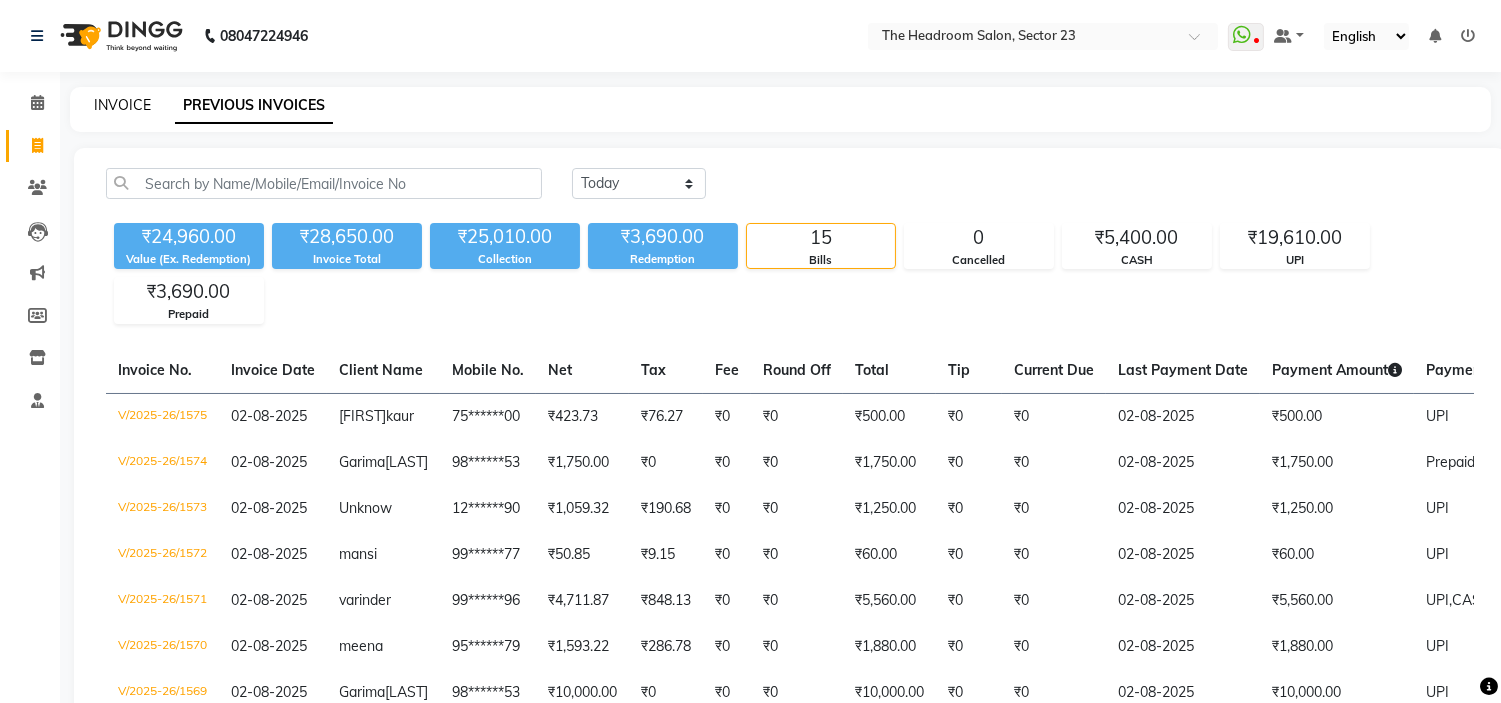 click on "INVOICE" 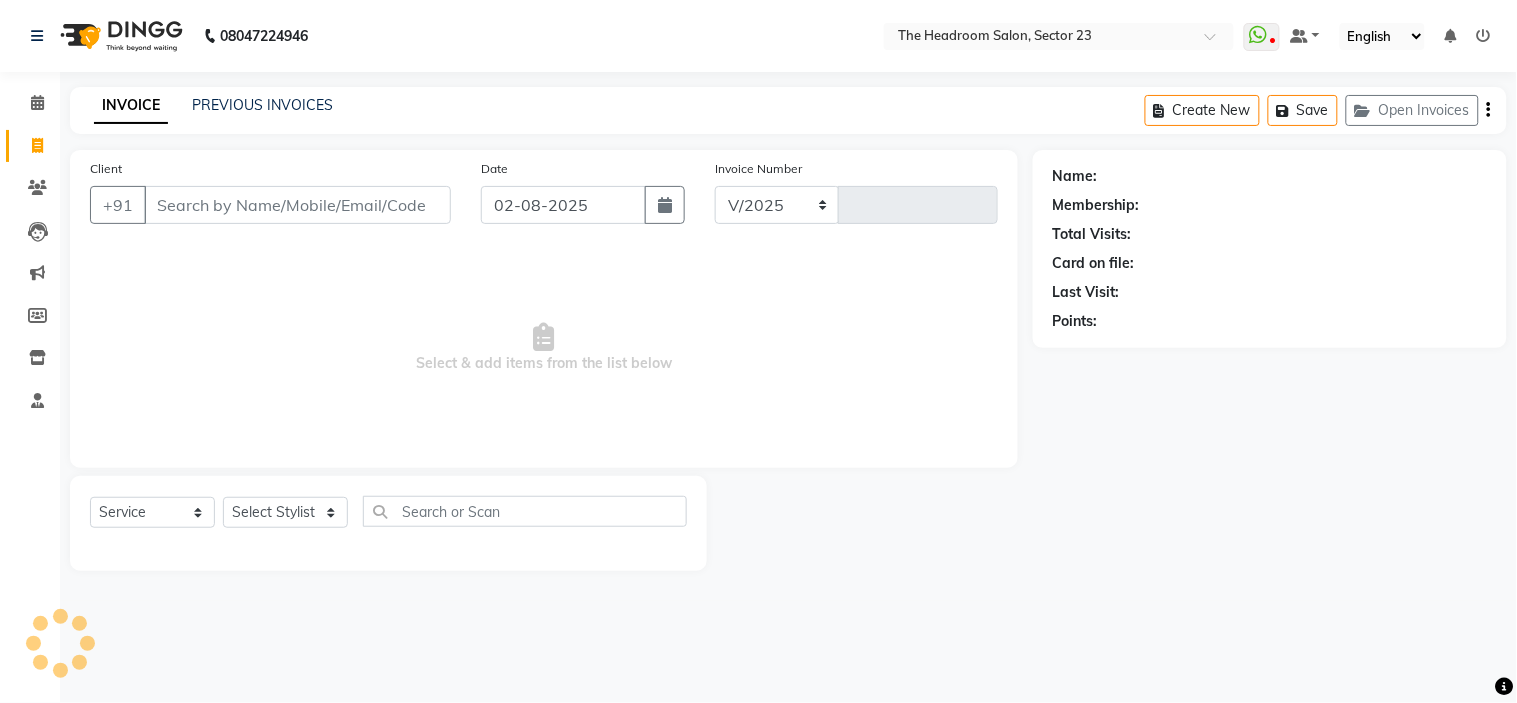 select on "6796" 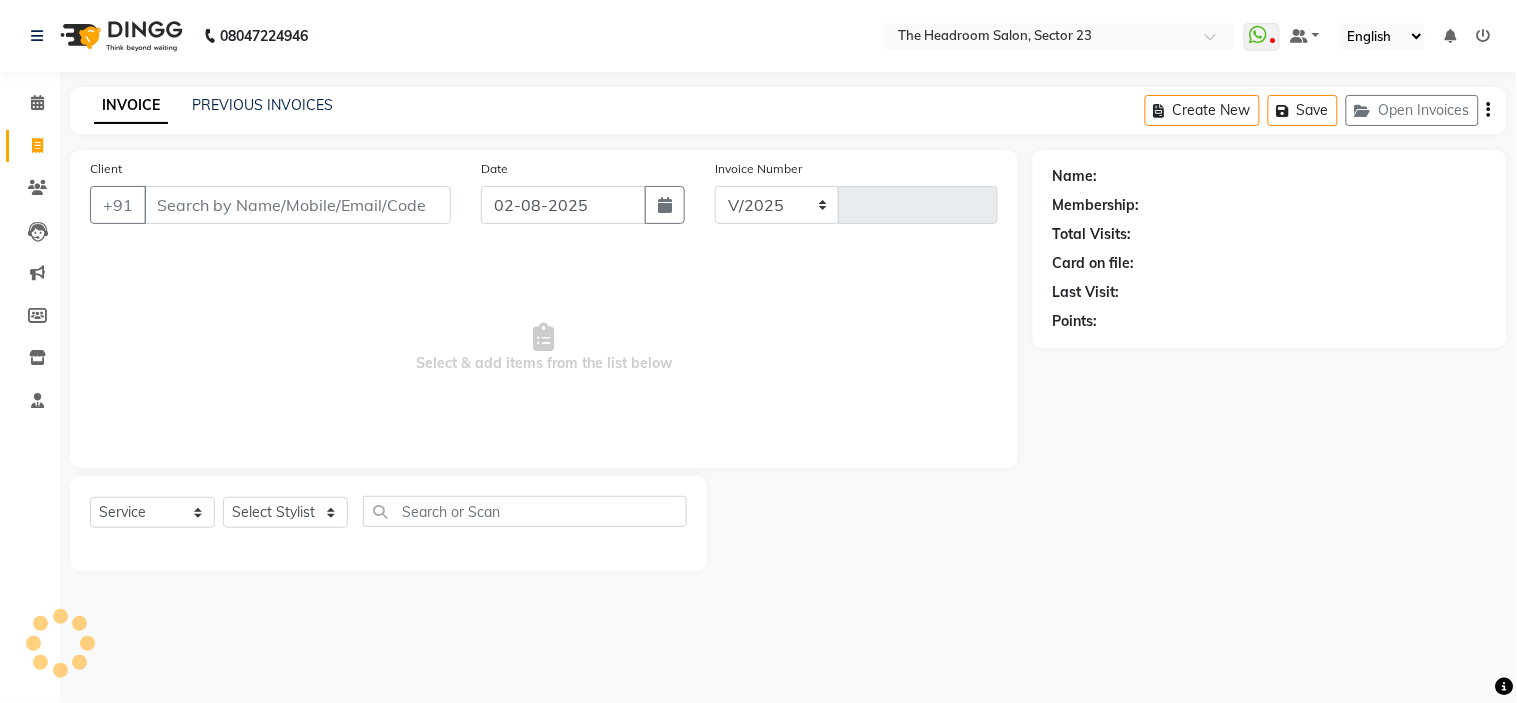 type on "1576" 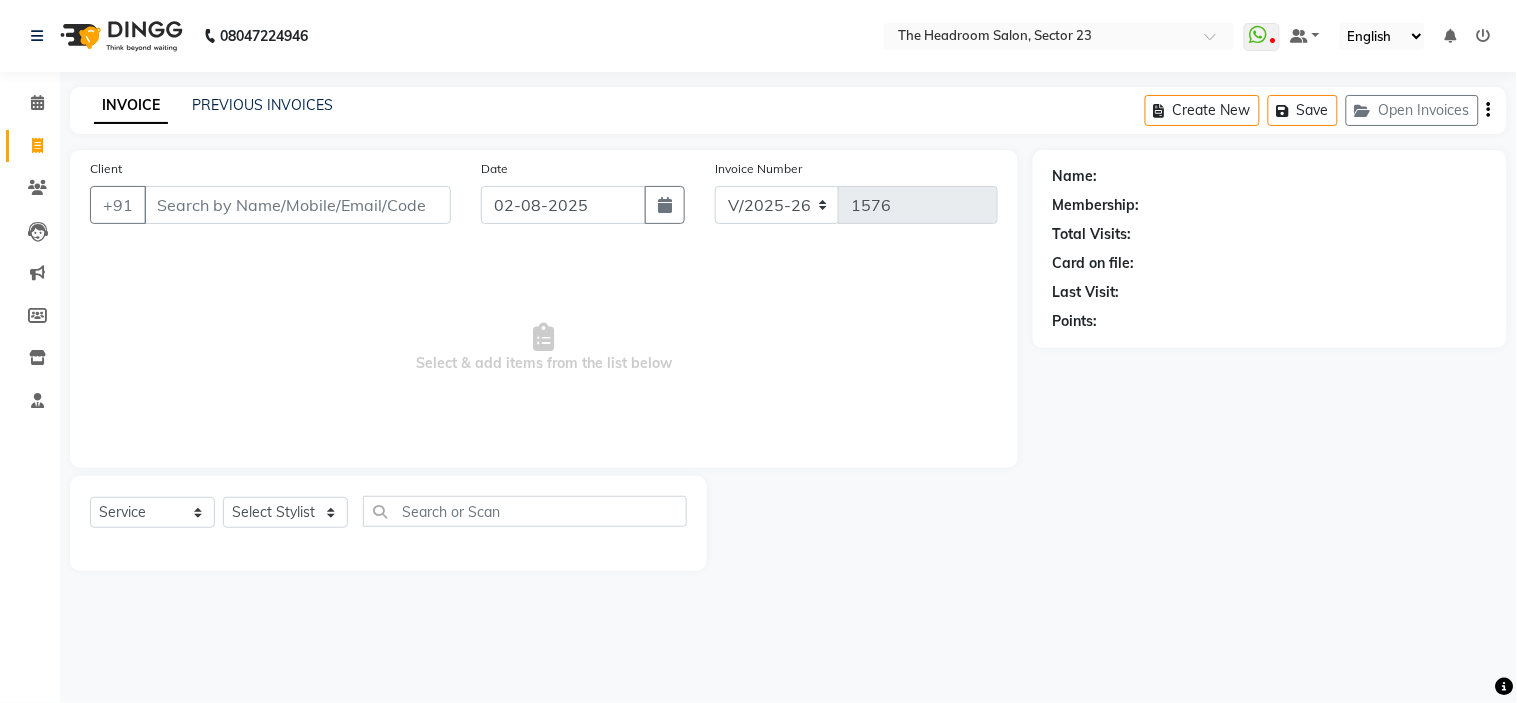 click on "Client" at bounding box center [297, 205] 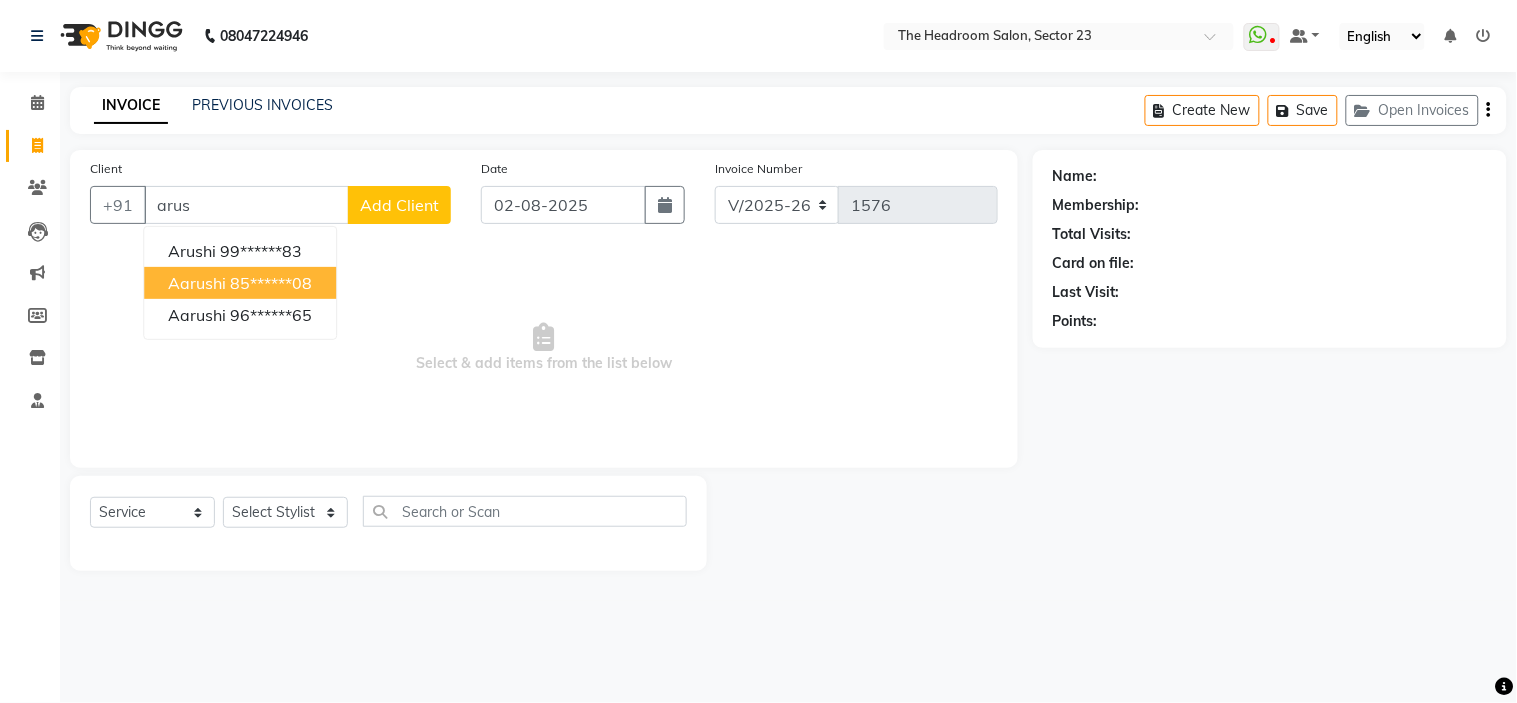 click on "85******08" at bounding box center (271, 283) 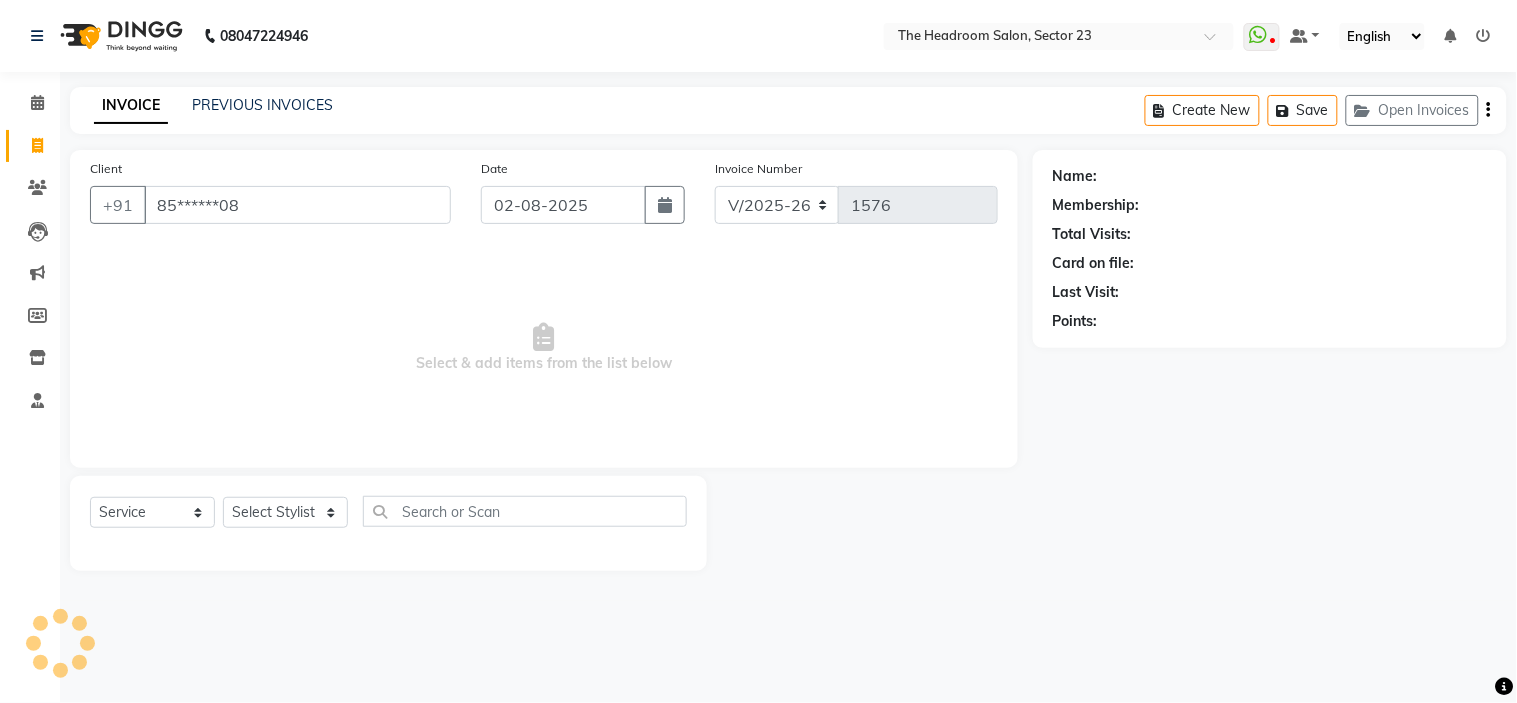type on "85******08" 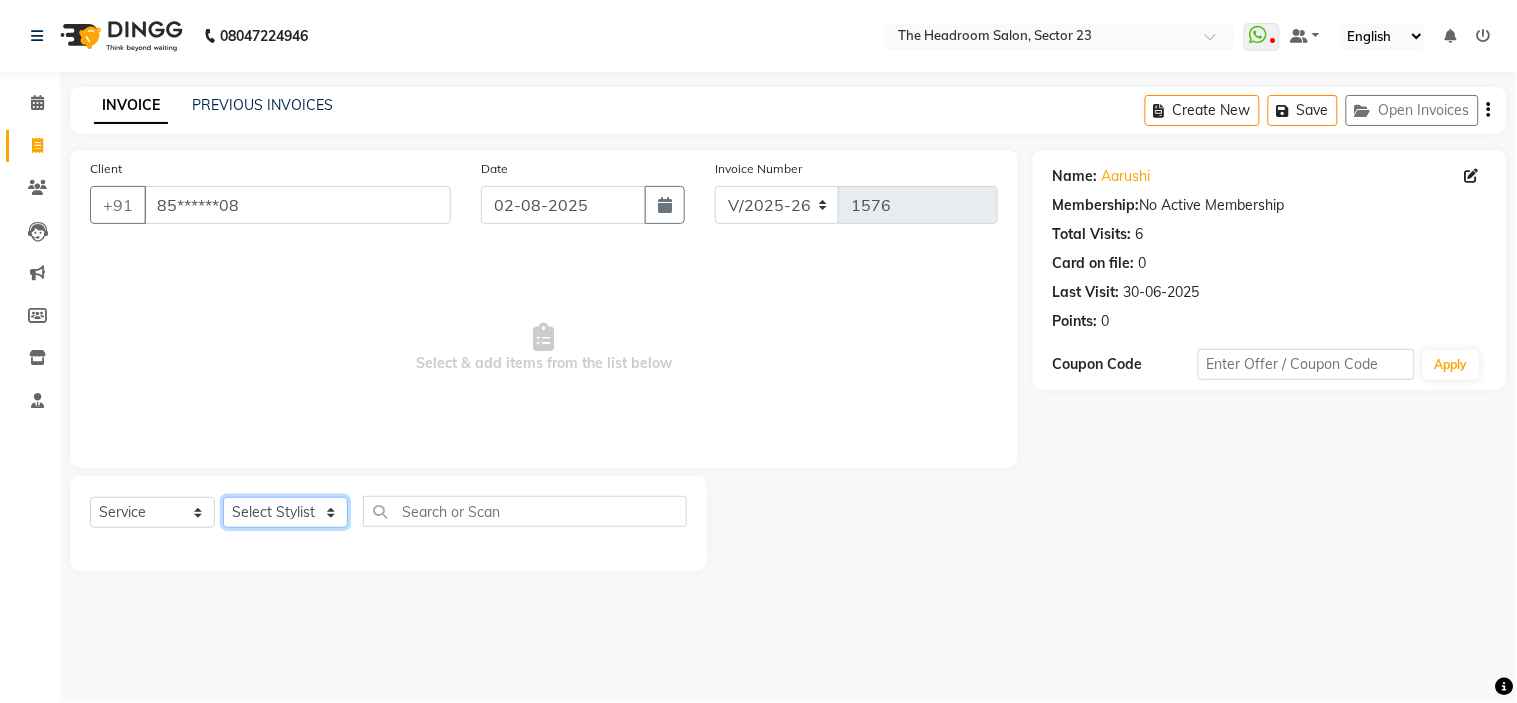 click on "Select Stylist Anjali Anubha Ashok Garima Manager Manju Raju Rohit Shahbaz" 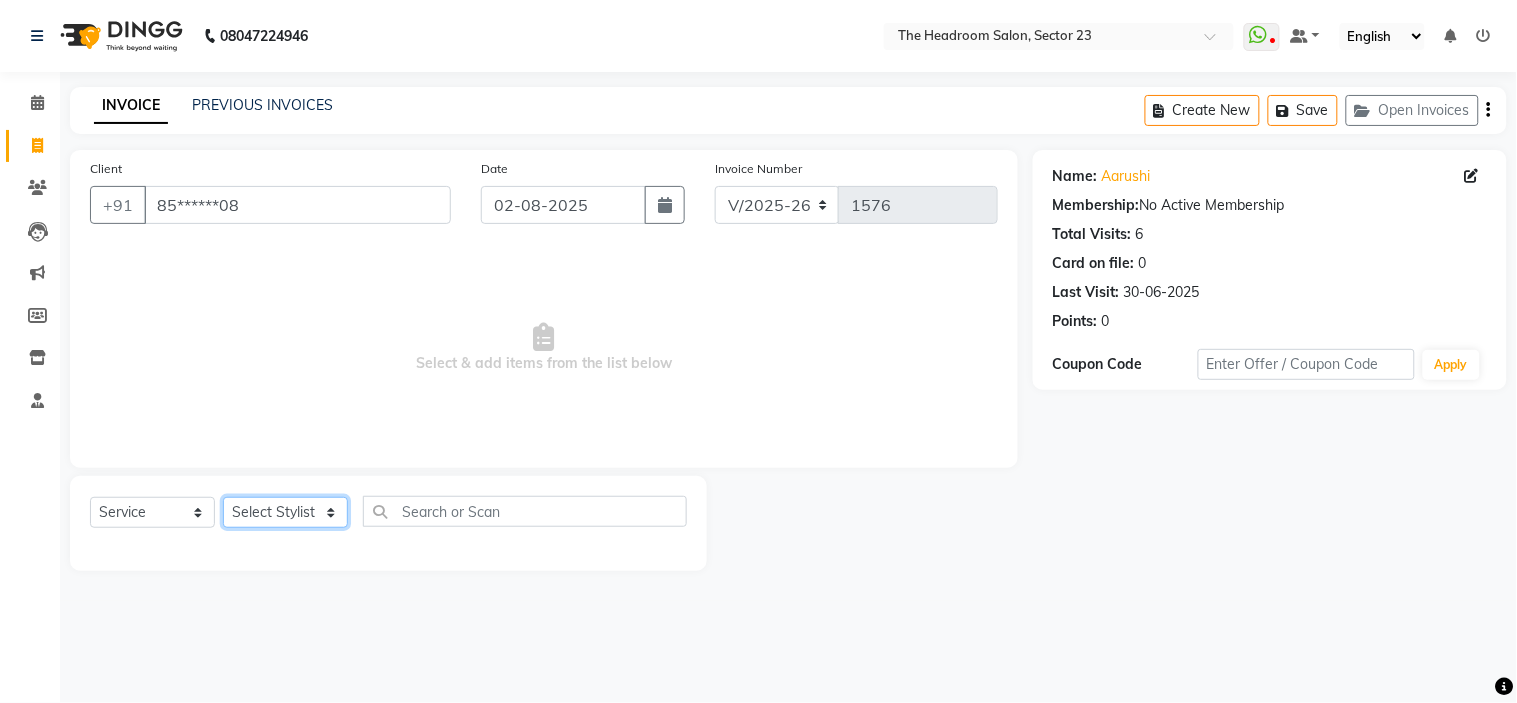 select on "81462" 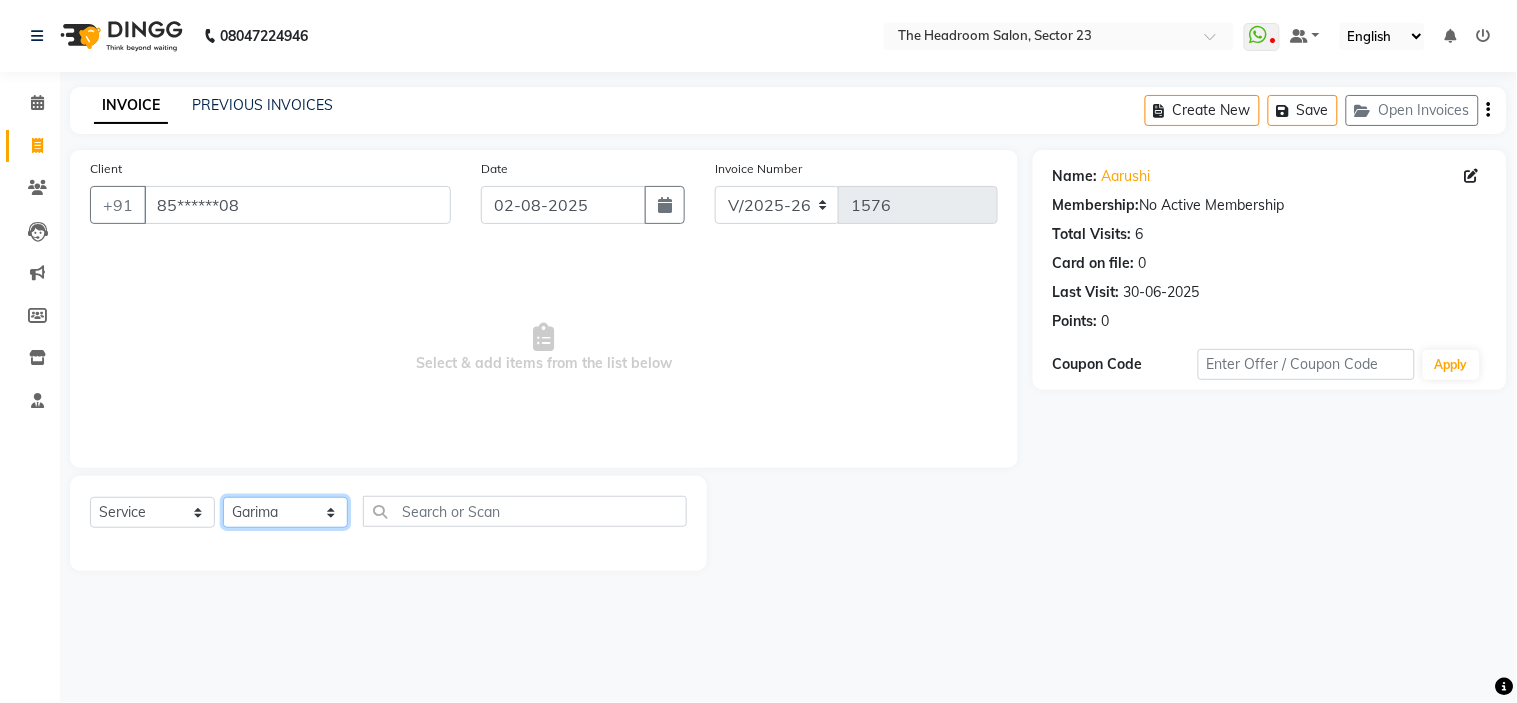 click on "Select Stylist Anjali Anubha Ashok Garima Manager Manju Raju Rohit Shahbaz" 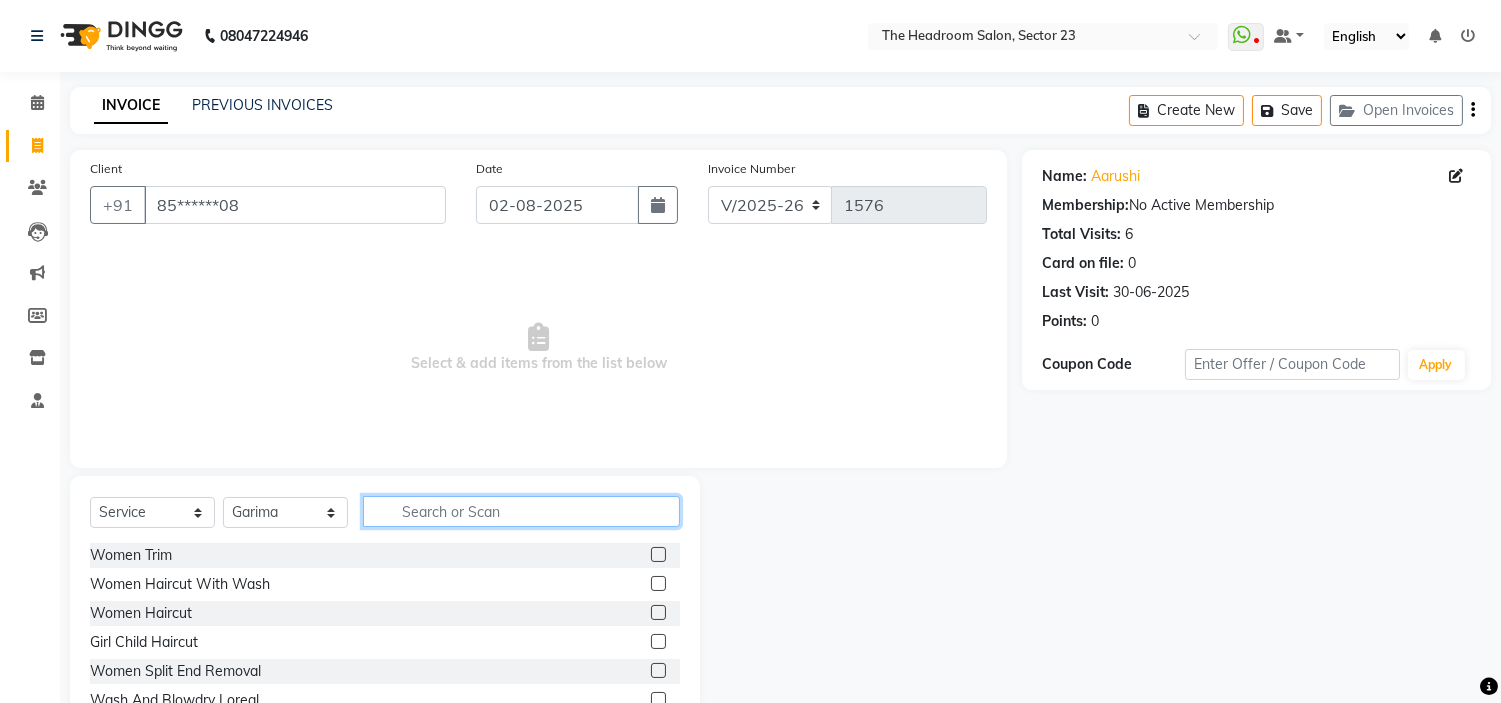 click 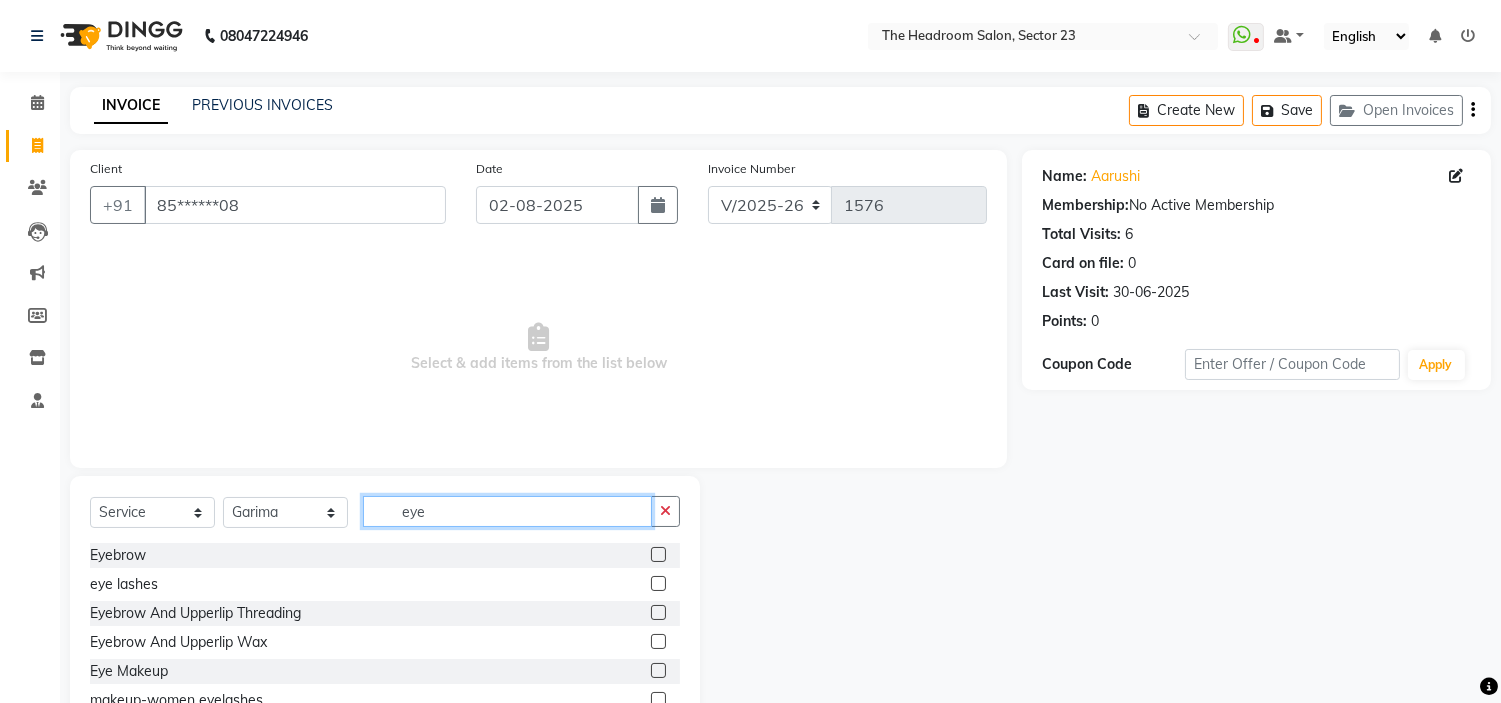 type on "eye" 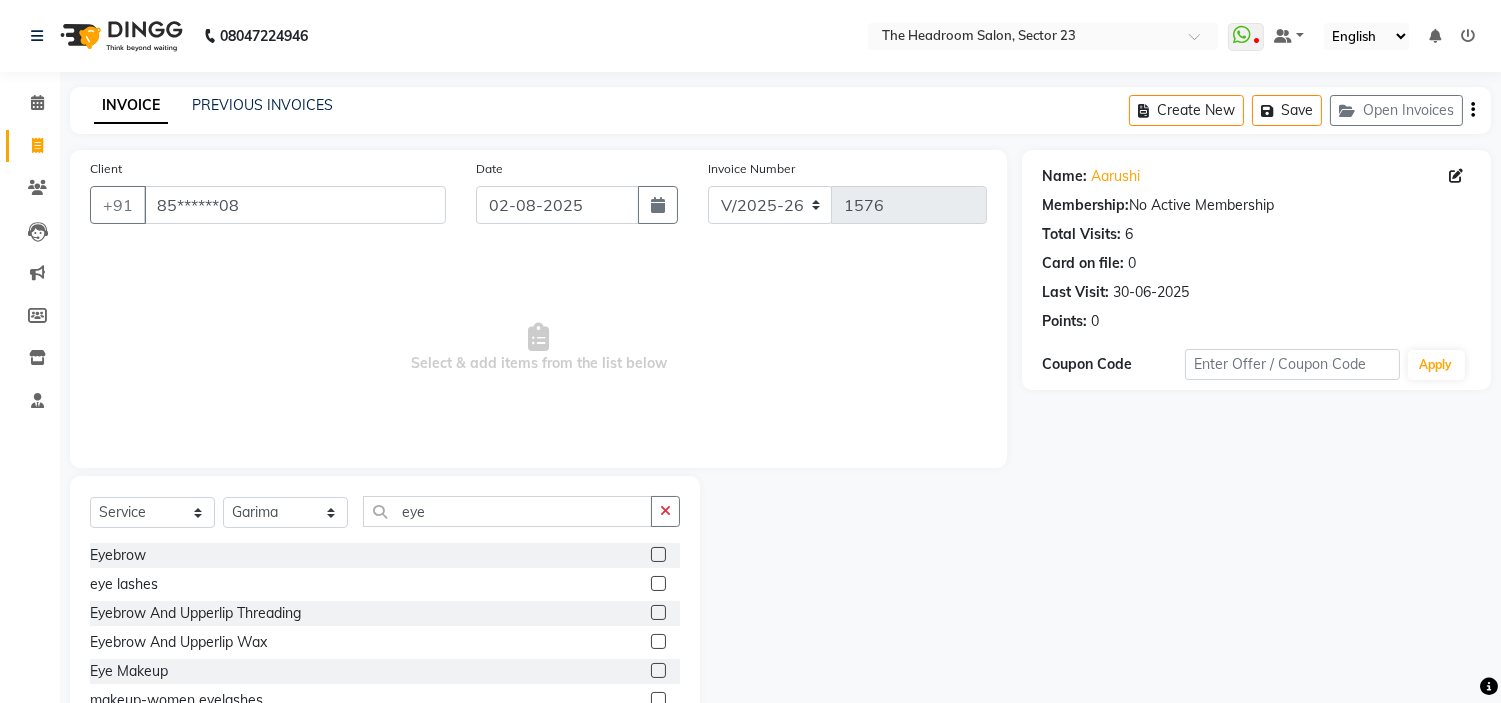 click 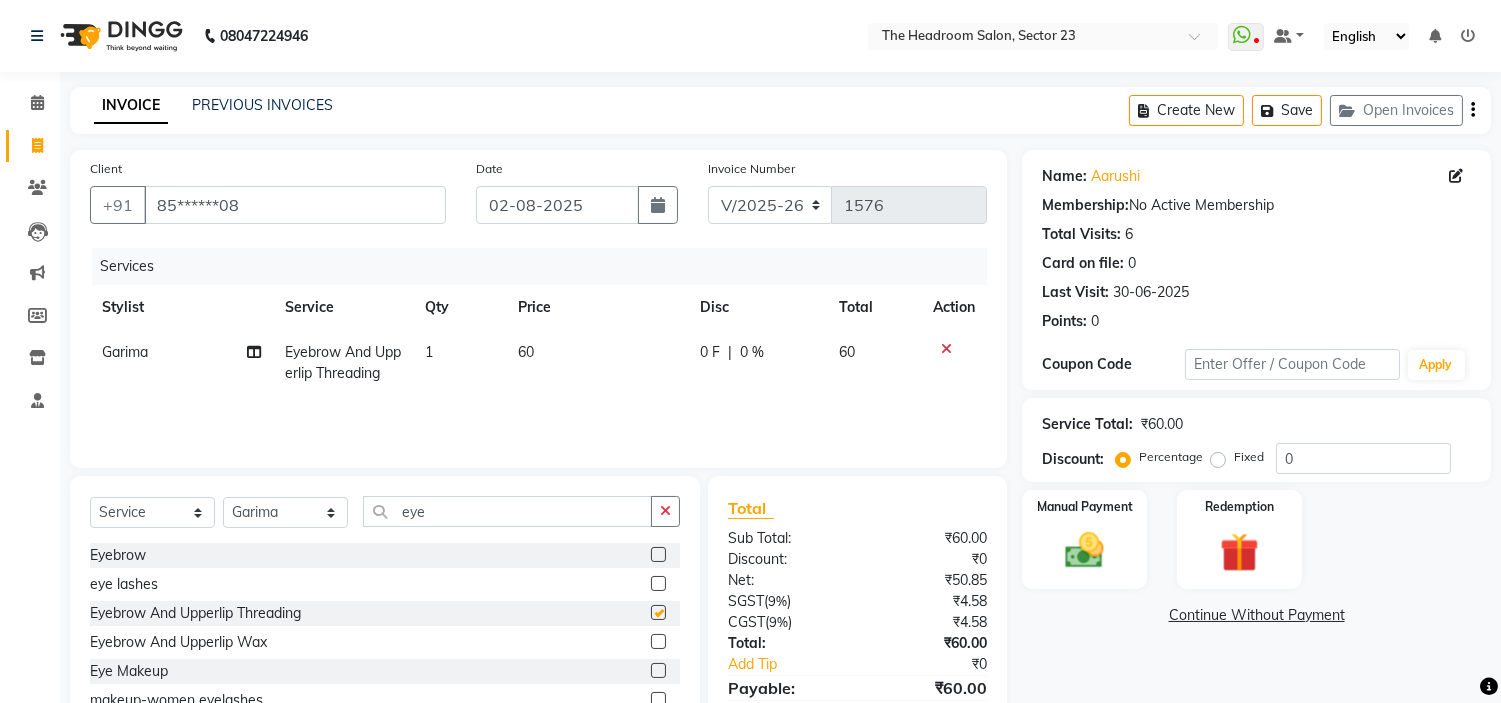 checkbox on "false" 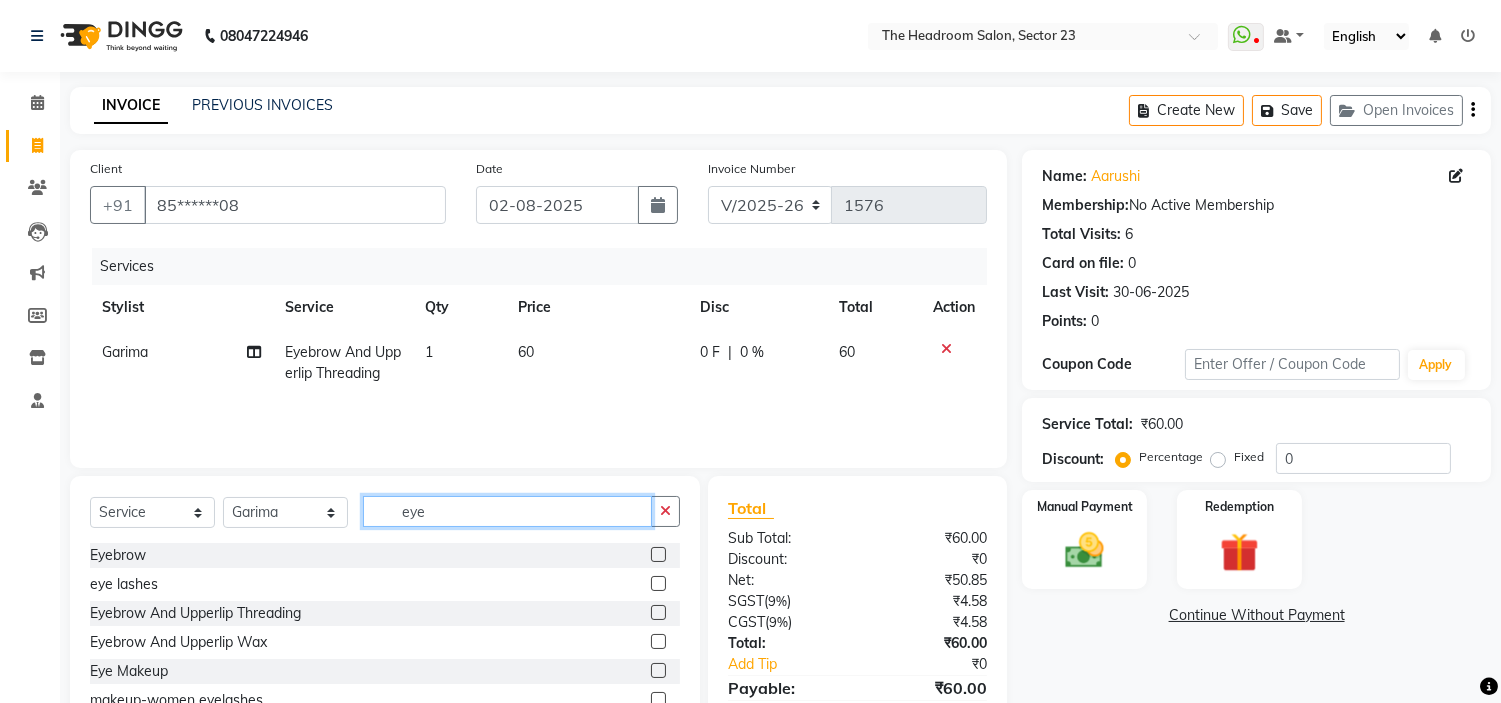 click on "eye" 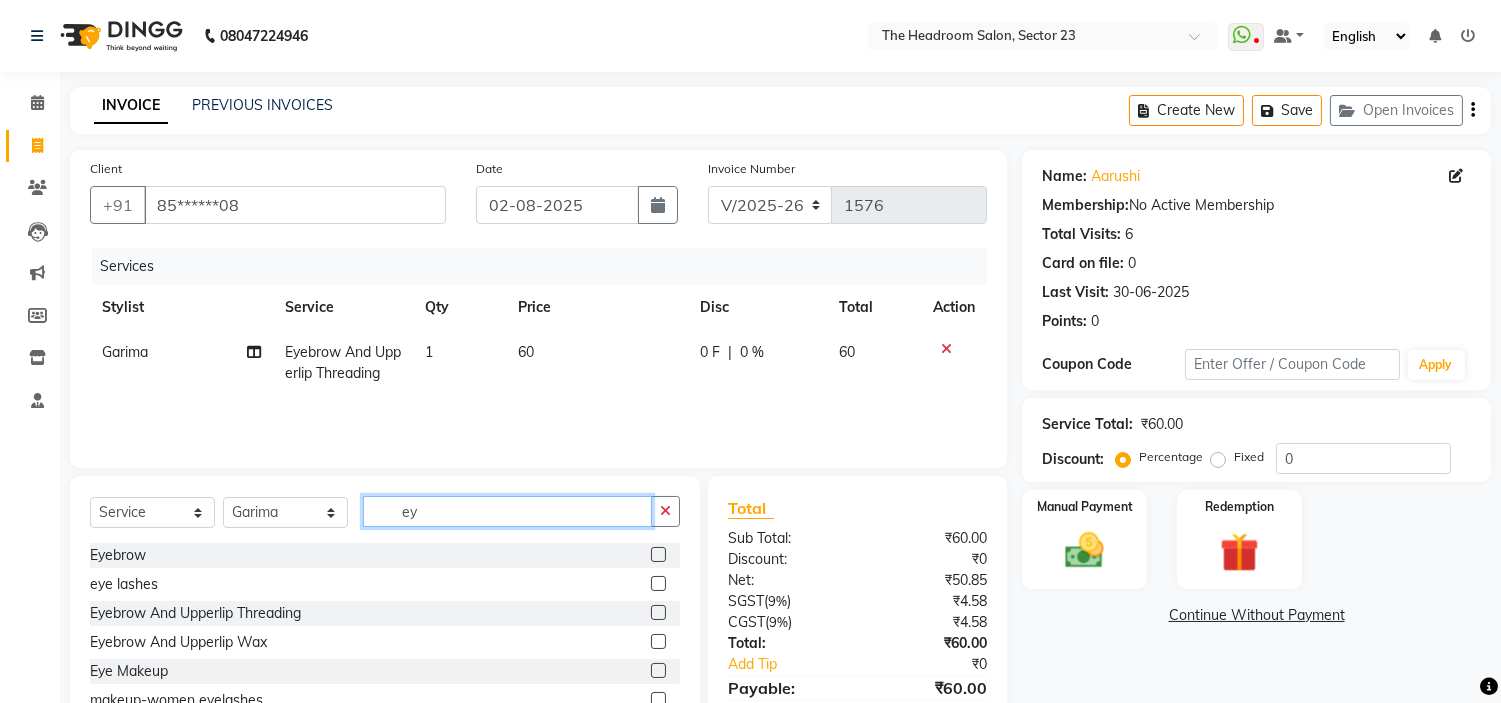 type on "e" 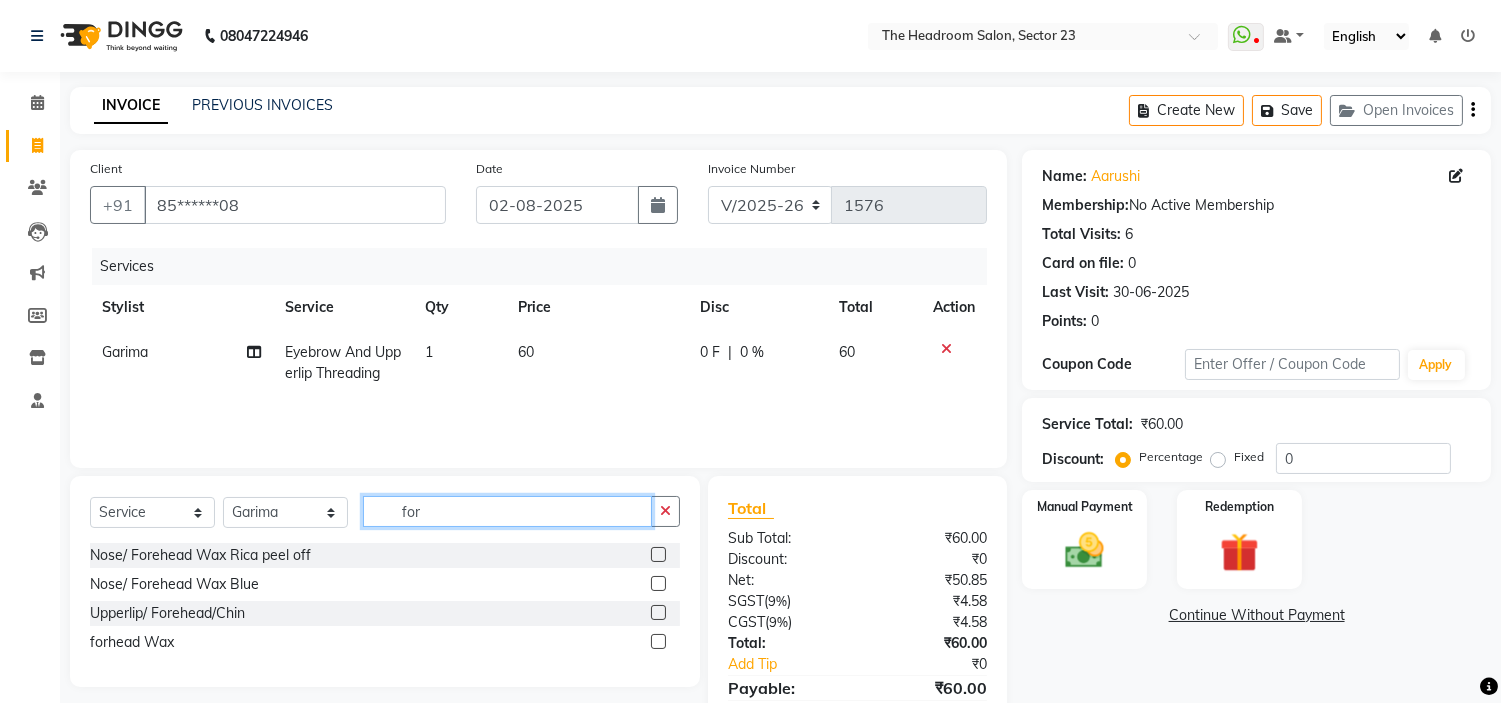 type on "for" 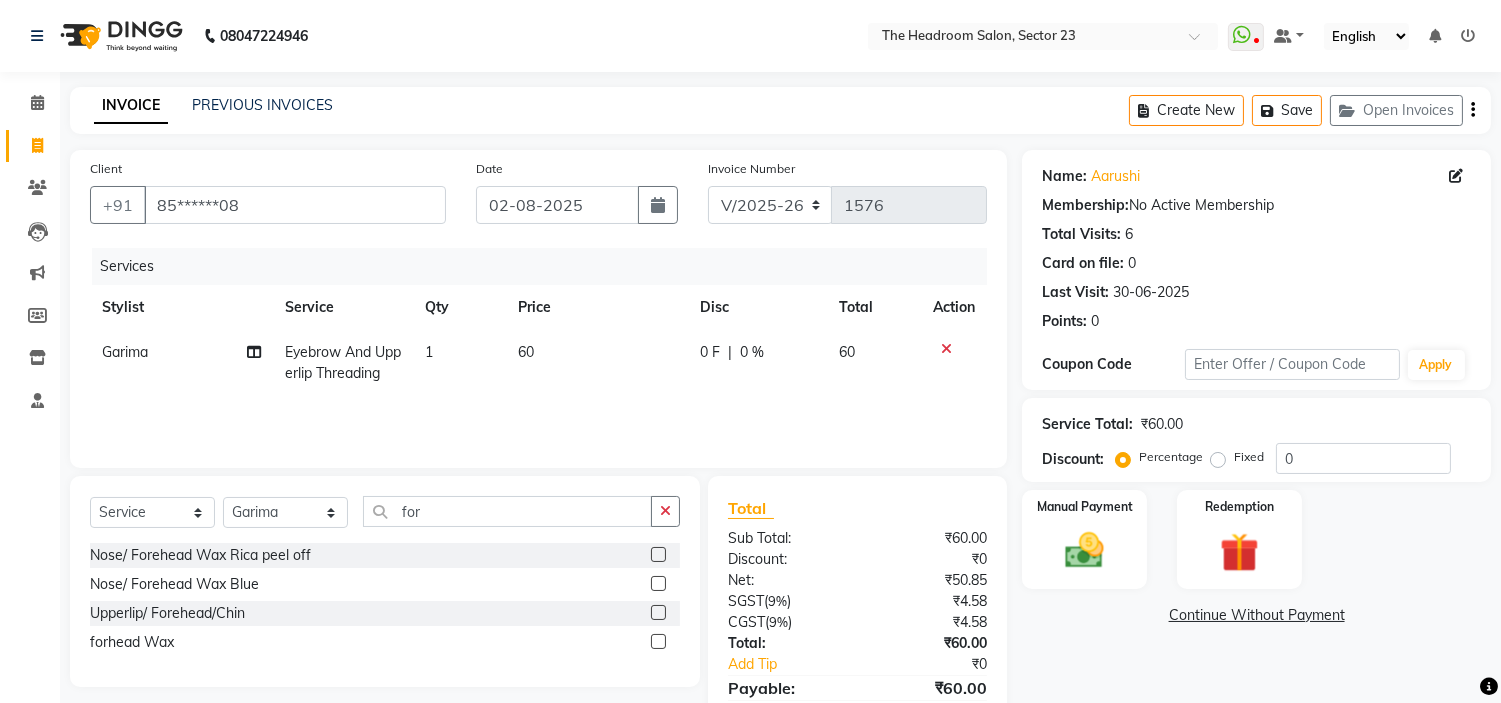 click 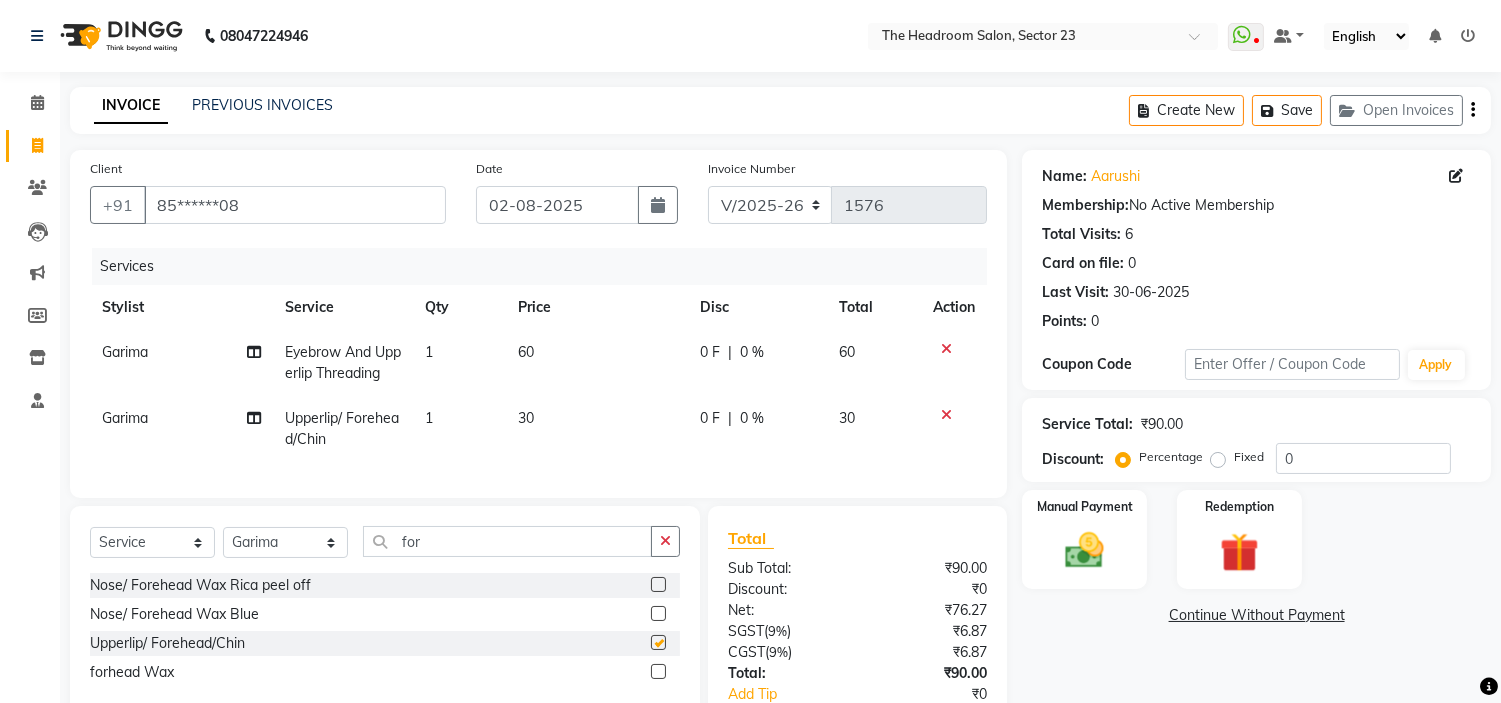 checkbox on "false" 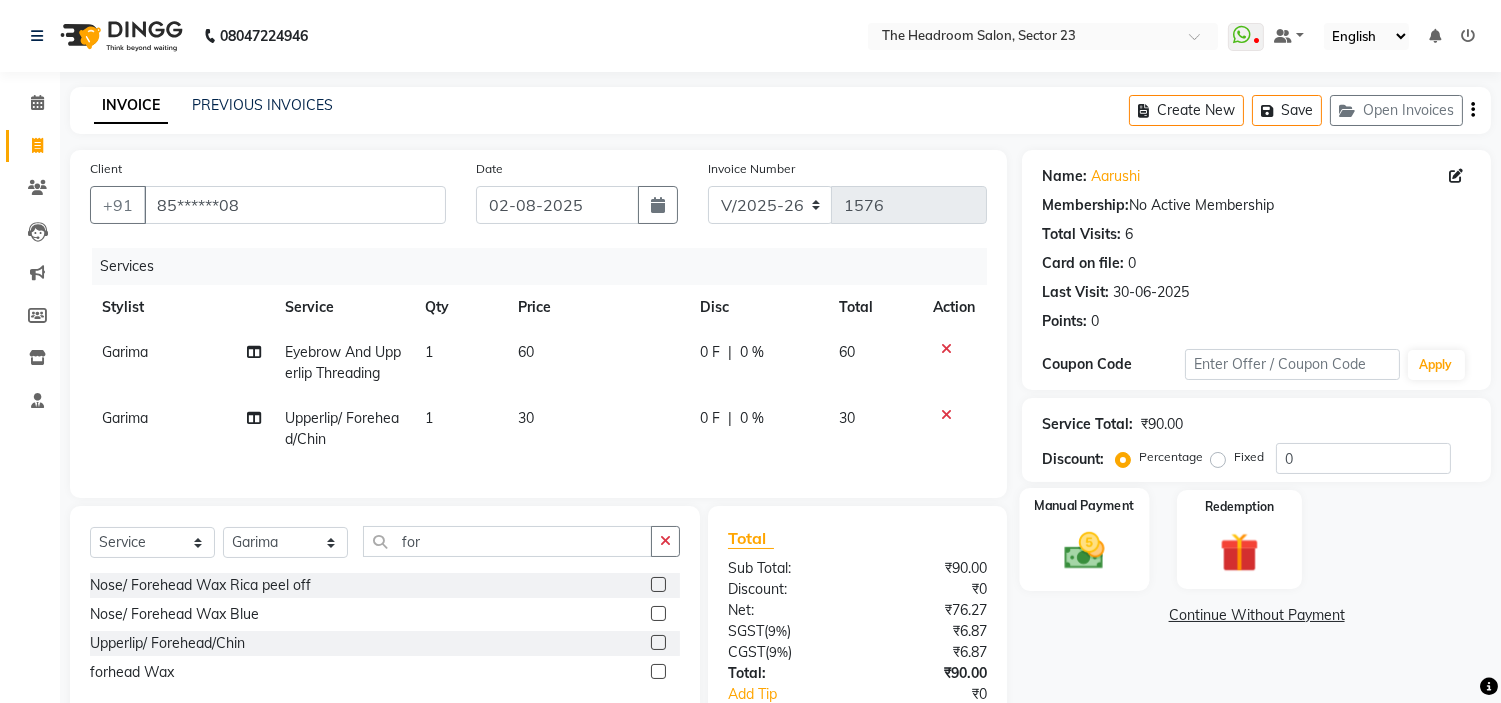 click 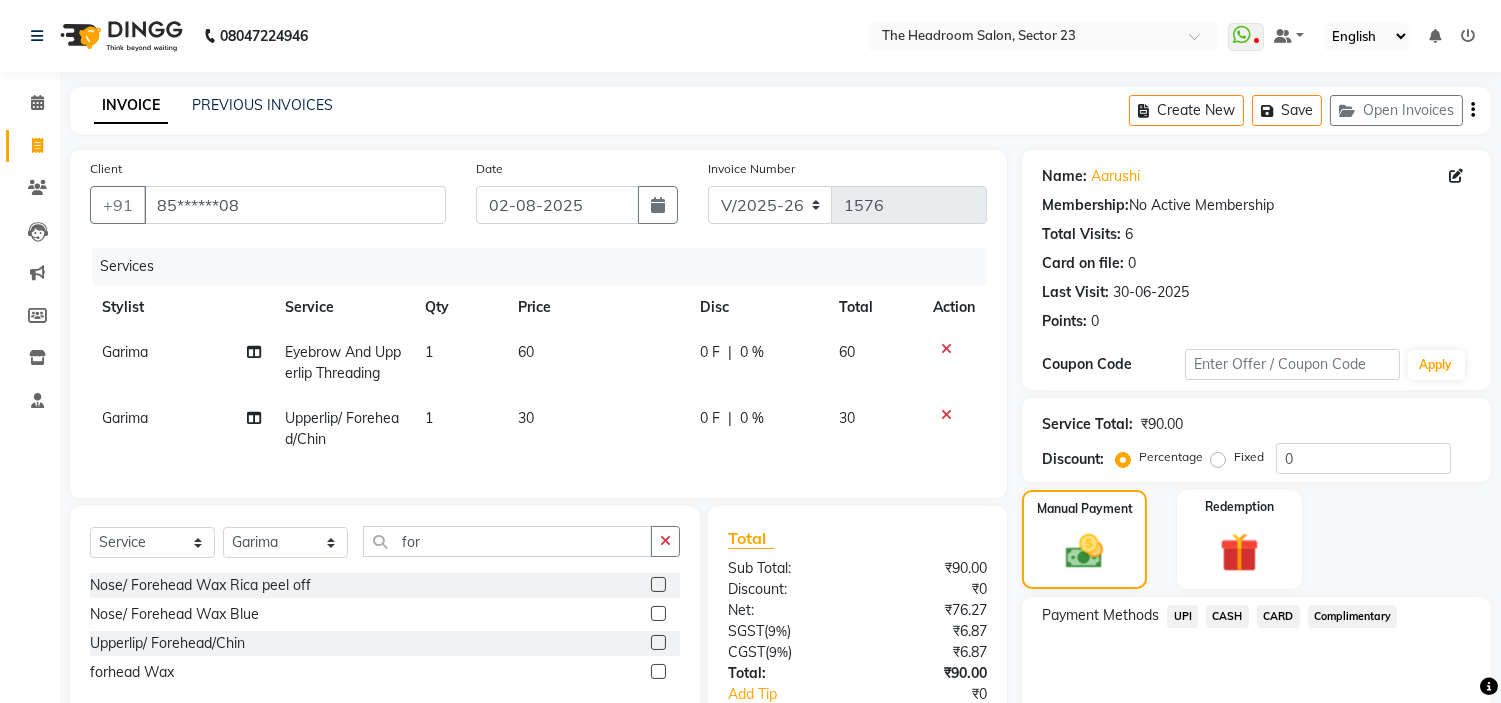 click on "UPI" 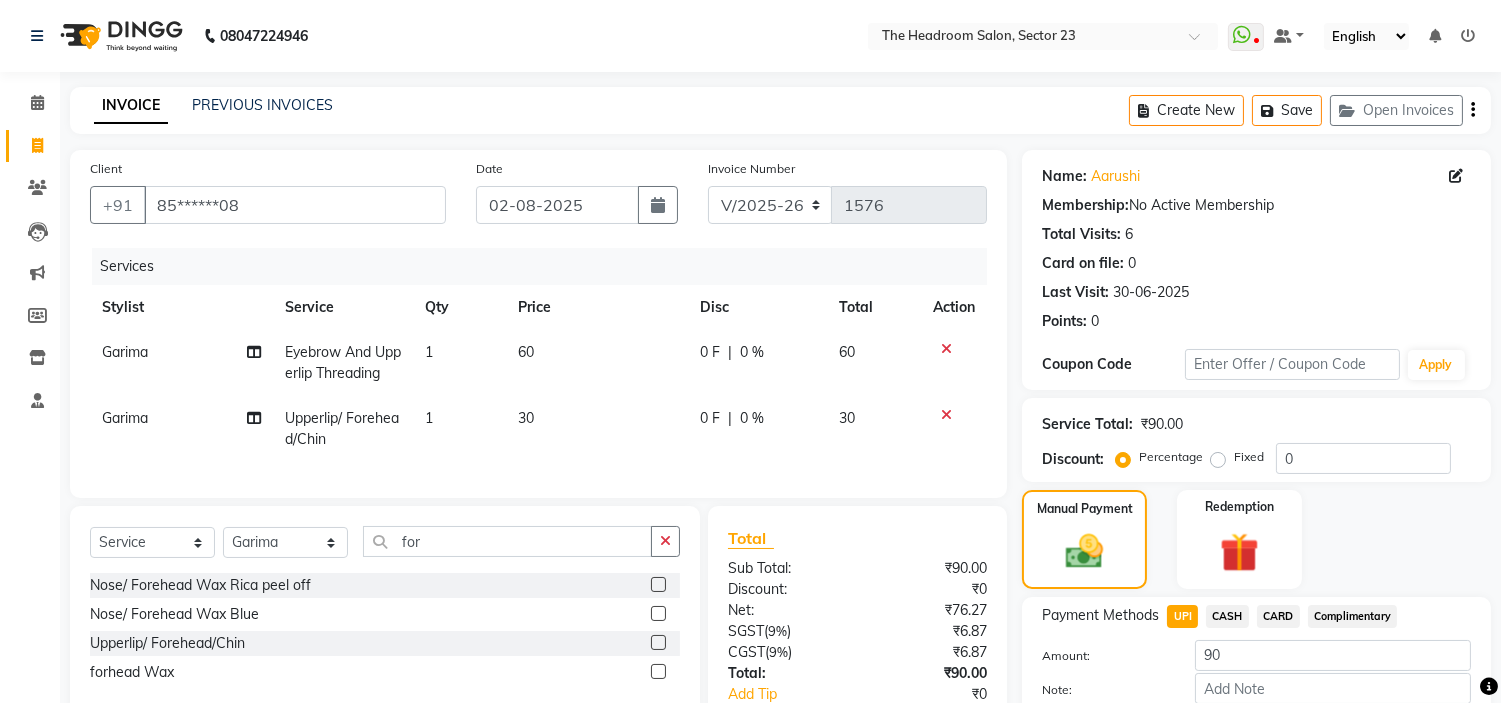 scroll, scrollTop: 143, scrollLeft: 0, axis: vertical 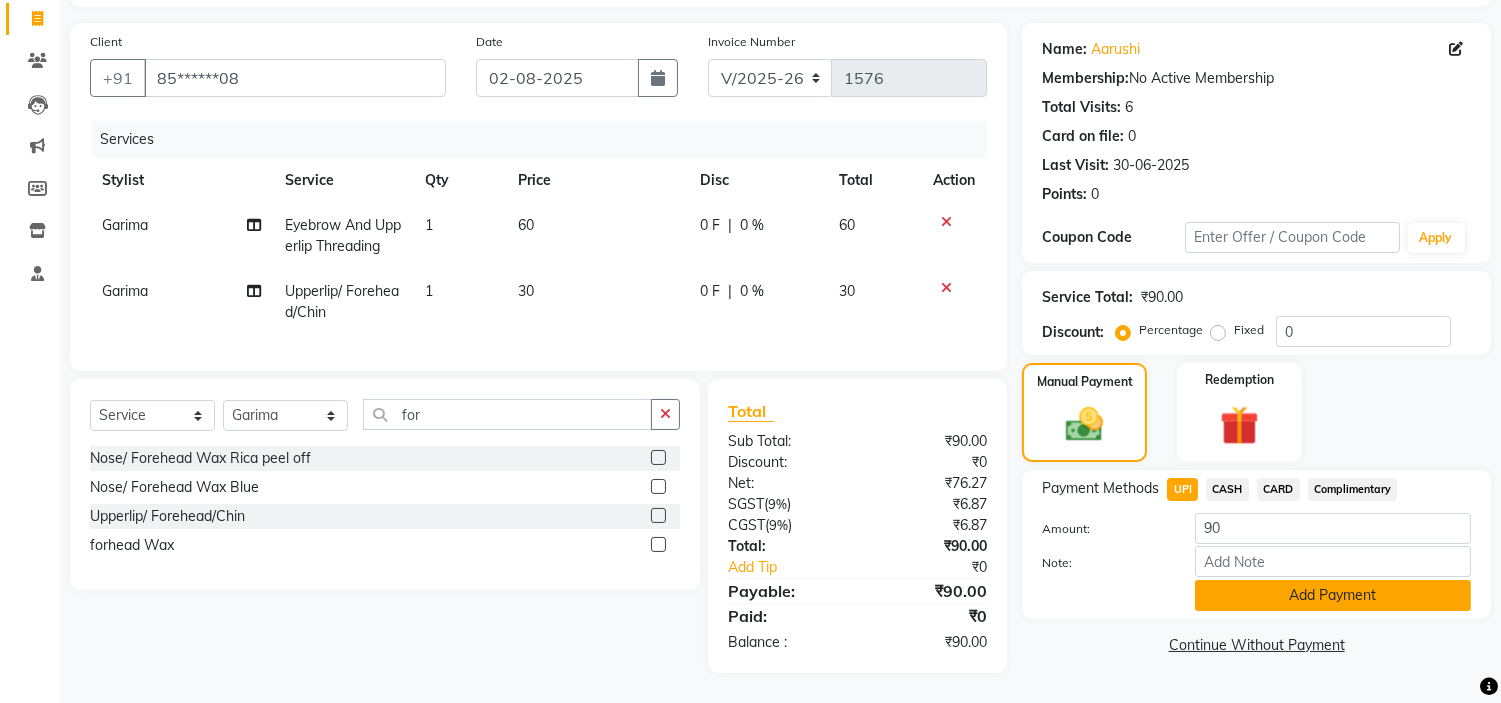 click on "Add Payment" 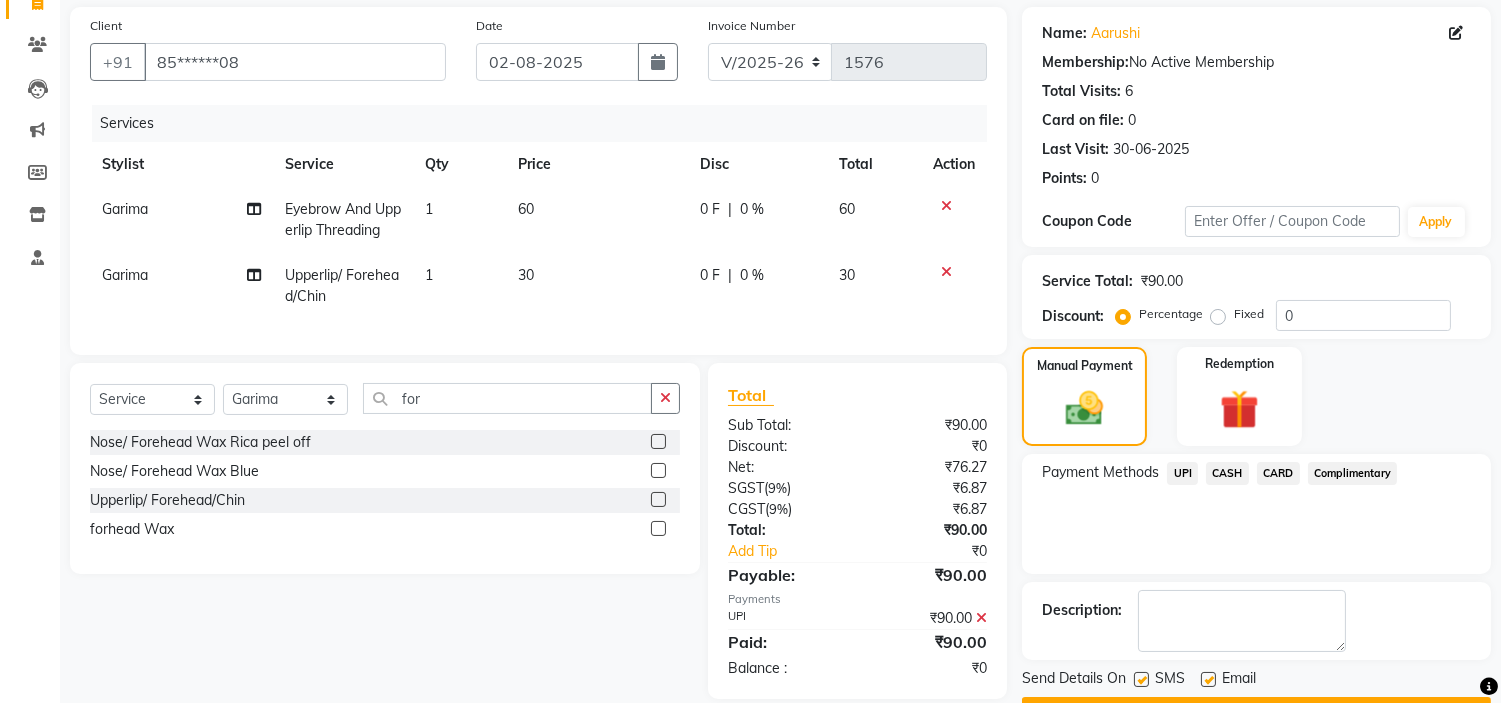 scroll, scrollTop: 196, scrollLeft: 0, axis: vertical 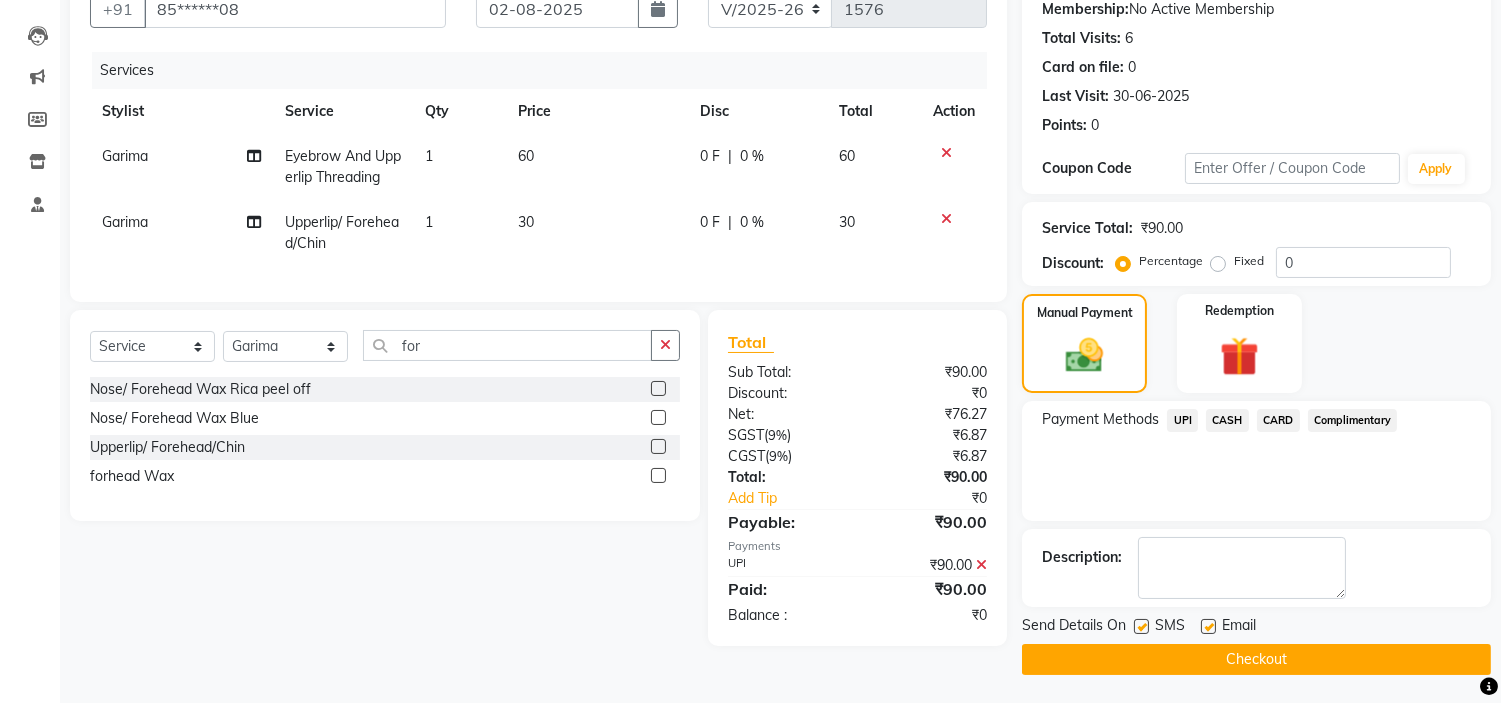 click on "Checkout" 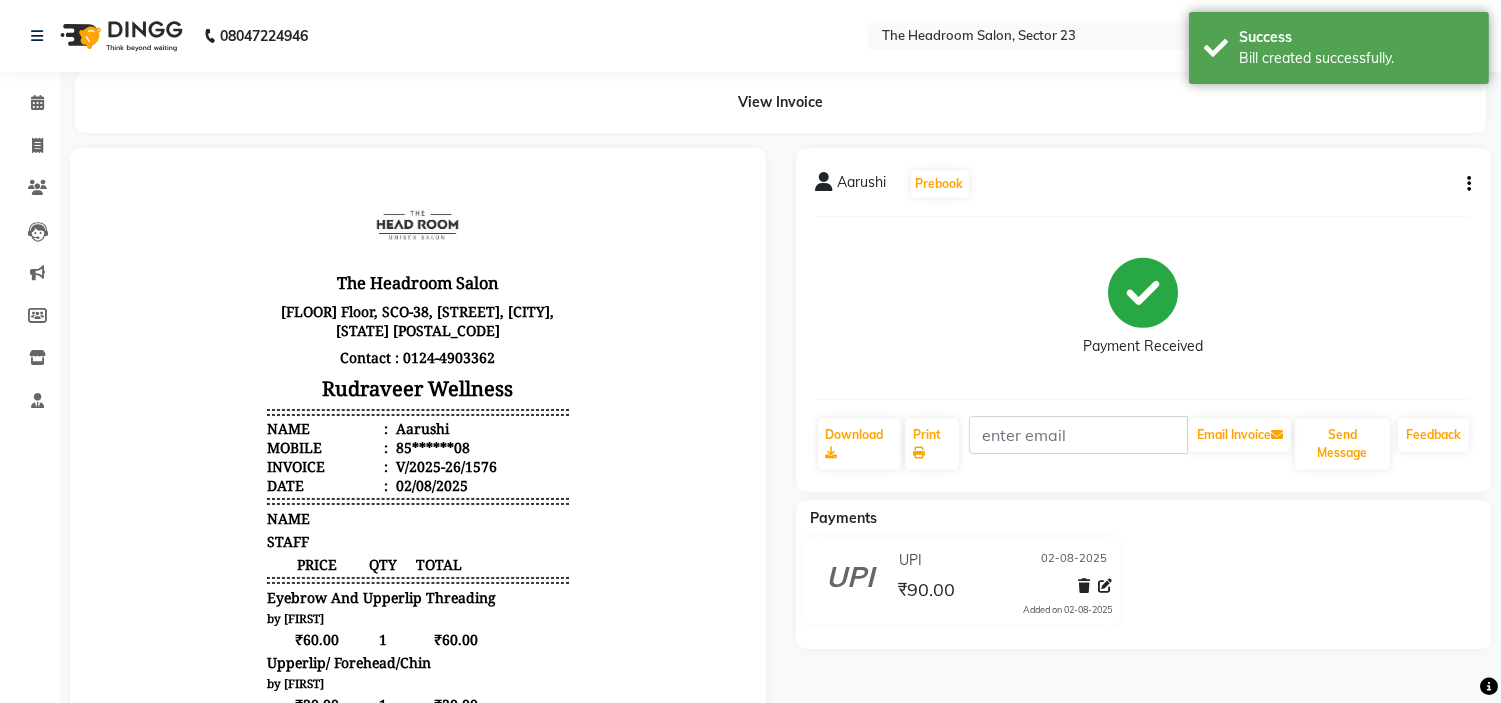 scroll, scrollTop: 0, scrollLeft: 0, axis: both 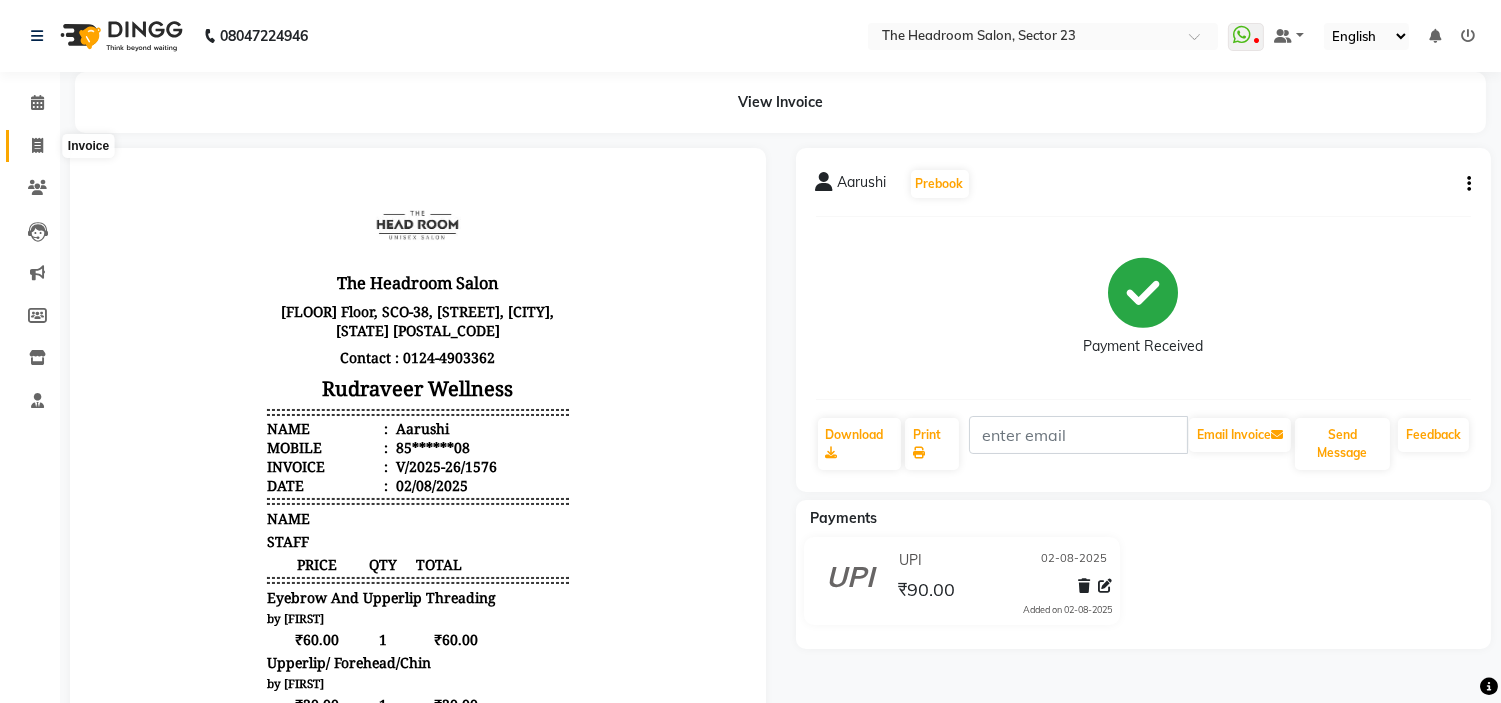 click 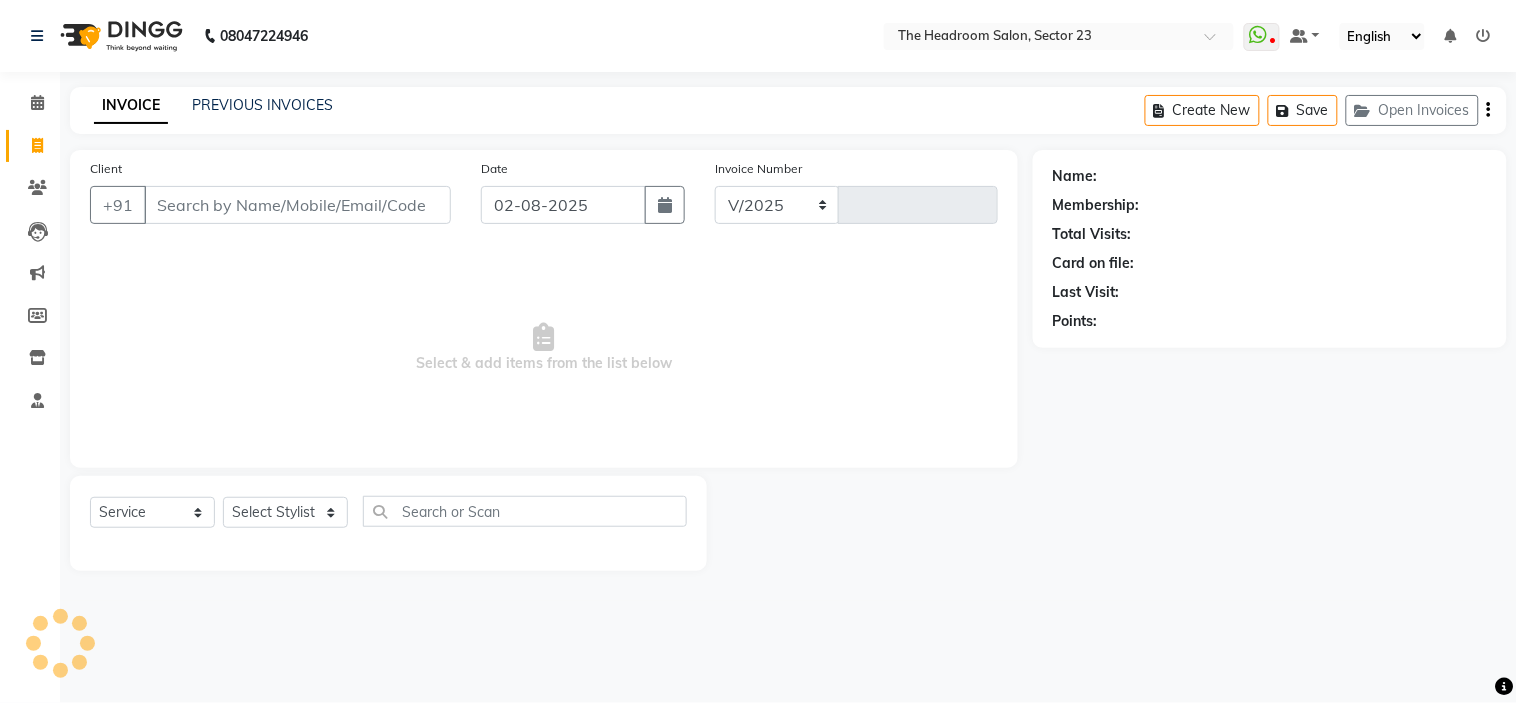 select on "6796" 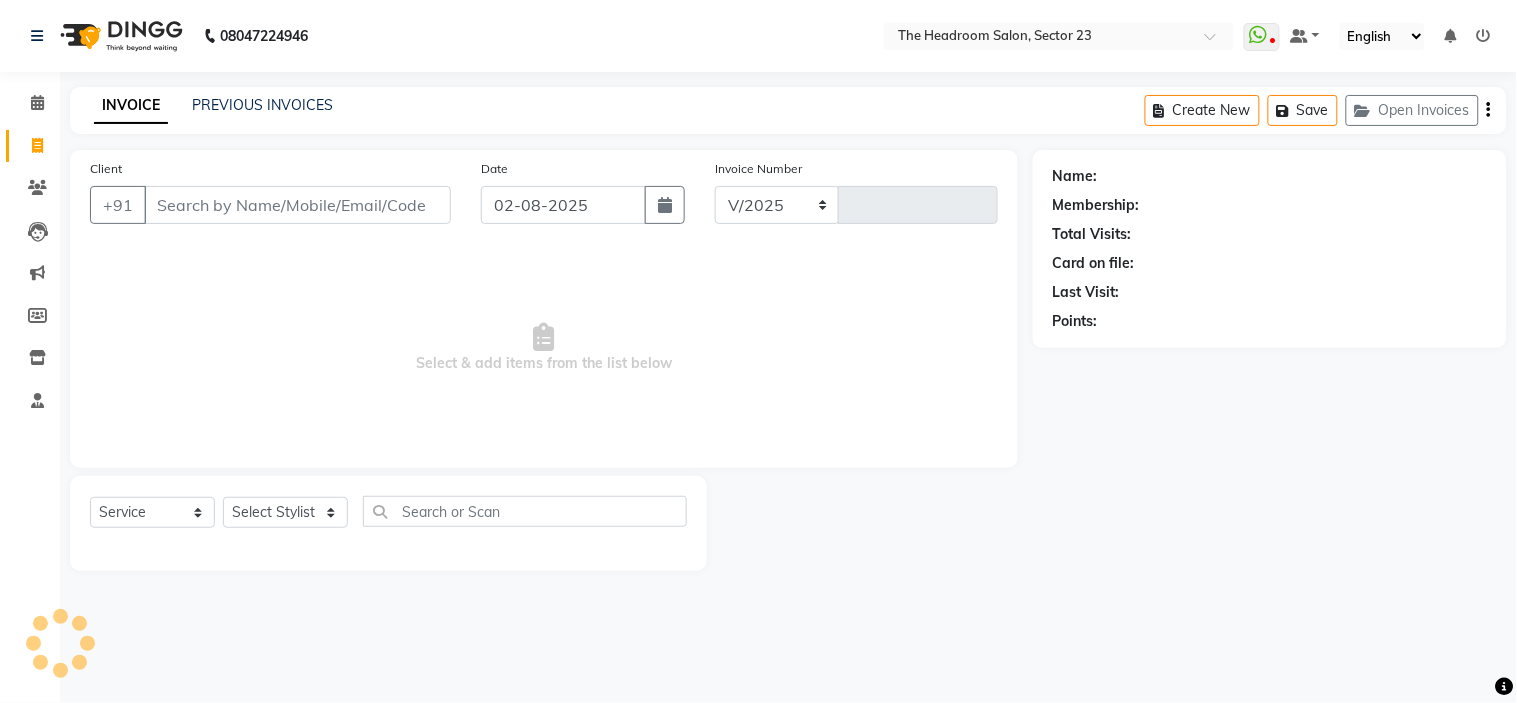 type on "1577" 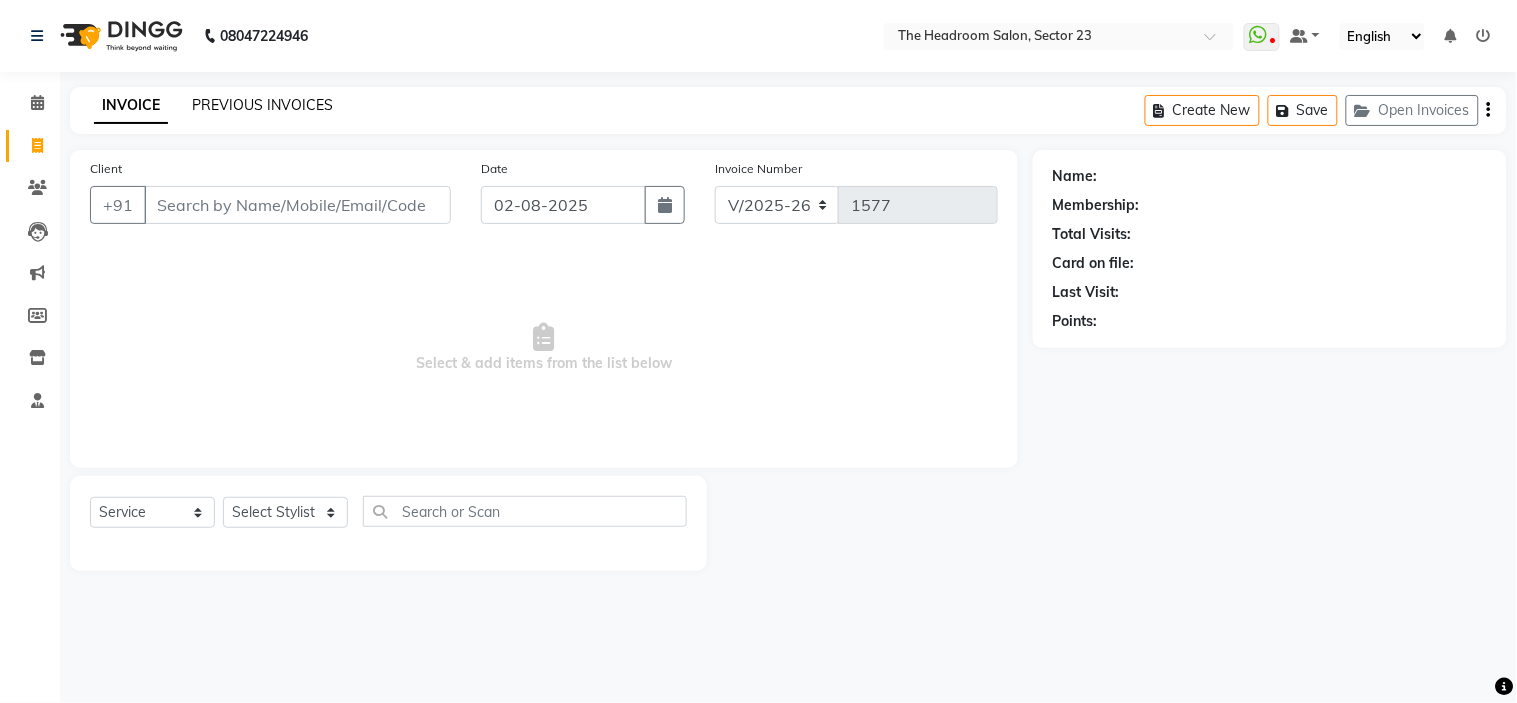 click on "PREVIOUS INVOICES" 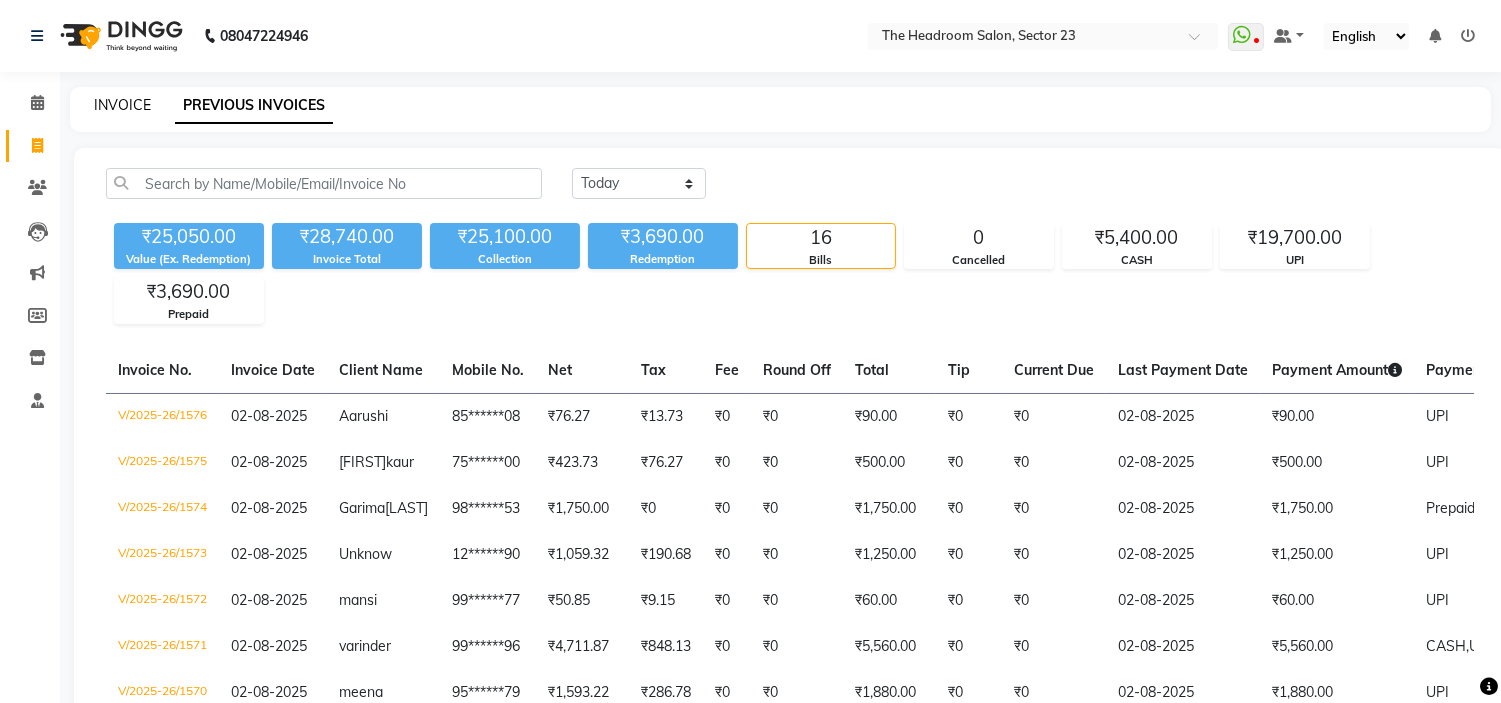 click on "INVOICE" 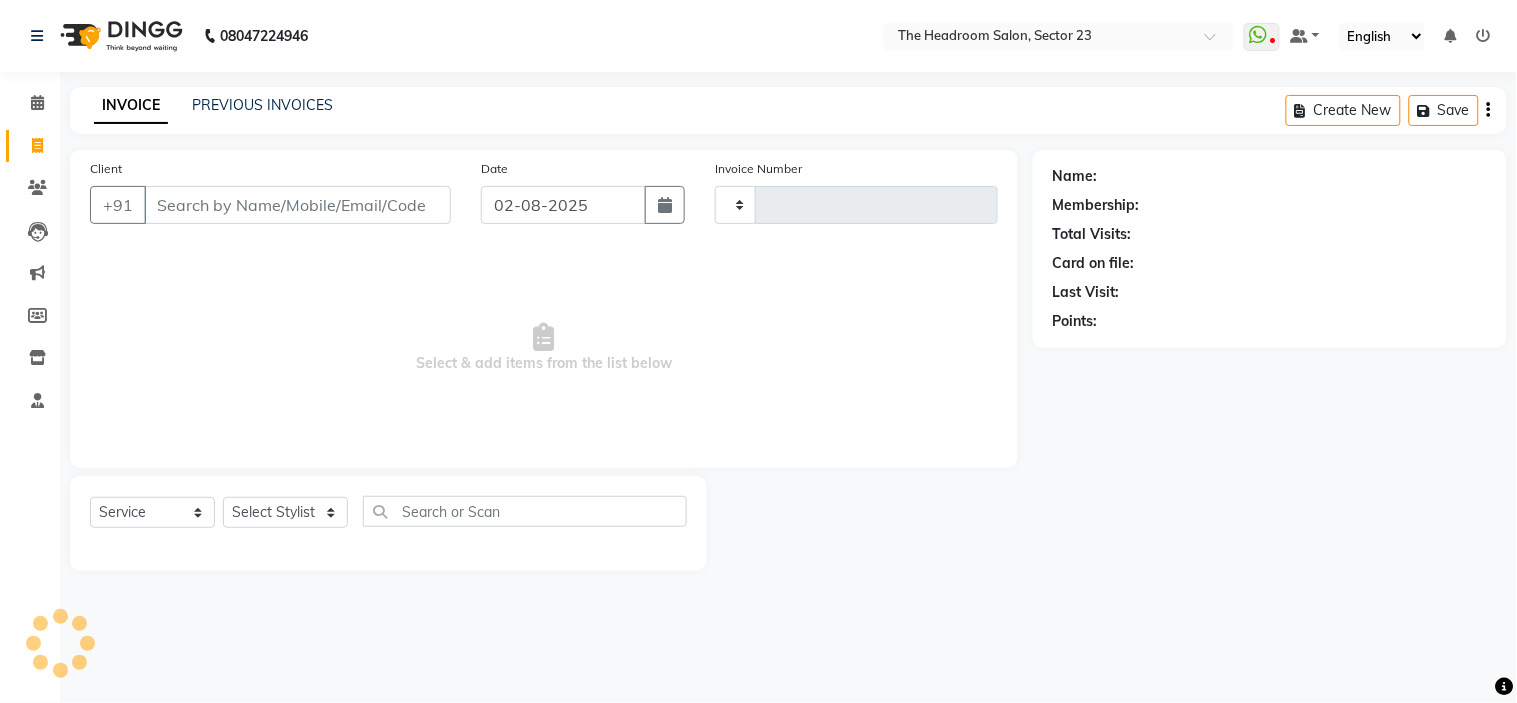 type on "1577" 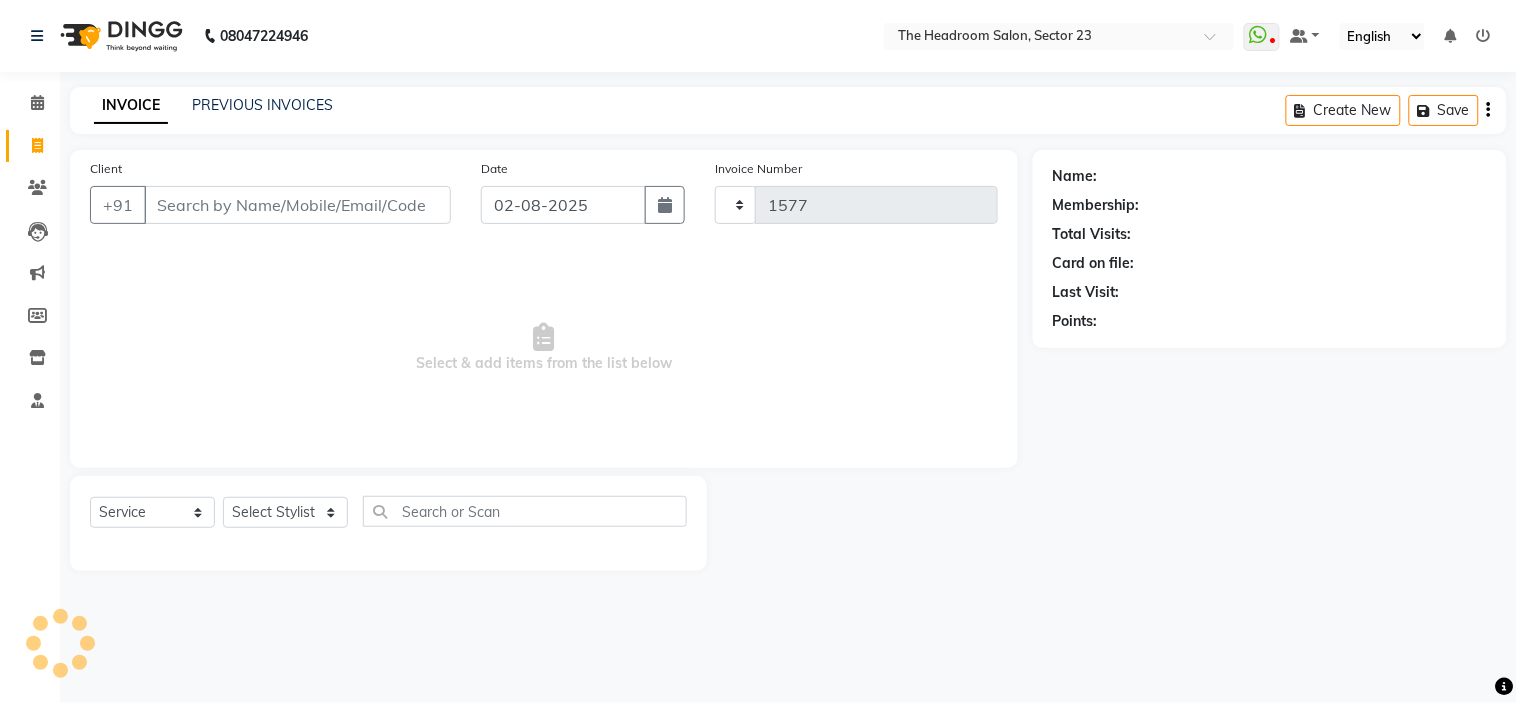 select on "6796" 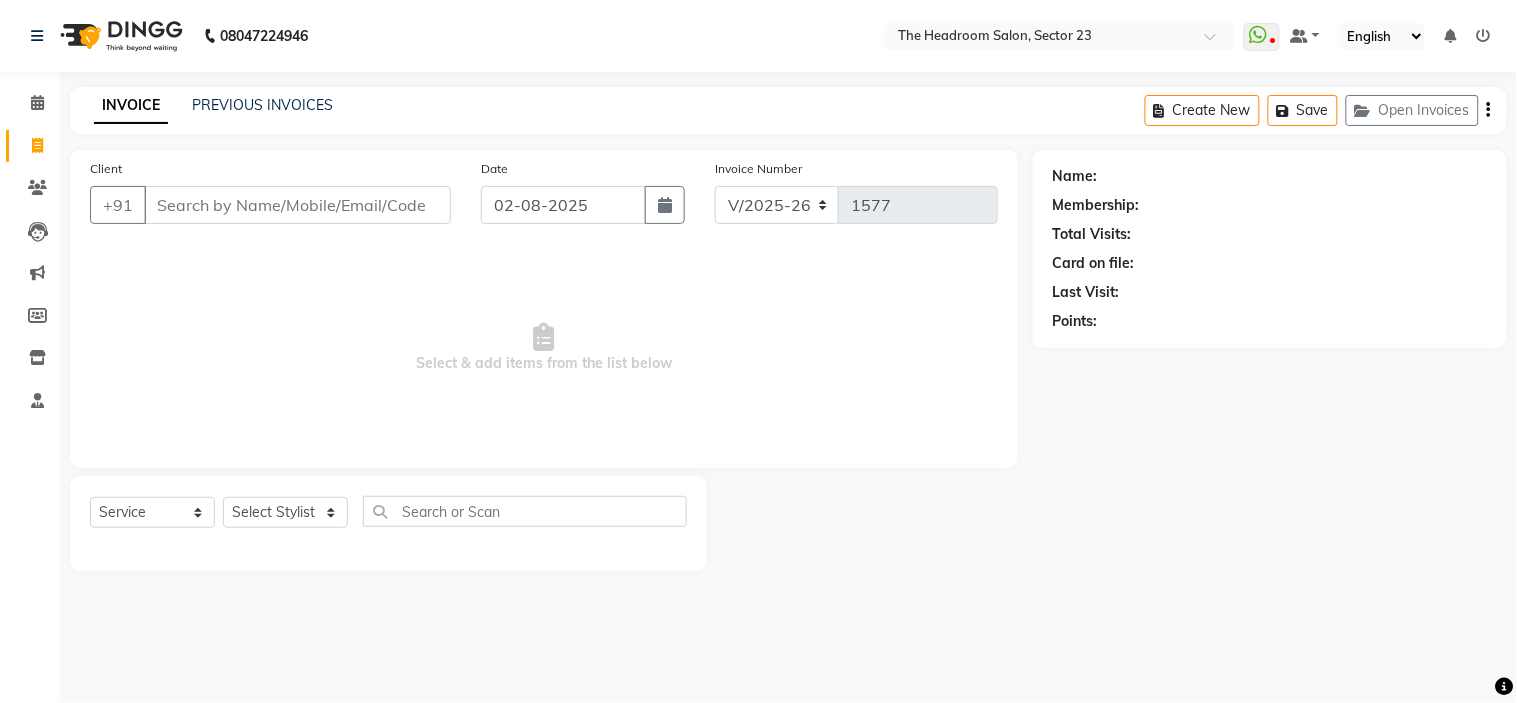 click on "08047224946 Select Location × The Headroom Salon, Sector 23  WhatsApp Status  ✕ Status:  Disconnected Most Recent Message: 01-08-2025     09:47 PM Recent Service Activity: 01-08-2025     09:46 PM 08047224946 Whatsapp Settings Default Panel My Panel English ENGLISH Español العربية मराठी हिंदी ગુજરાતી தமிழ் 中文 Notifications nothing to show" 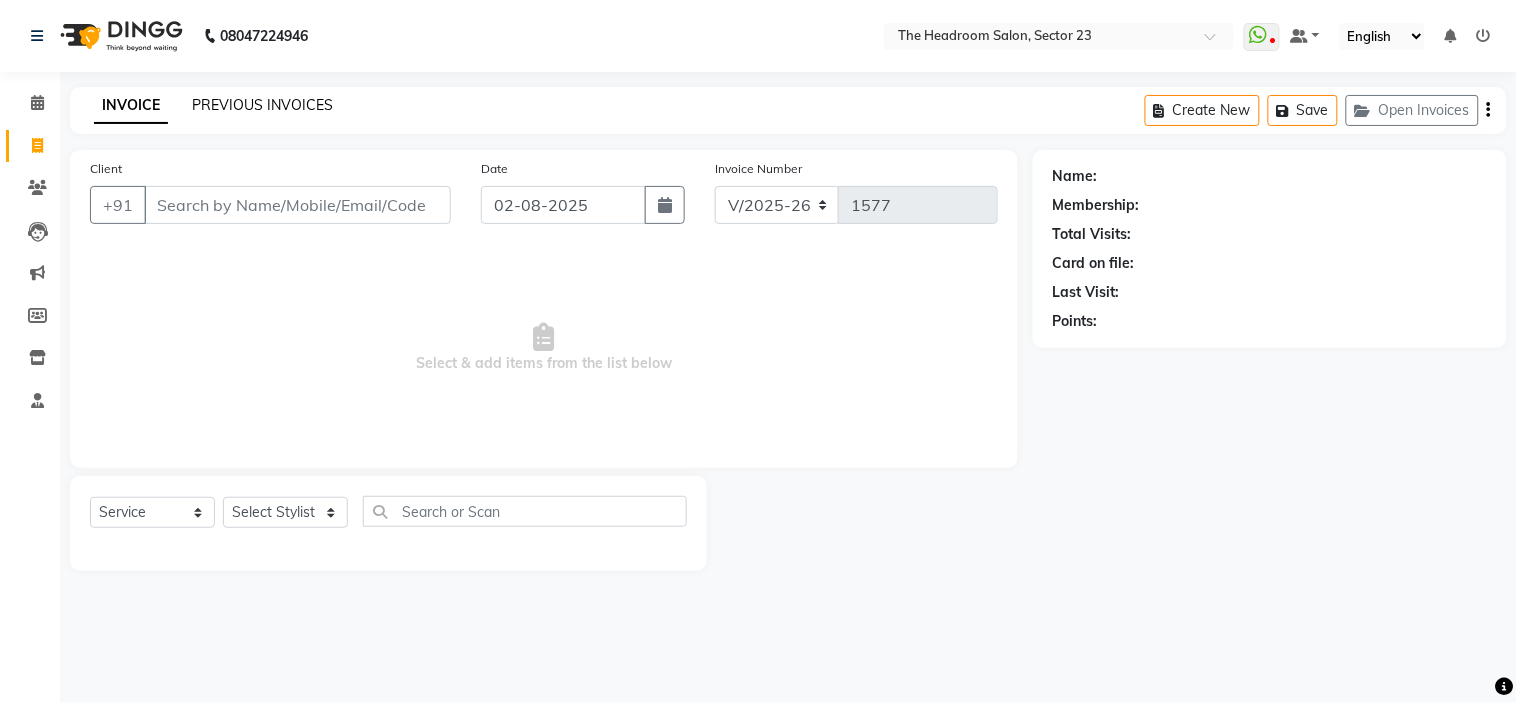 click on "PREVIOUS INVOICES" 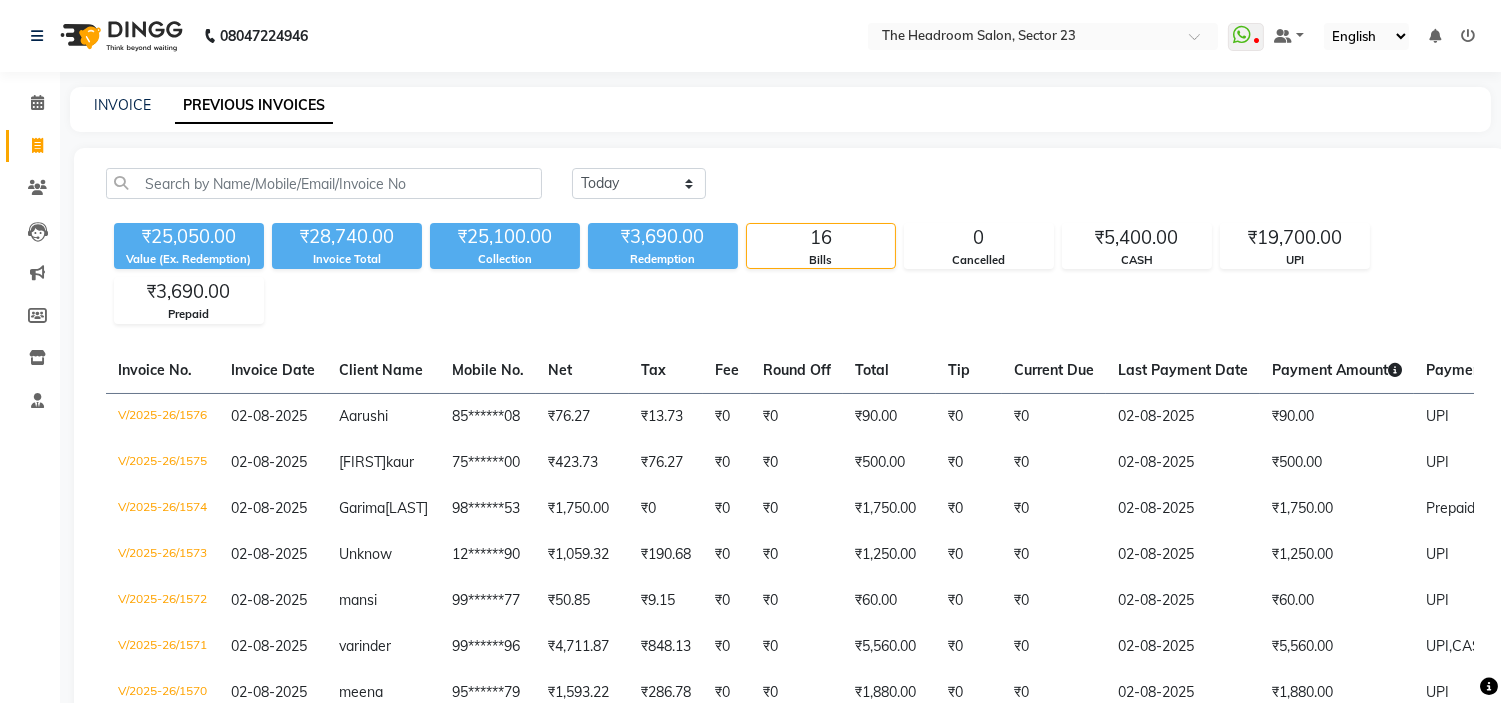 click on "08047224946 Select Location × The Headroom Salon, Sector 23  WhatsApp Status  ✕ Status:  Disconnected Most Recent Message: 01-08-2025     09:47 PM Recent Service Activity: 01-08-2025     09:46 PM 08047224946 Whatsapp Settings Default Panel My Panel English ENGLISH Español العربية मराठी हिंदी ગુજરાતી தமிழ் 中文 Notifications nothing to show" 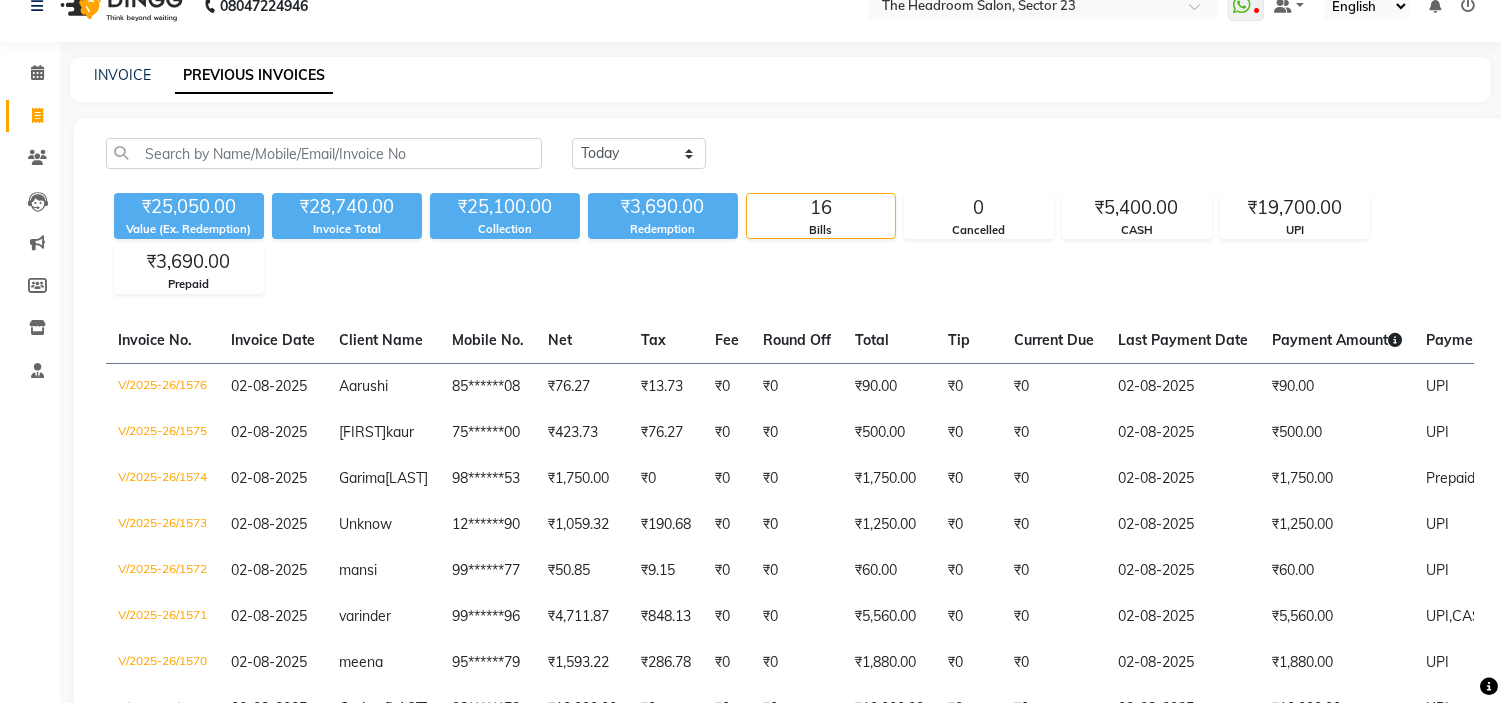 scroll, scrollTop: 0, scrollLeft: 0, axis: both 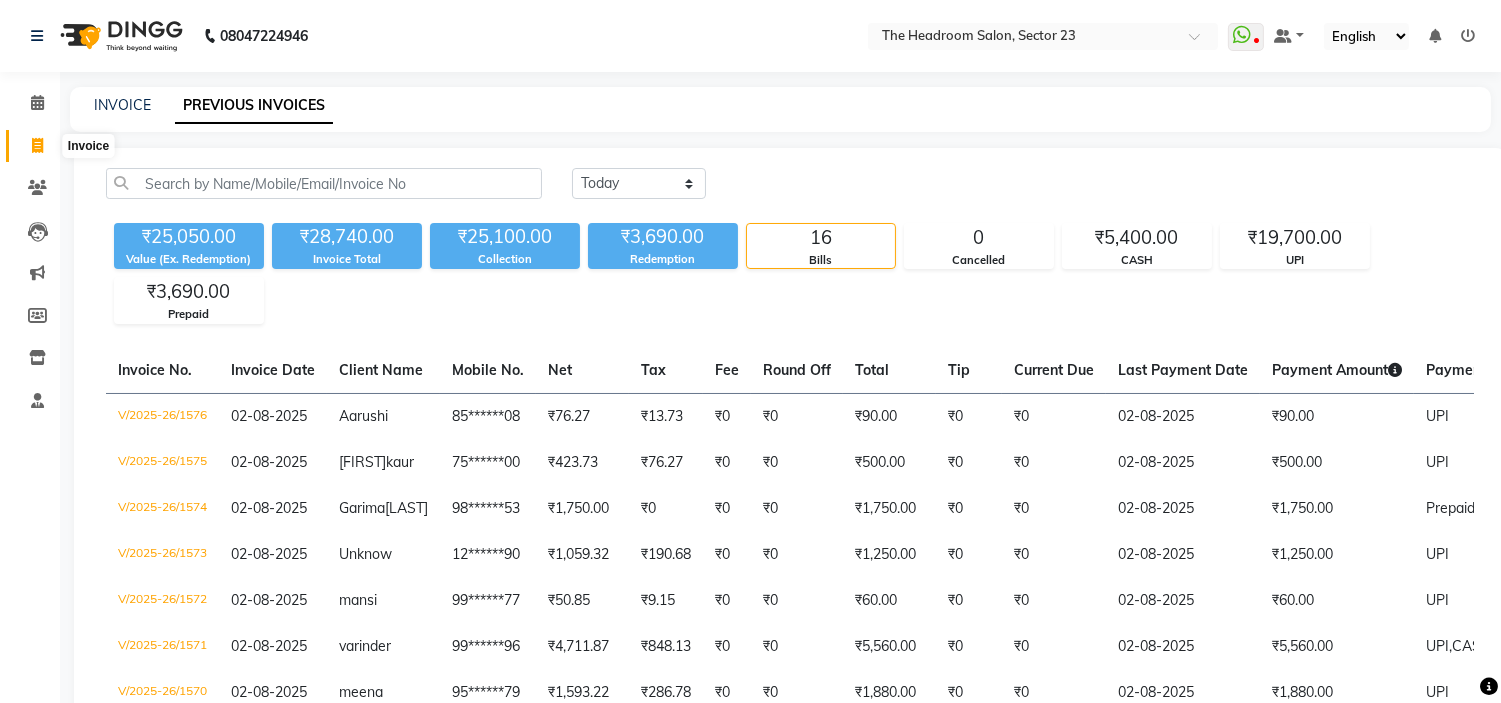 click 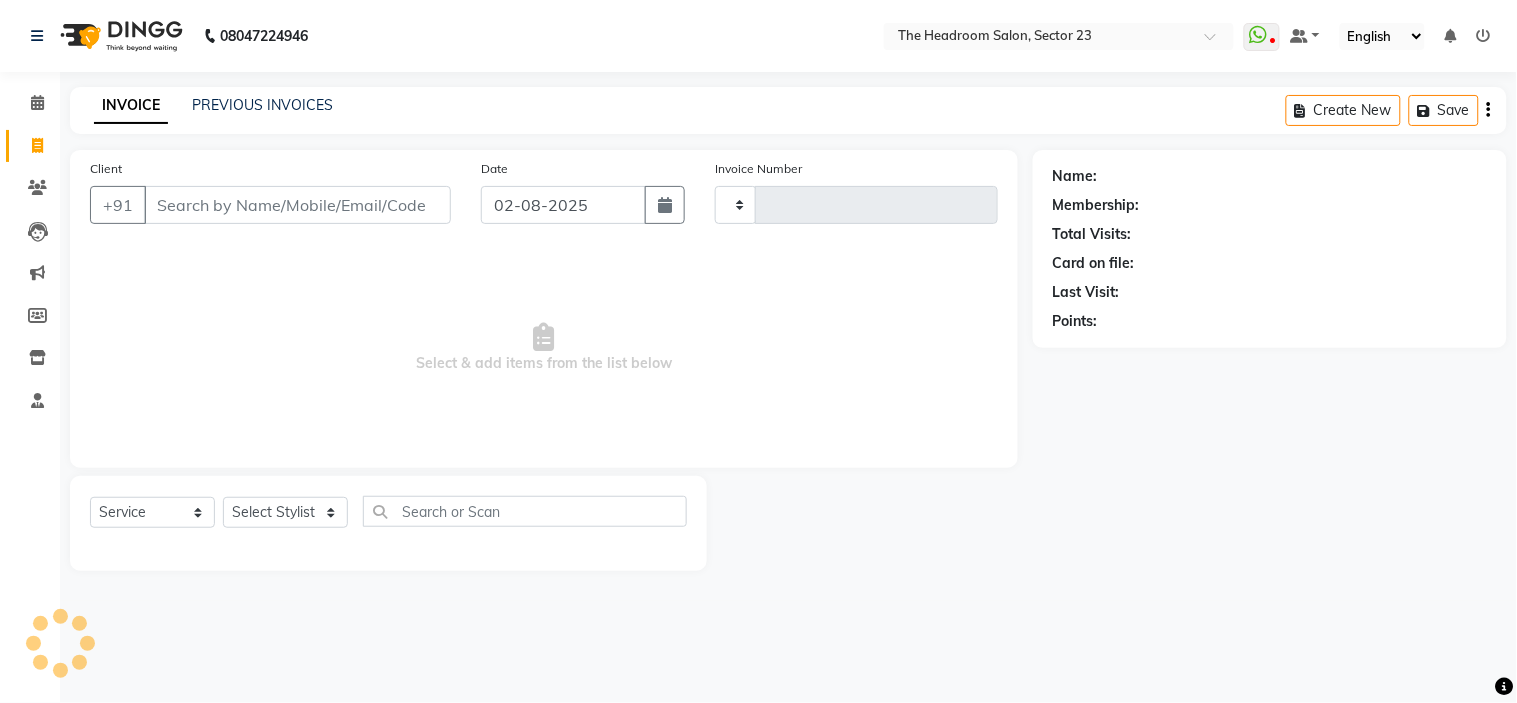 type on "1577" 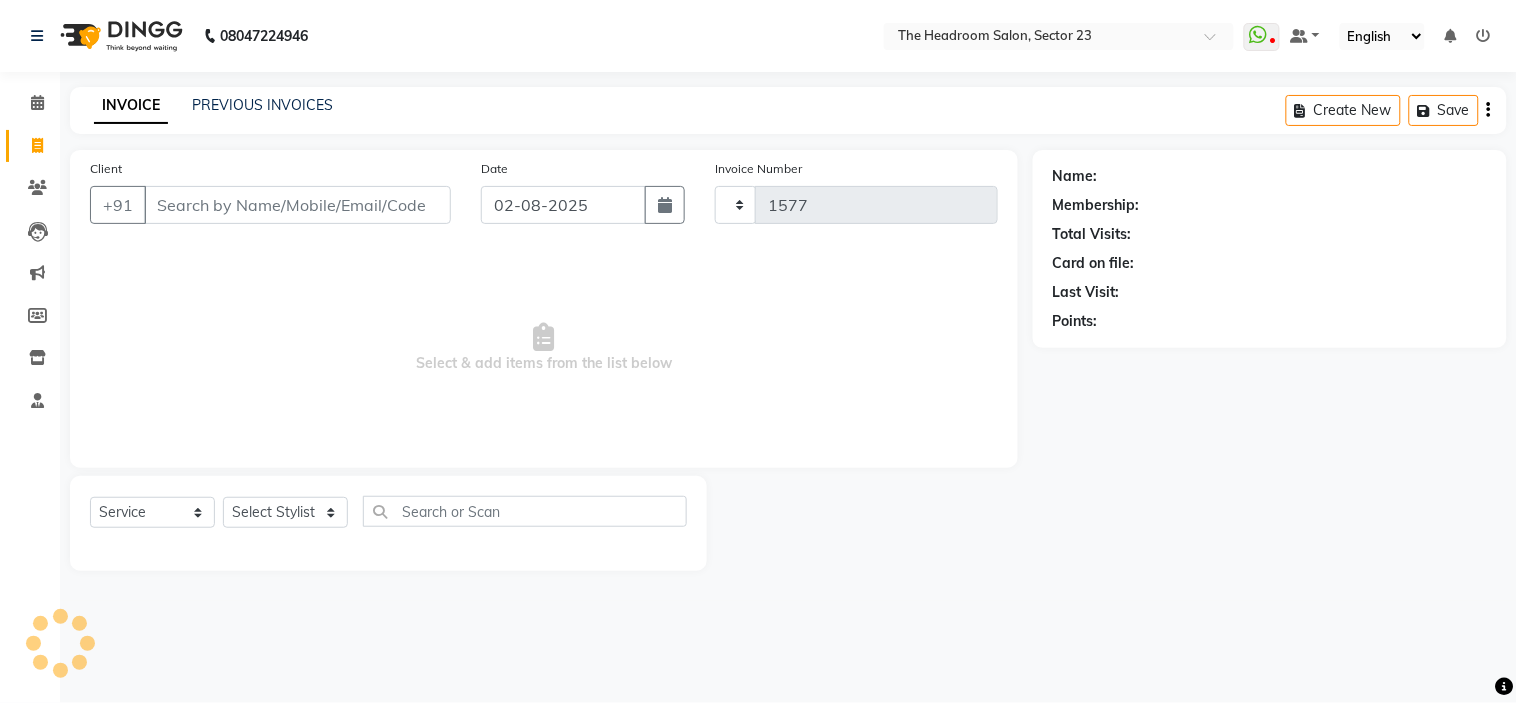 select on "6796" 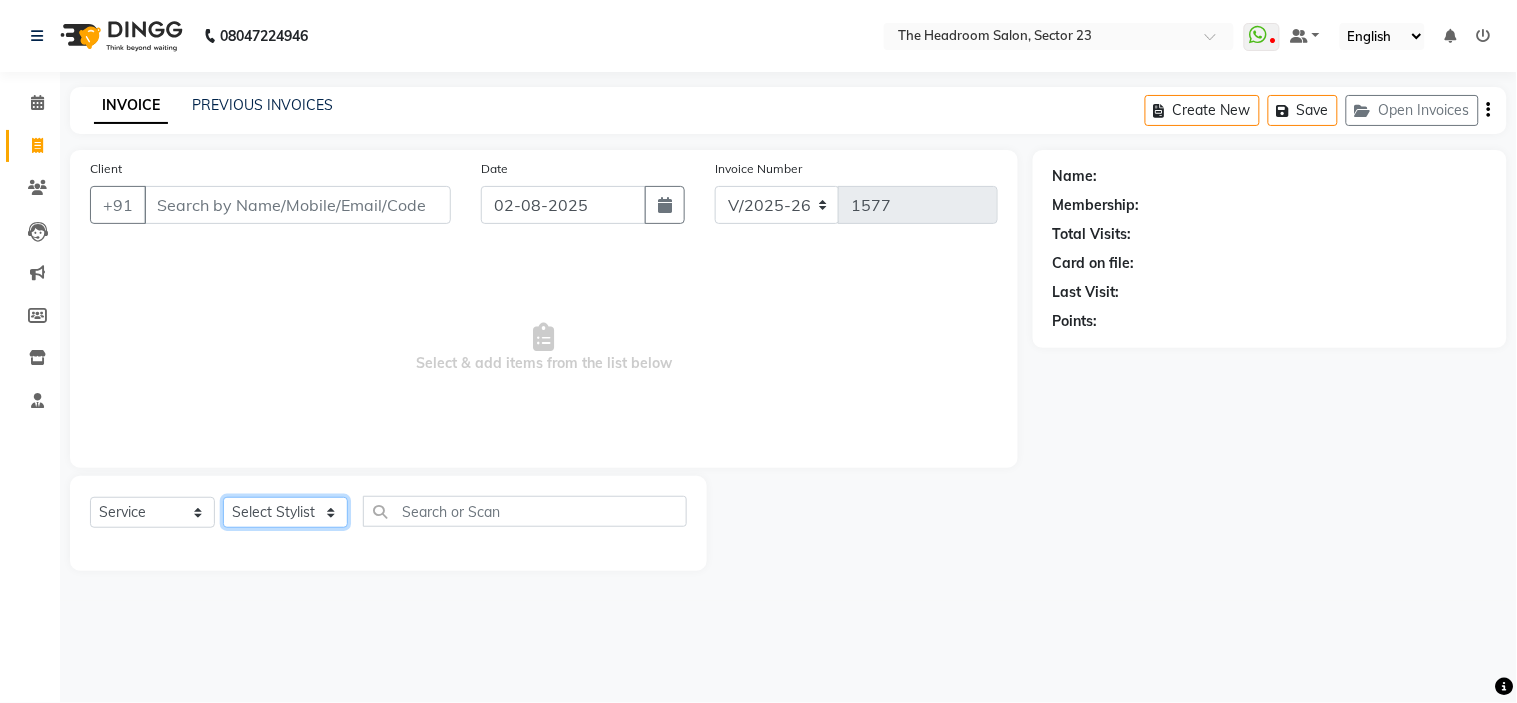 click on "Select Stylist Anjali Anubha Ashok Garima Manager Manju Raju Rohit Shahbaz" 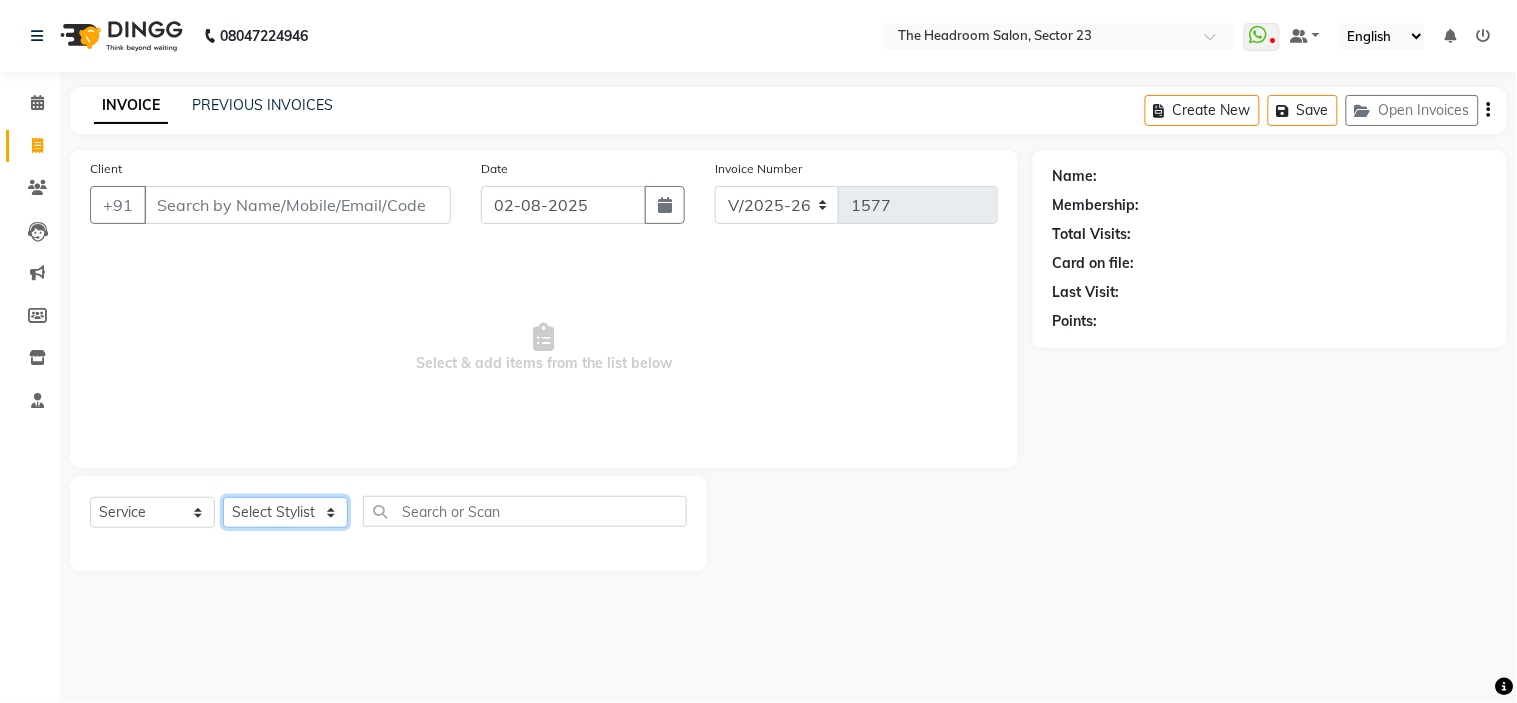 select on "53424" 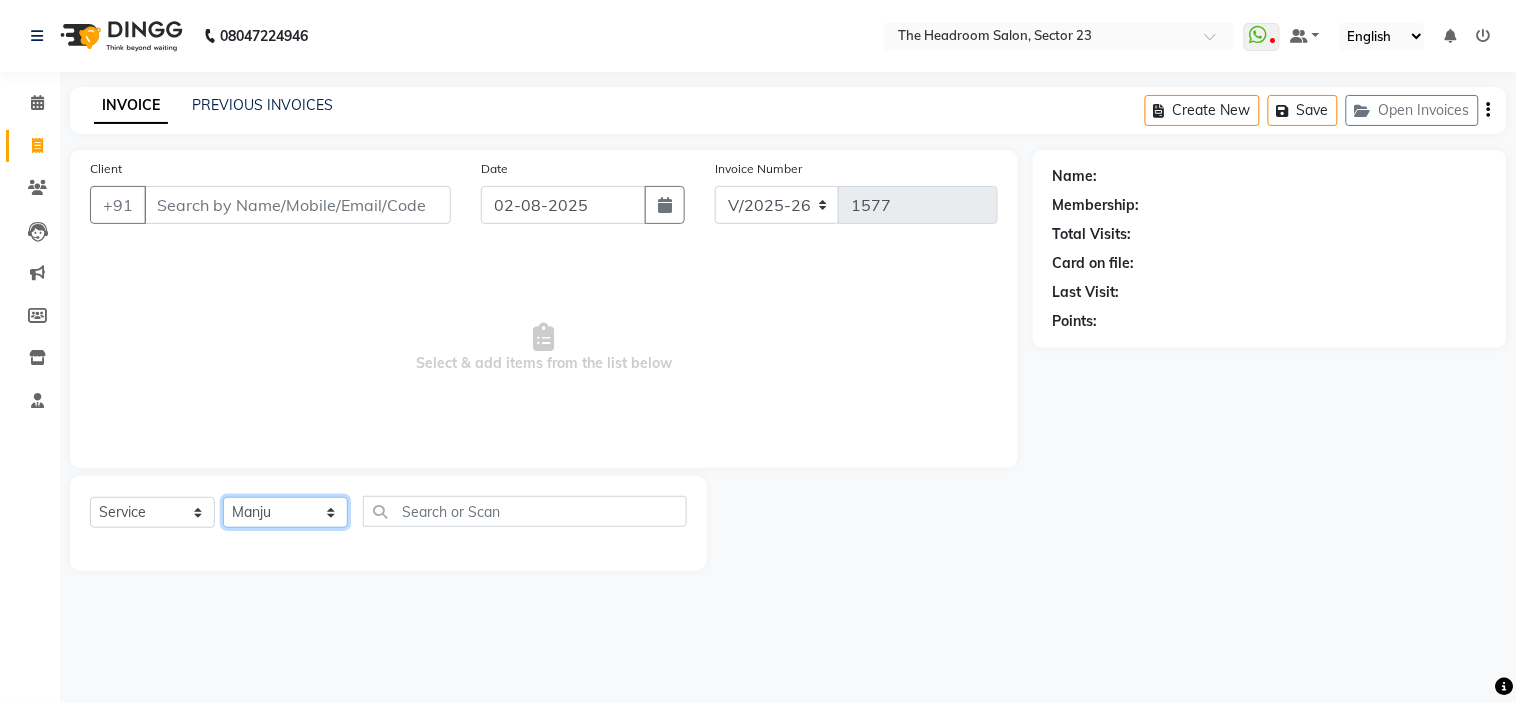 click on "Select Stylist Anjali Anubha Ashok Garima Manager Manju Raju Rohit Shahbaz" 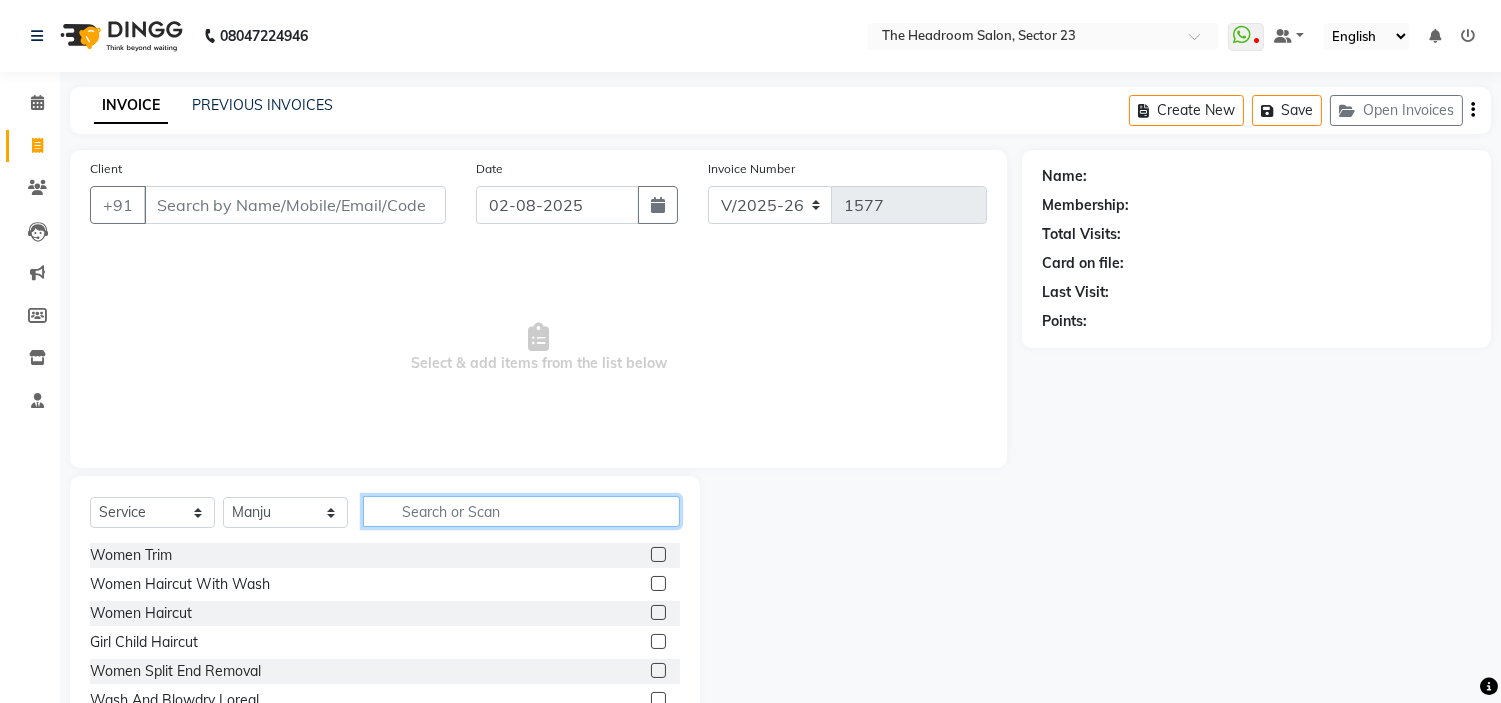click 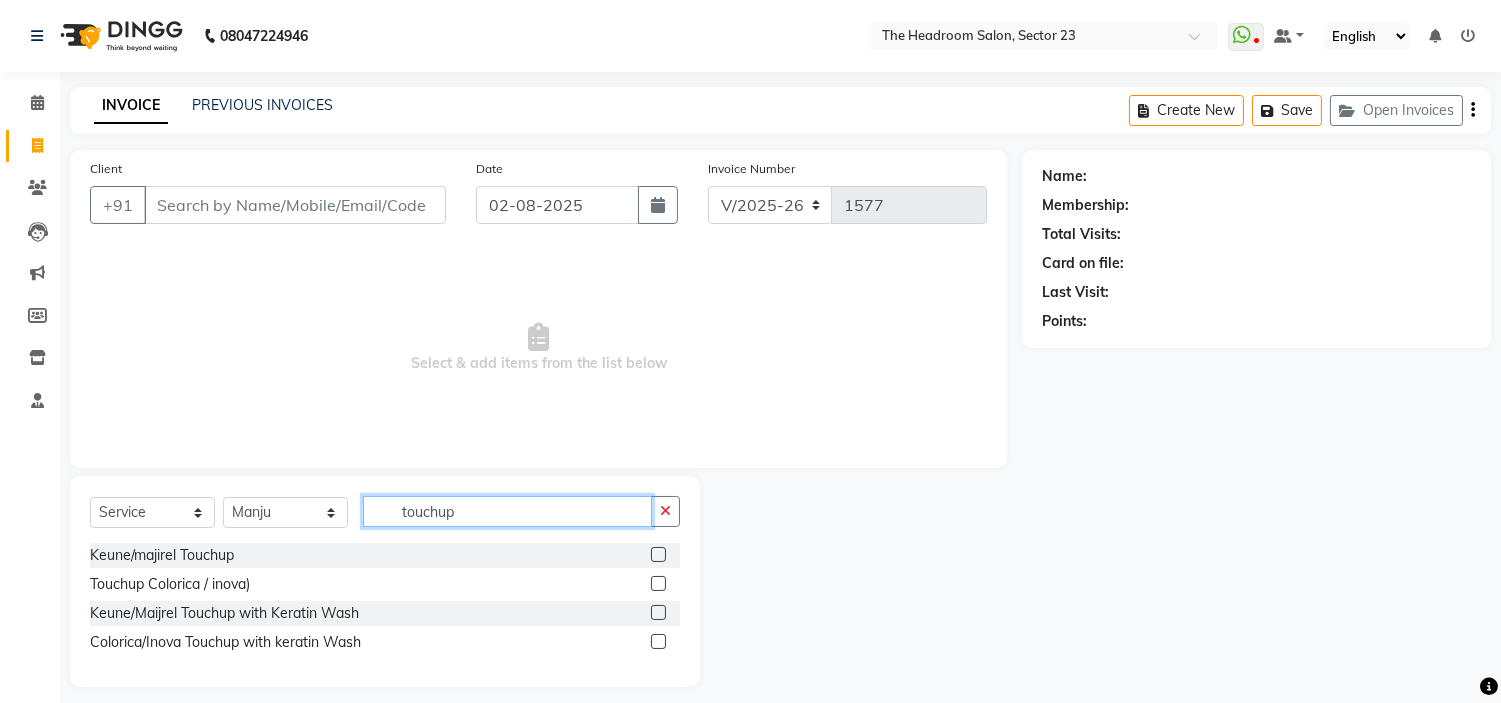 type on "touchup" 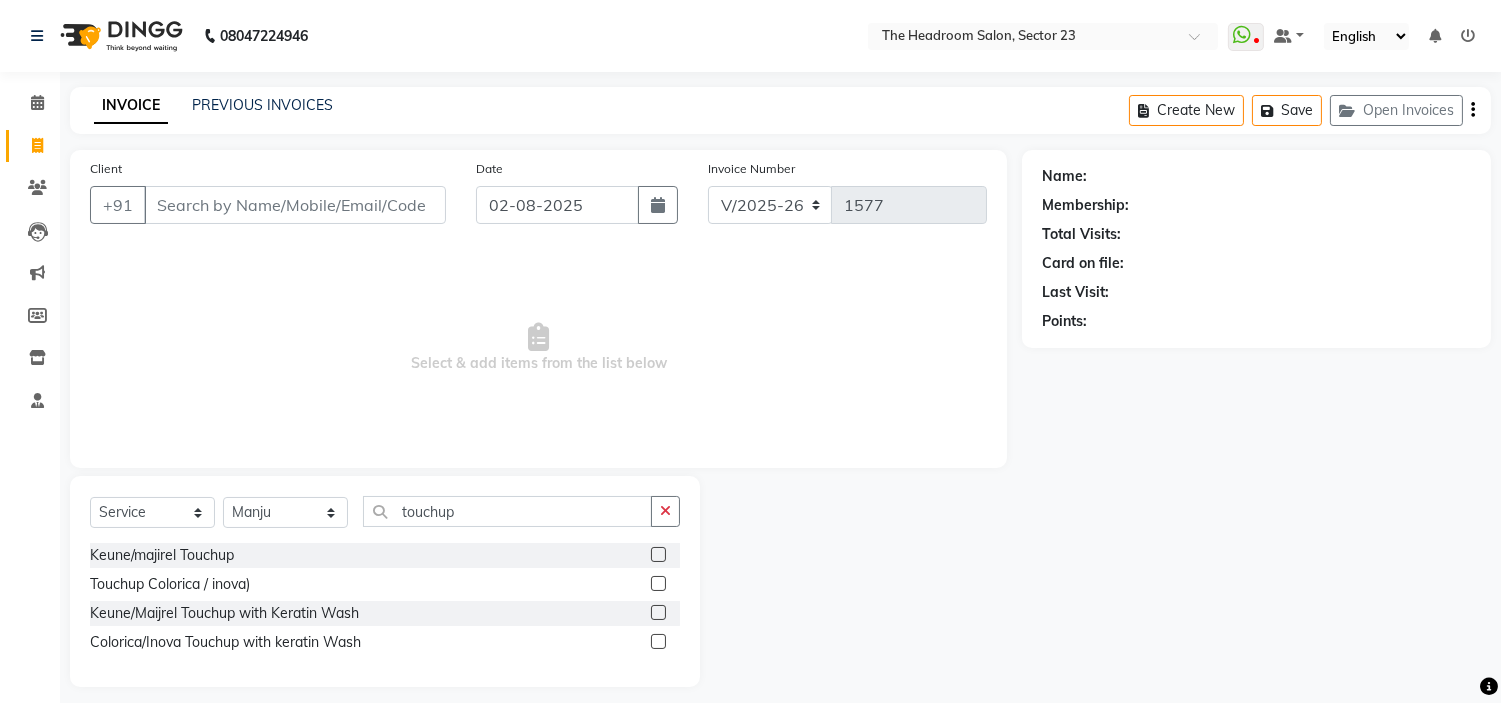 click 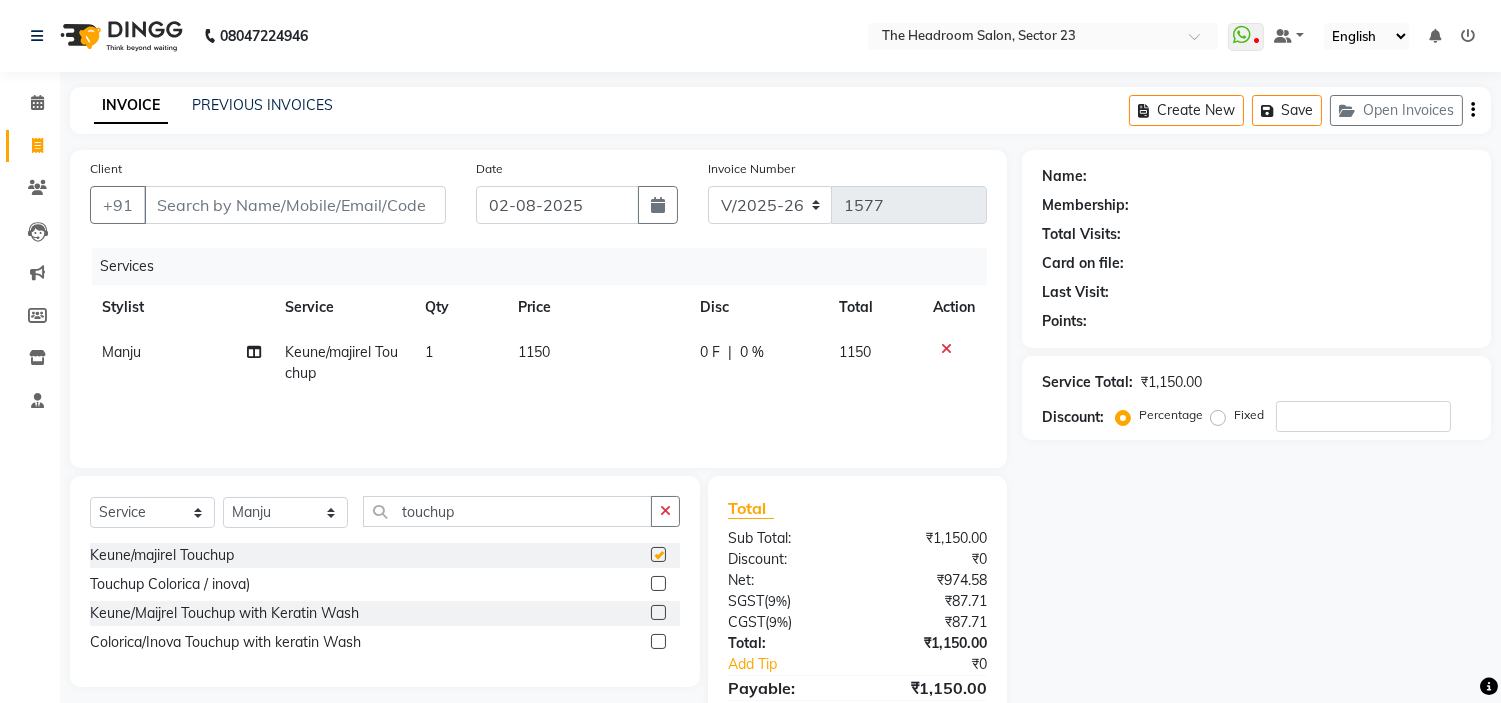checkbox on "false" 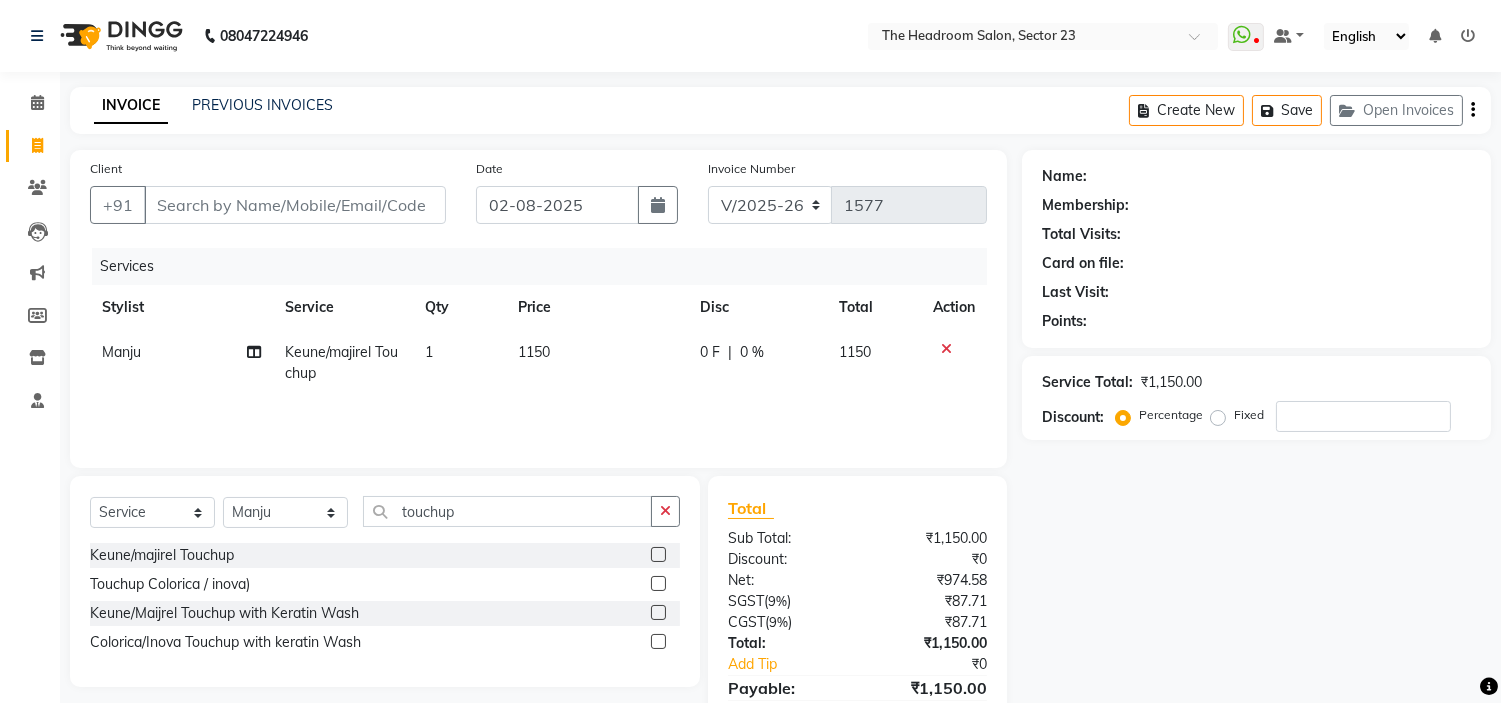 click 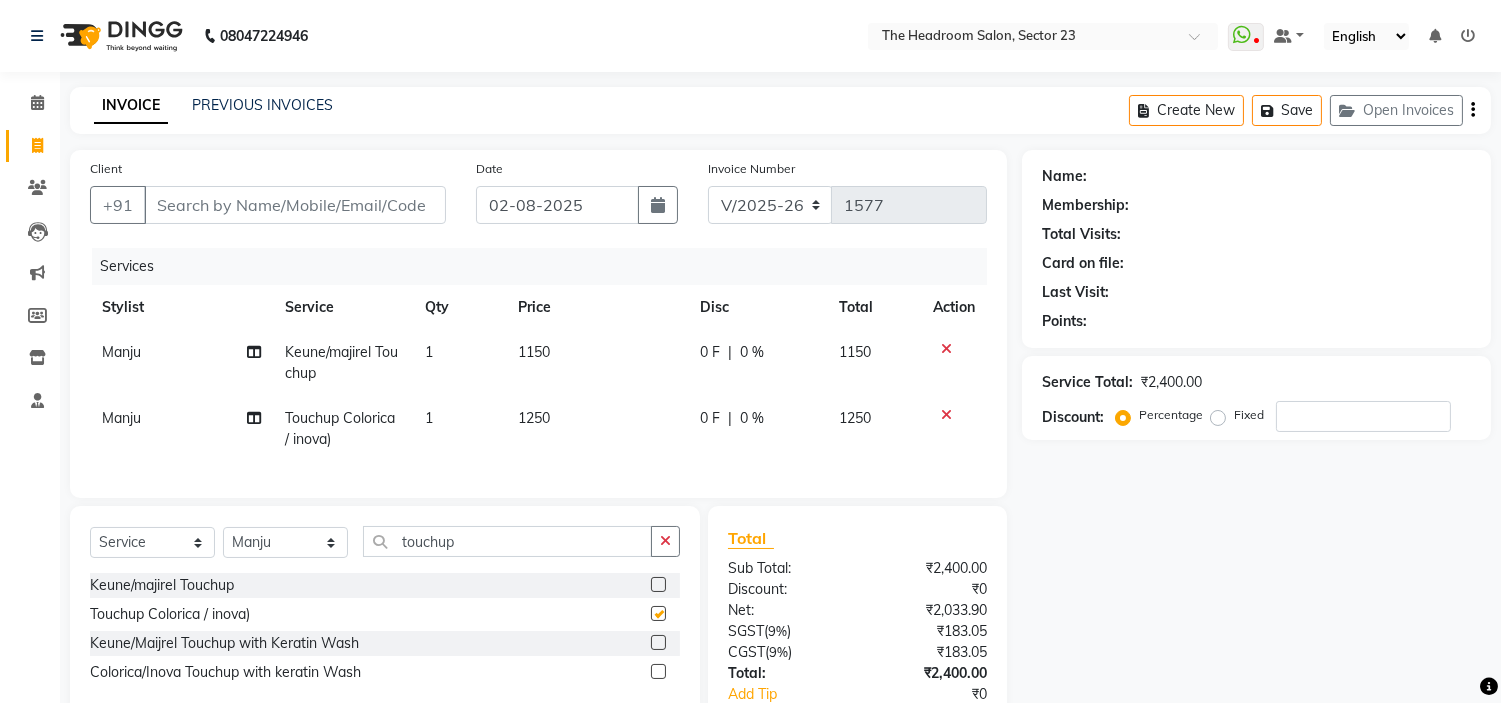 checkbox on "false" 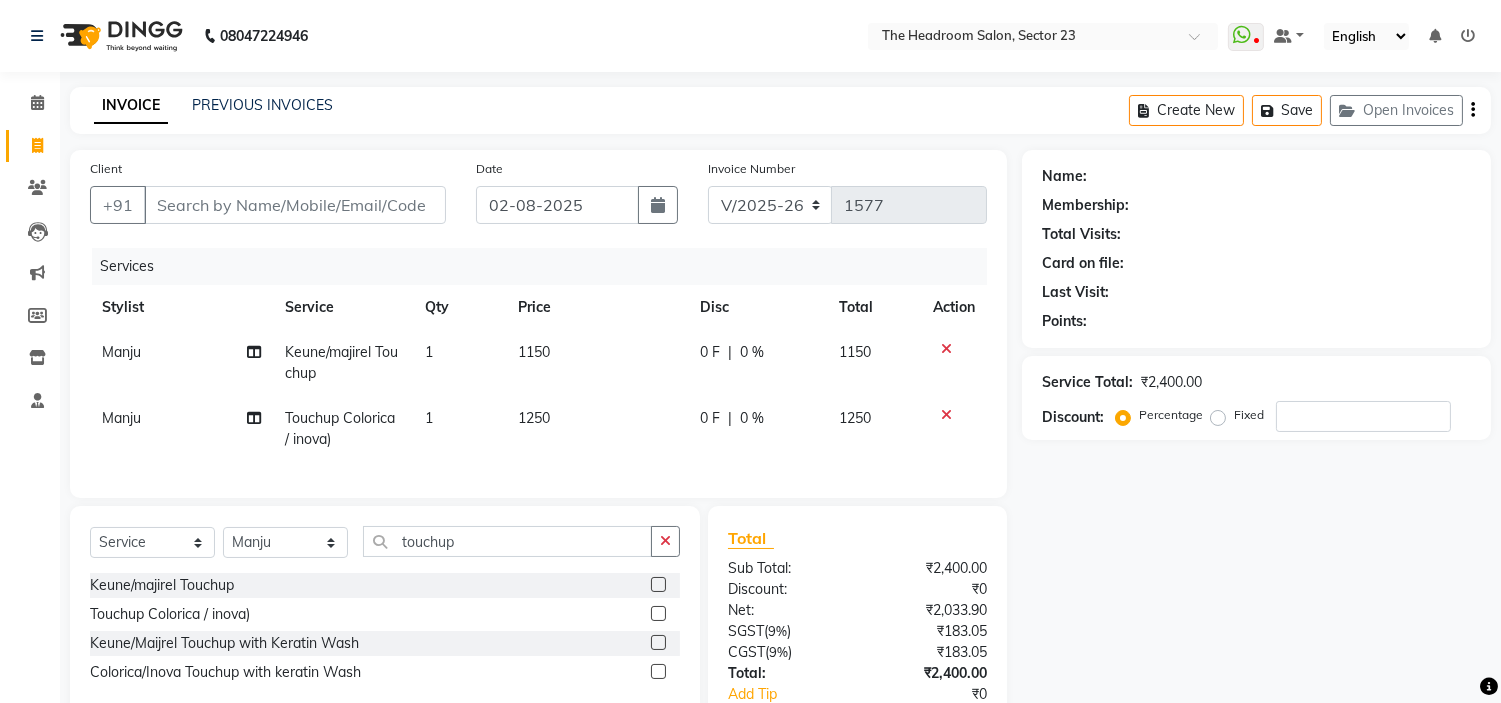 click 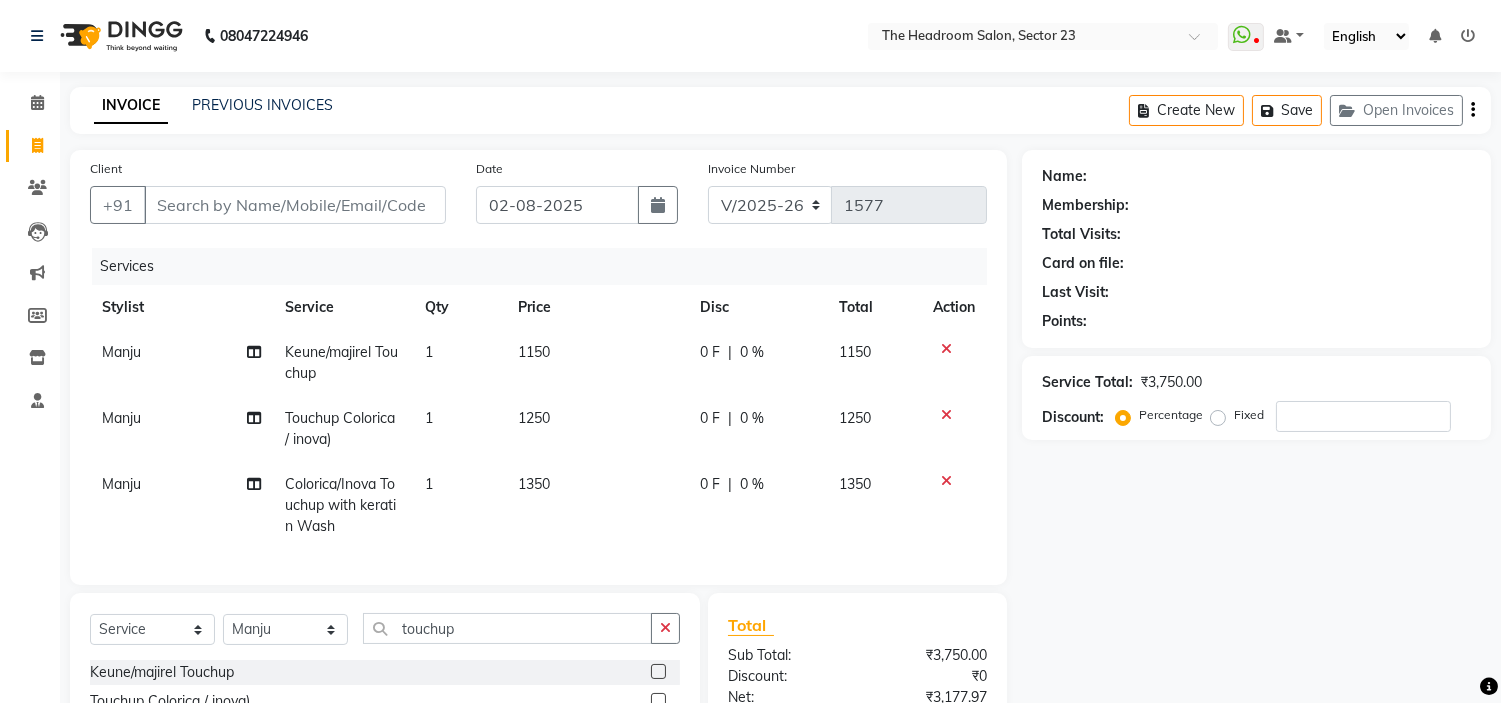 checkbox on "false" 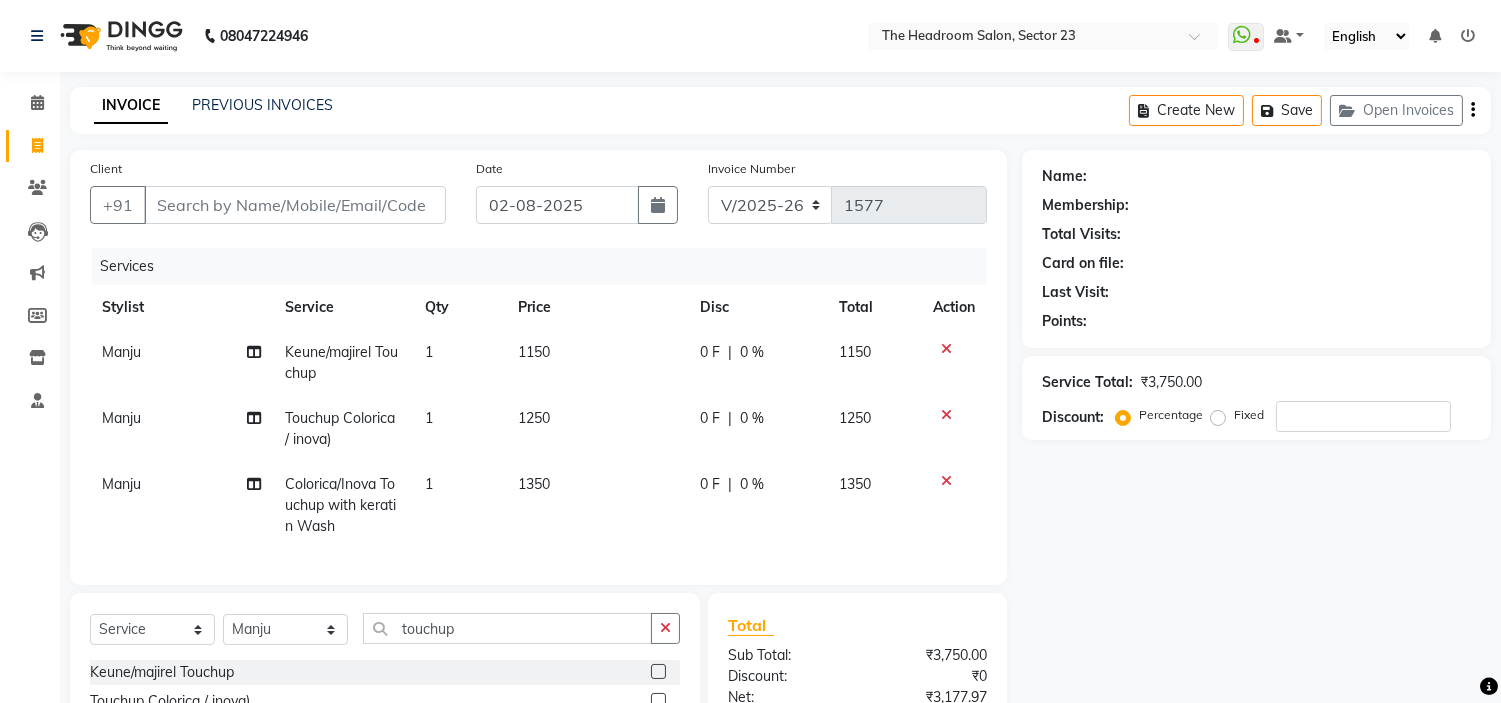 click 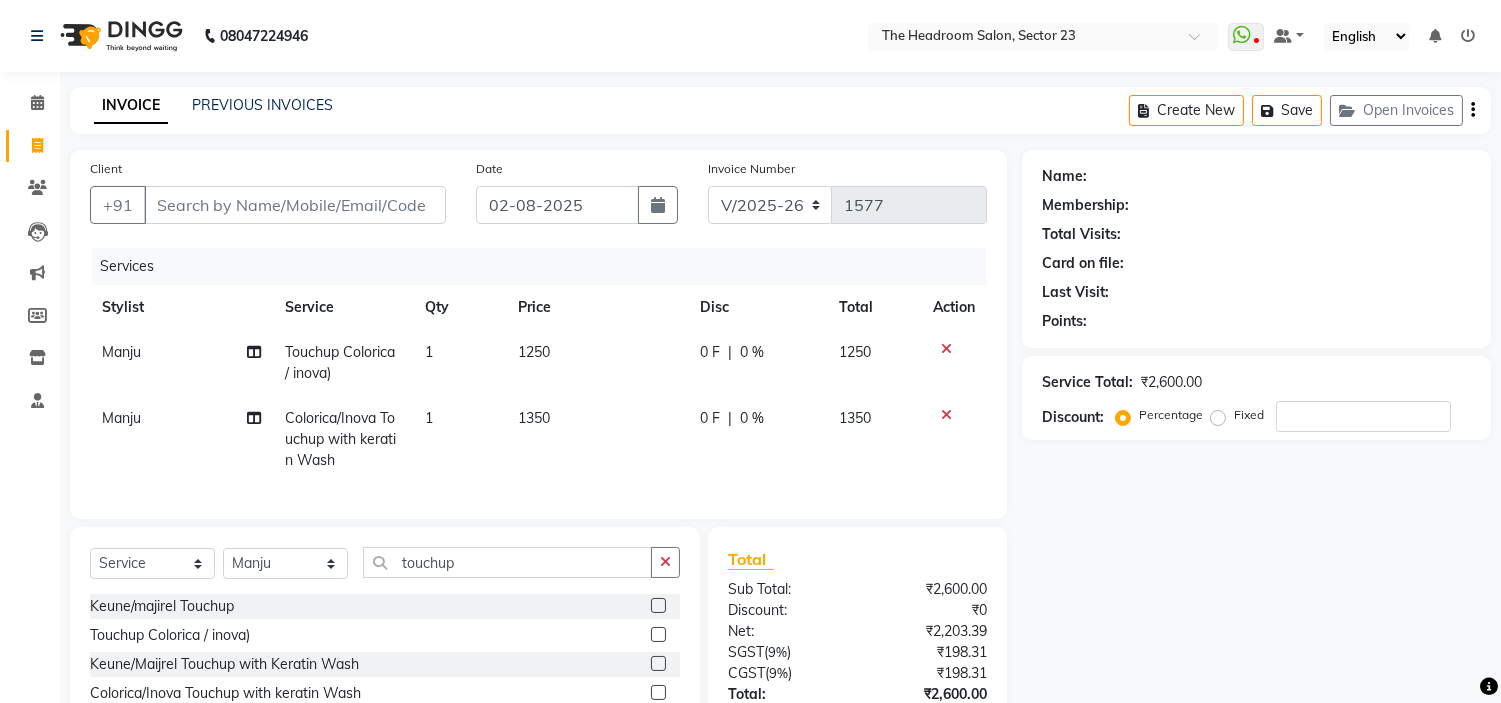 click 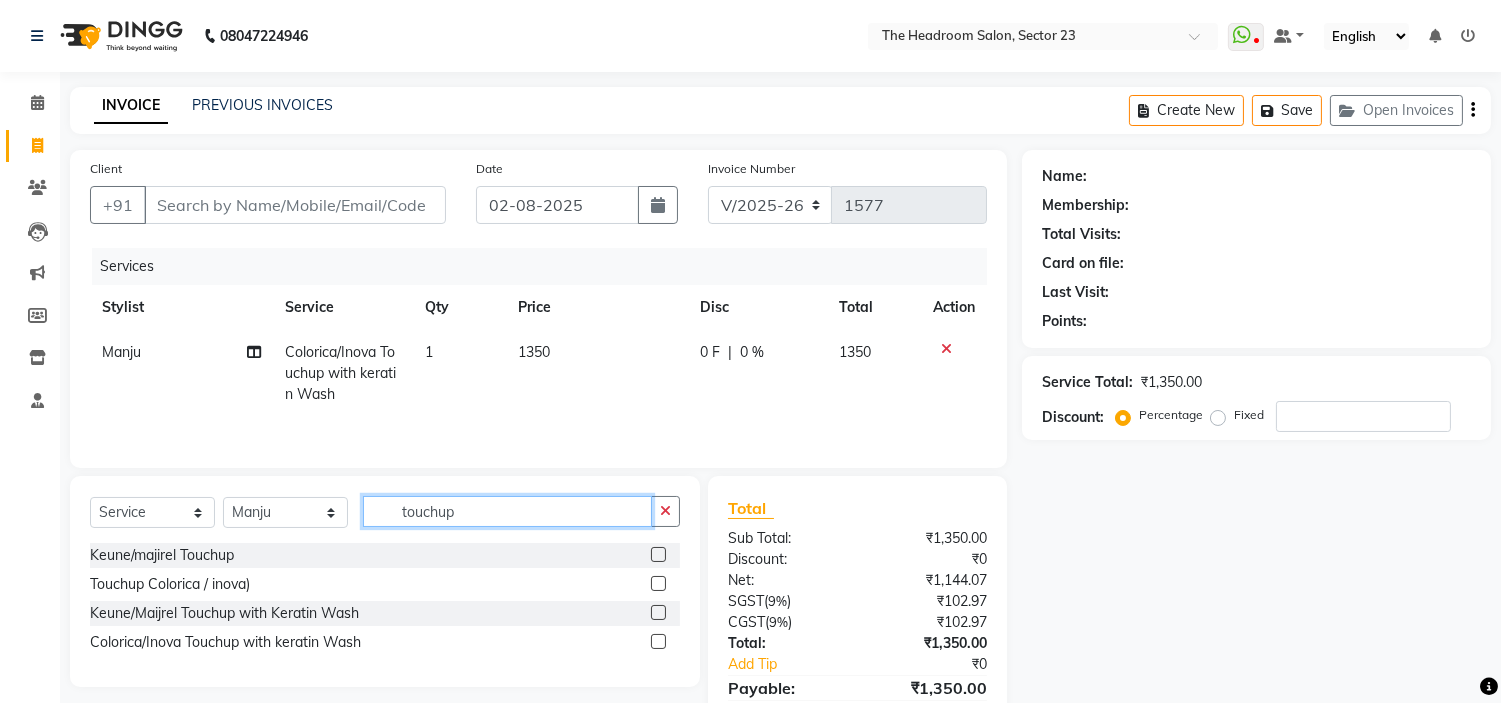 click on "touchup" 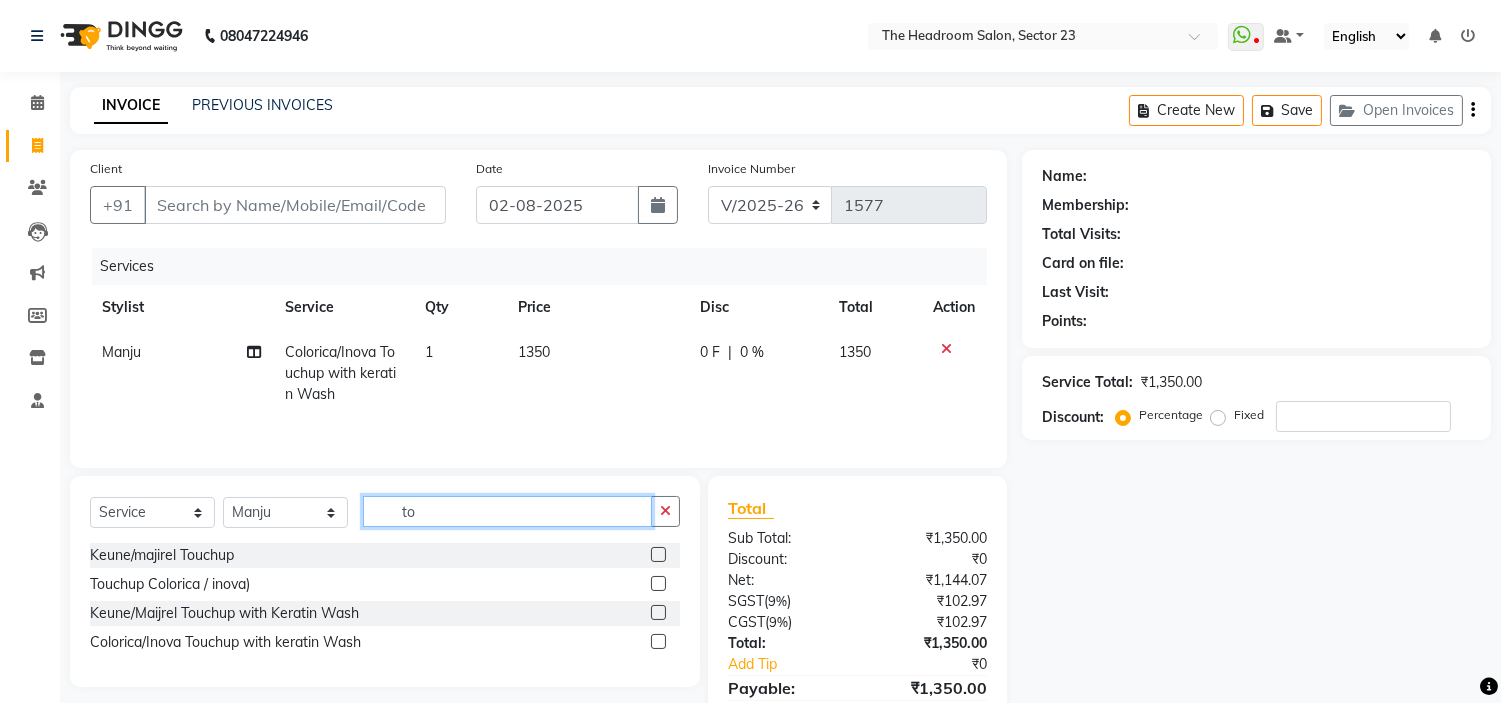 type on "t" 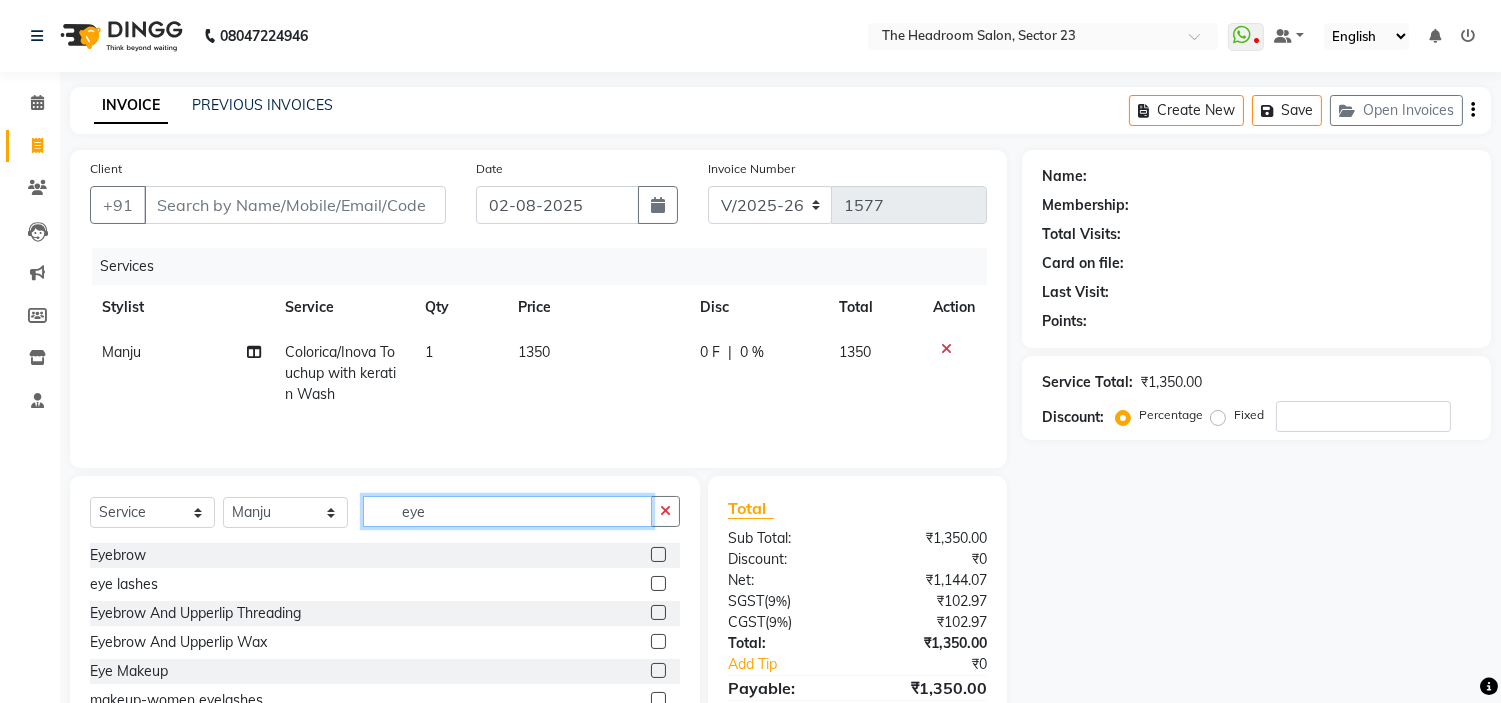 type on "eye" 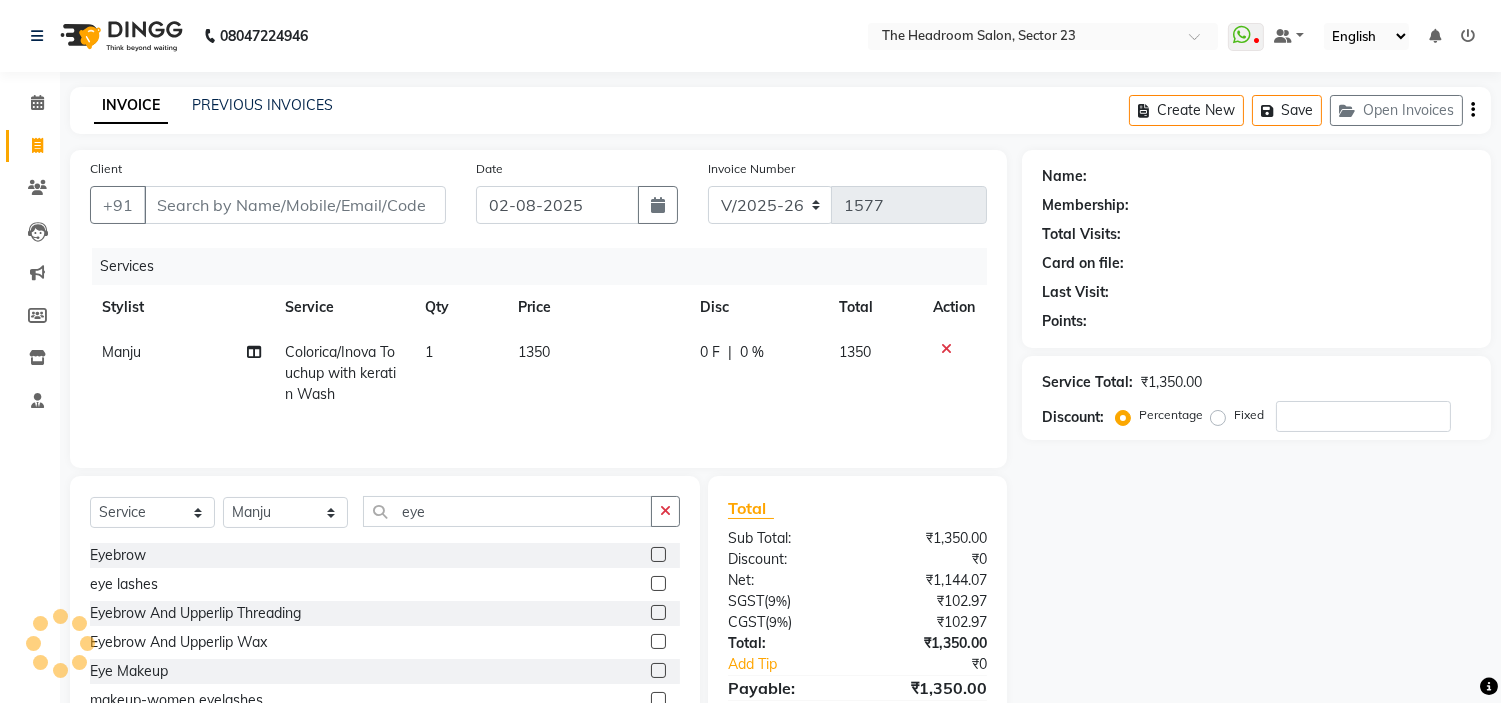 click 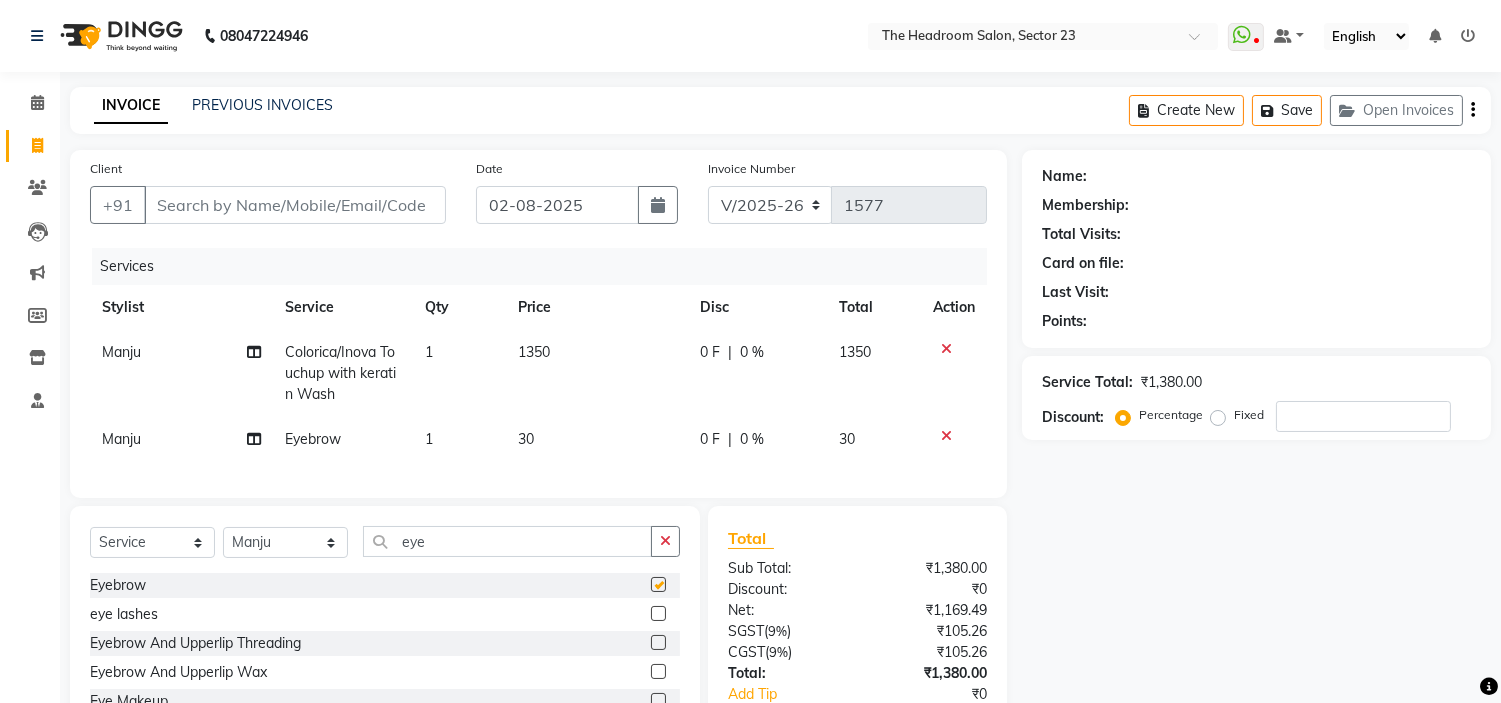checkbox on "false" 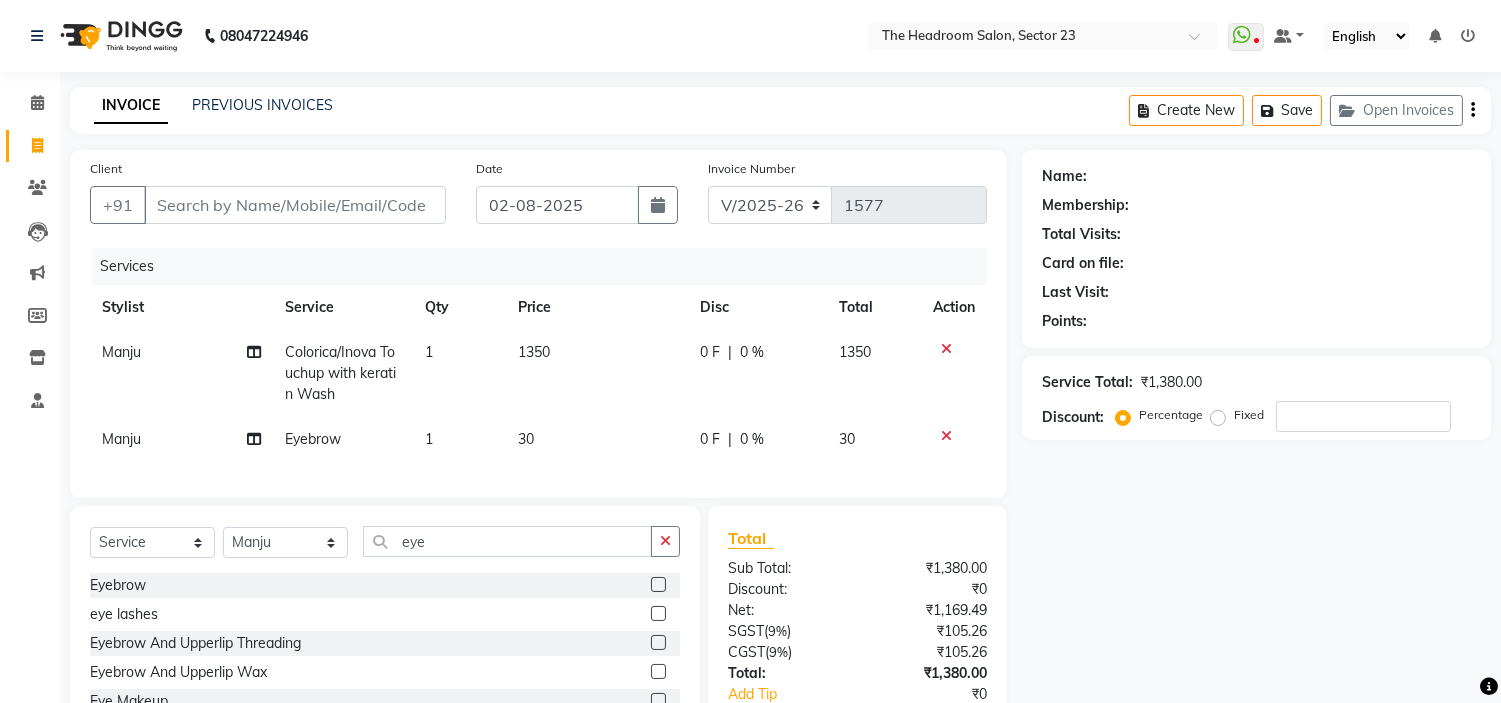 click on "Manju" 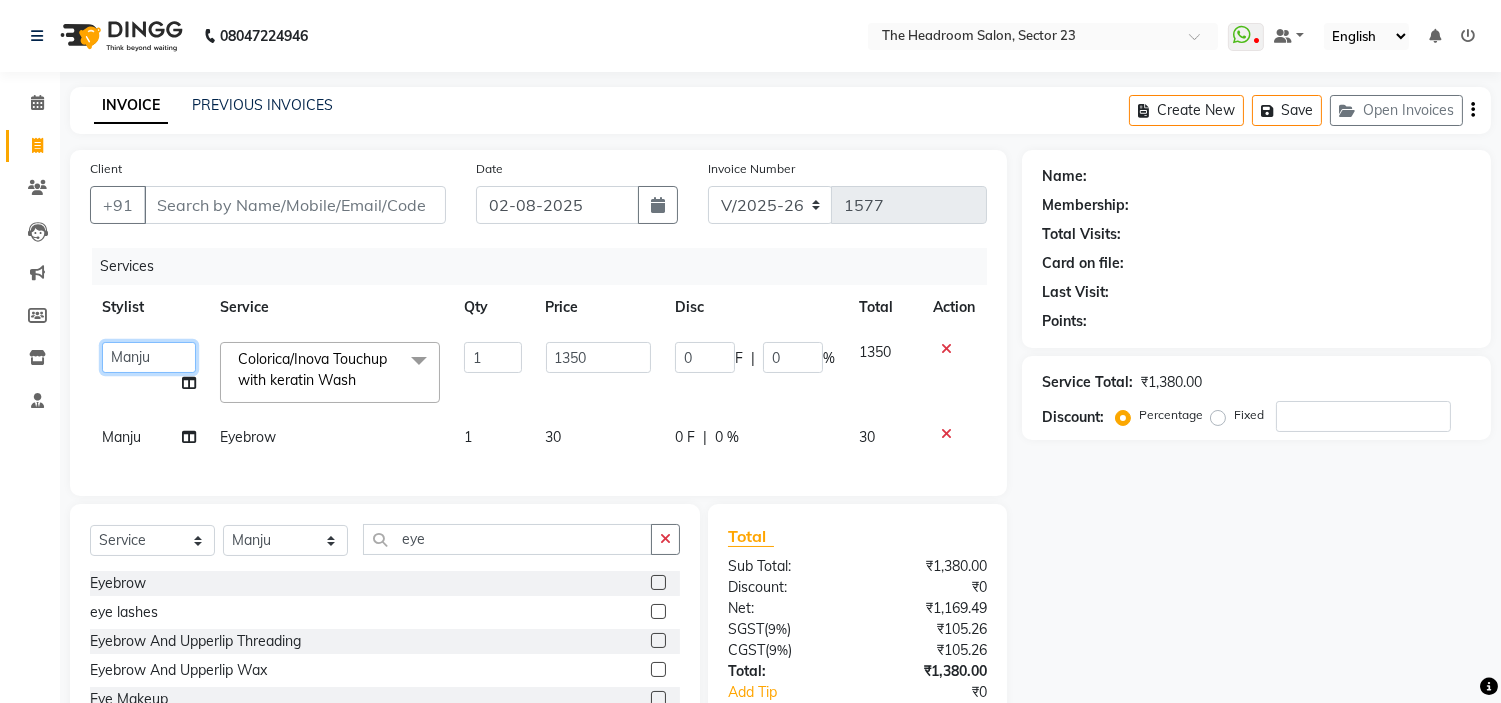 click on "Anjali   Anubha   Ashok   Garima   Manager   Manju   Raju   Rohit   Shahbaz" 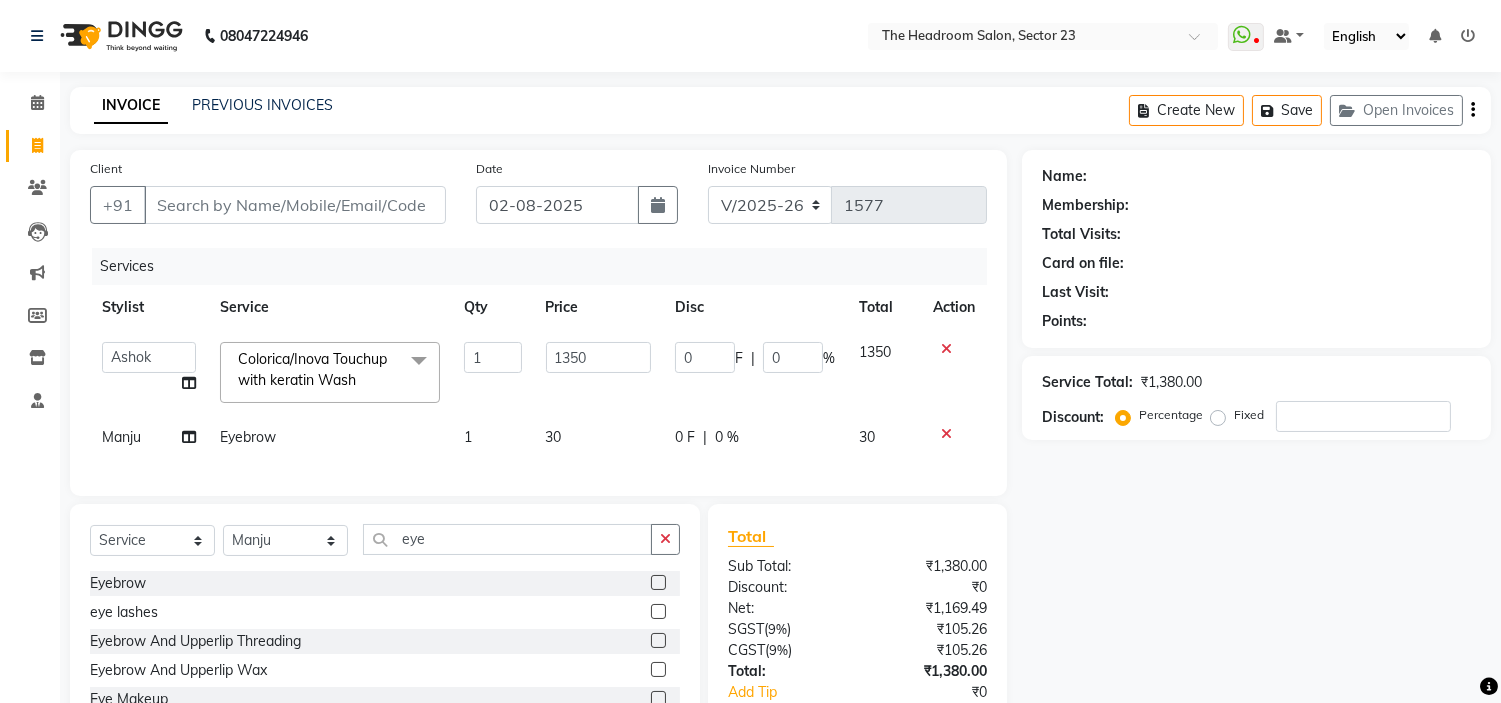 select on "53420" 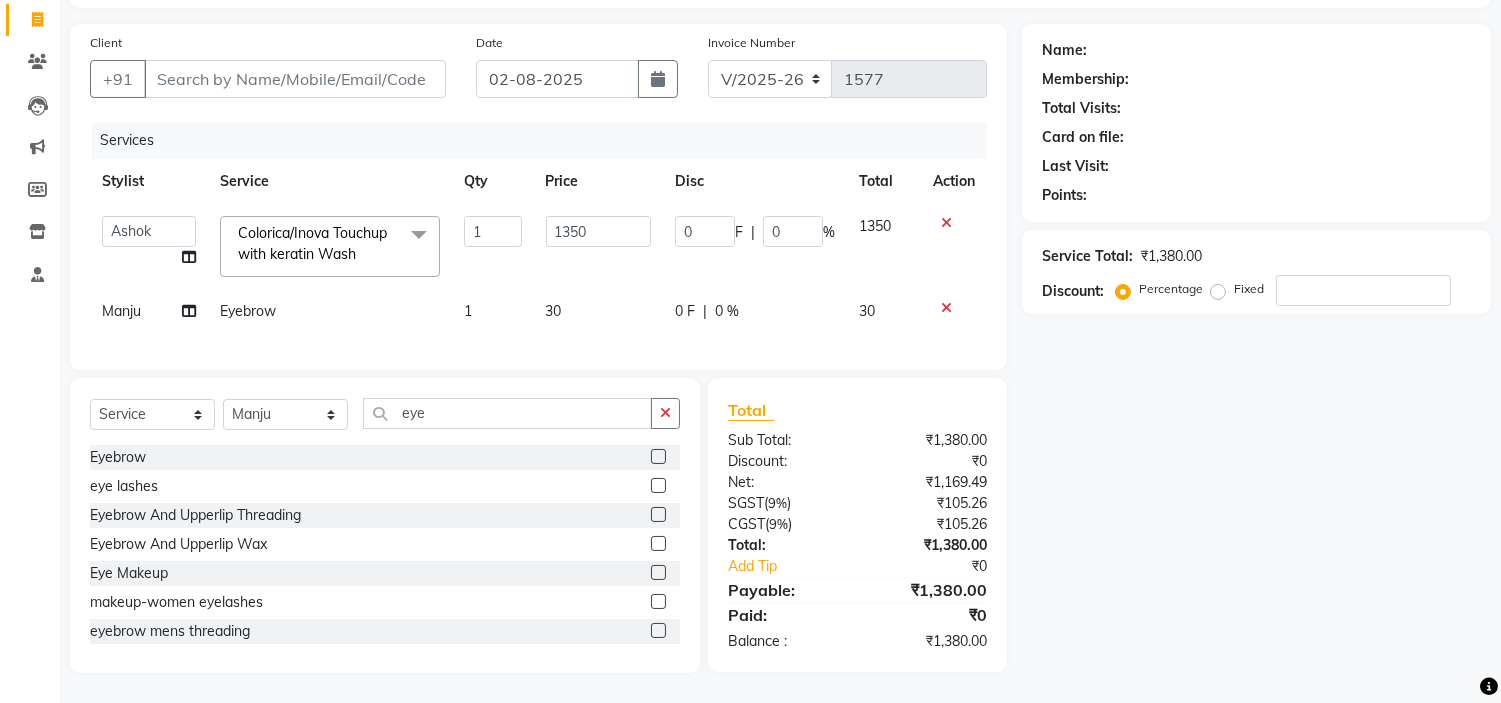 click on "Name: Unknow  Membership:  Total Visits:  Card on file:  Last Visit:  Points:  Service Total:  ₹1,380.00  Discount:  Percentage   Fixed" 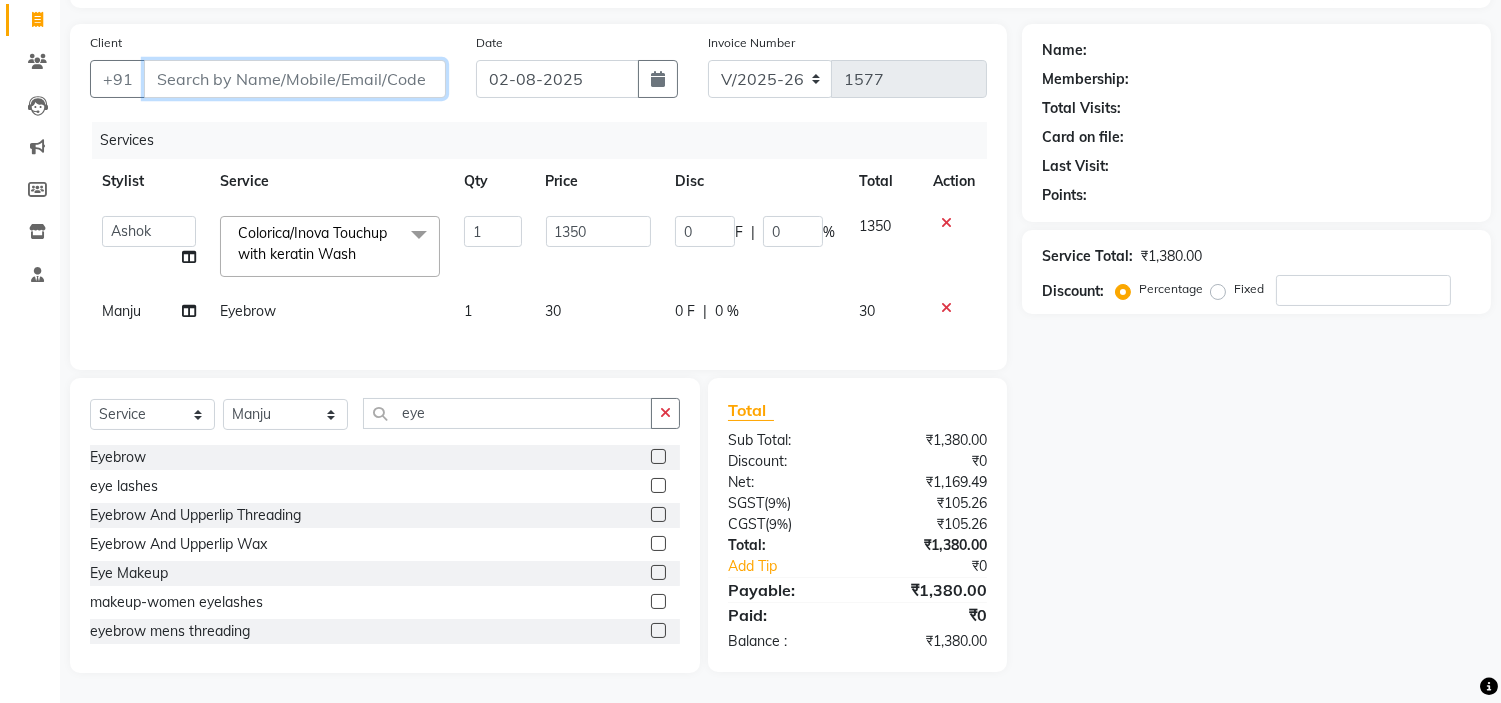 click on "Client" at bounding box center [295, 79] 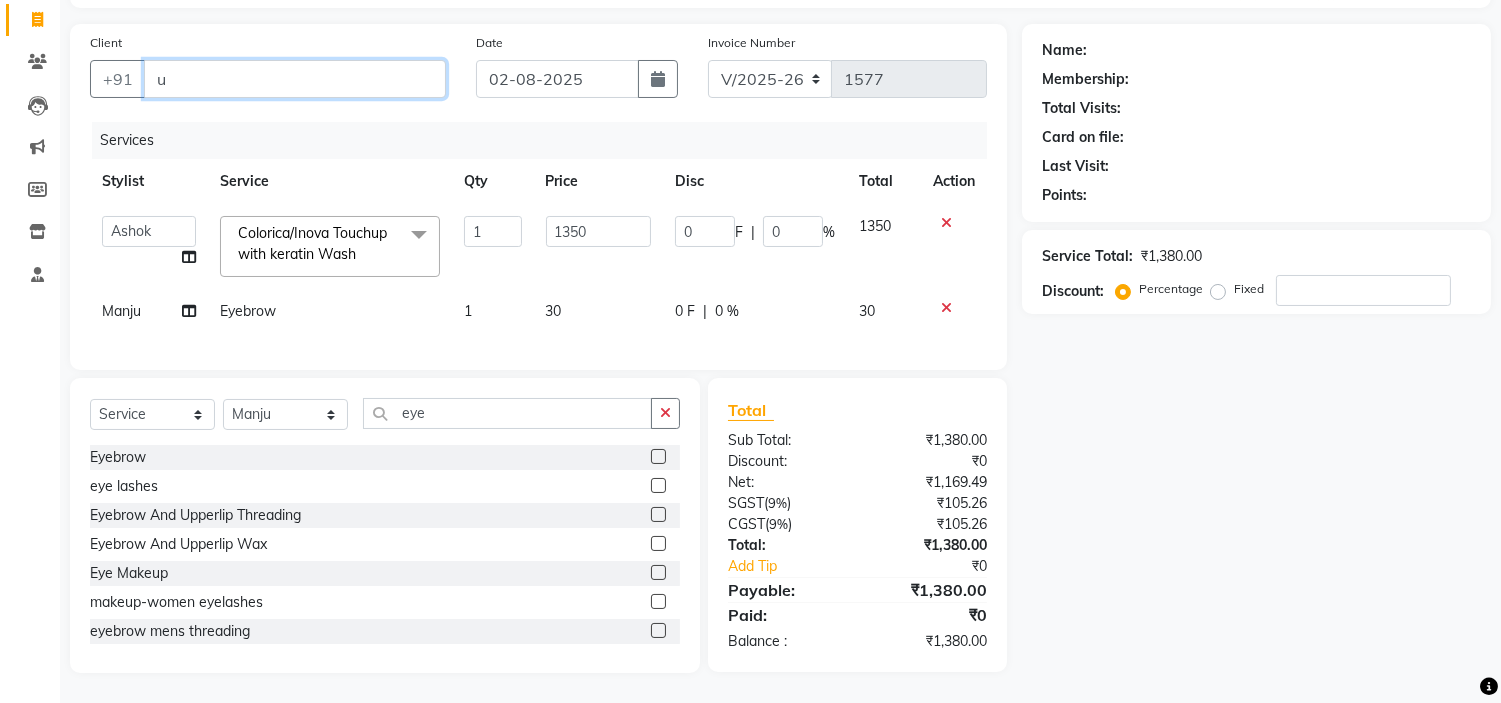type on "0" 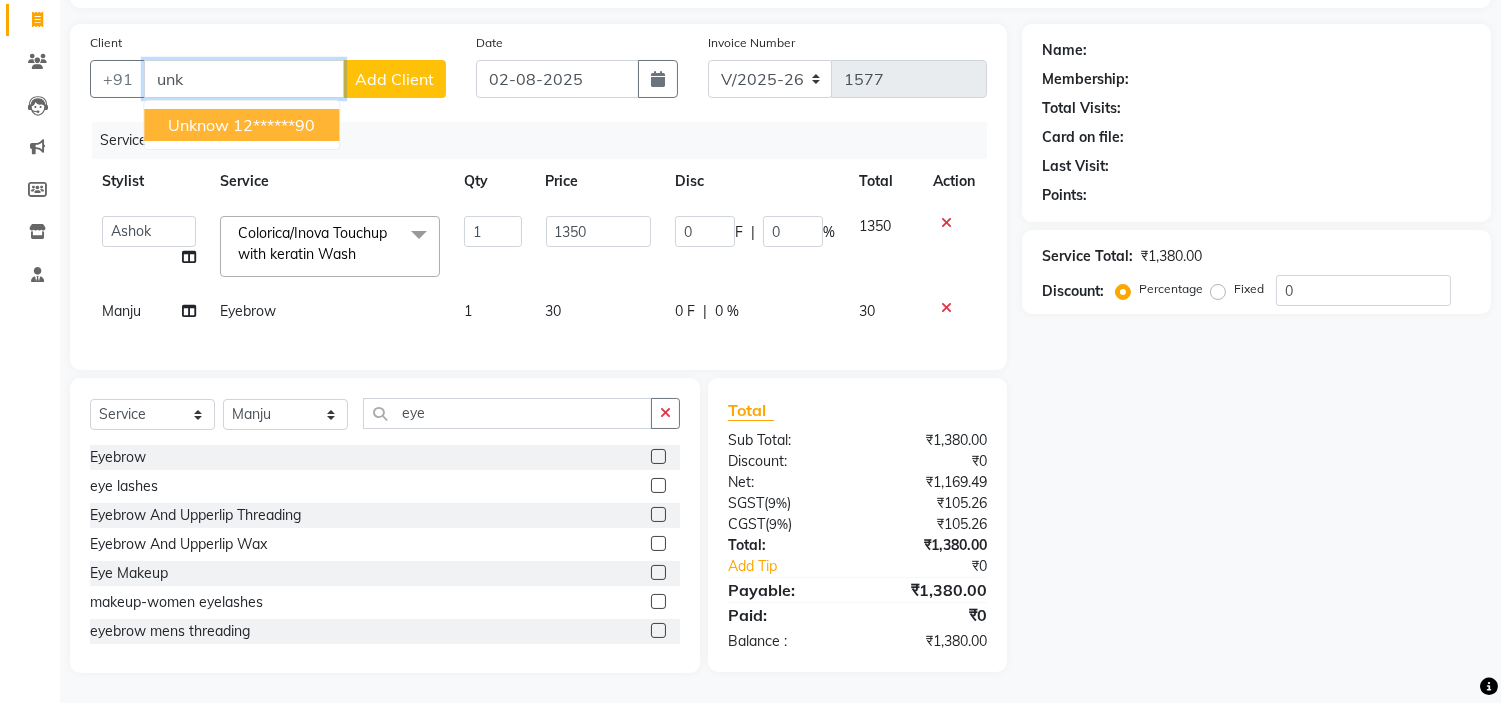 click on "12******90" at bounding box center [274, 125] 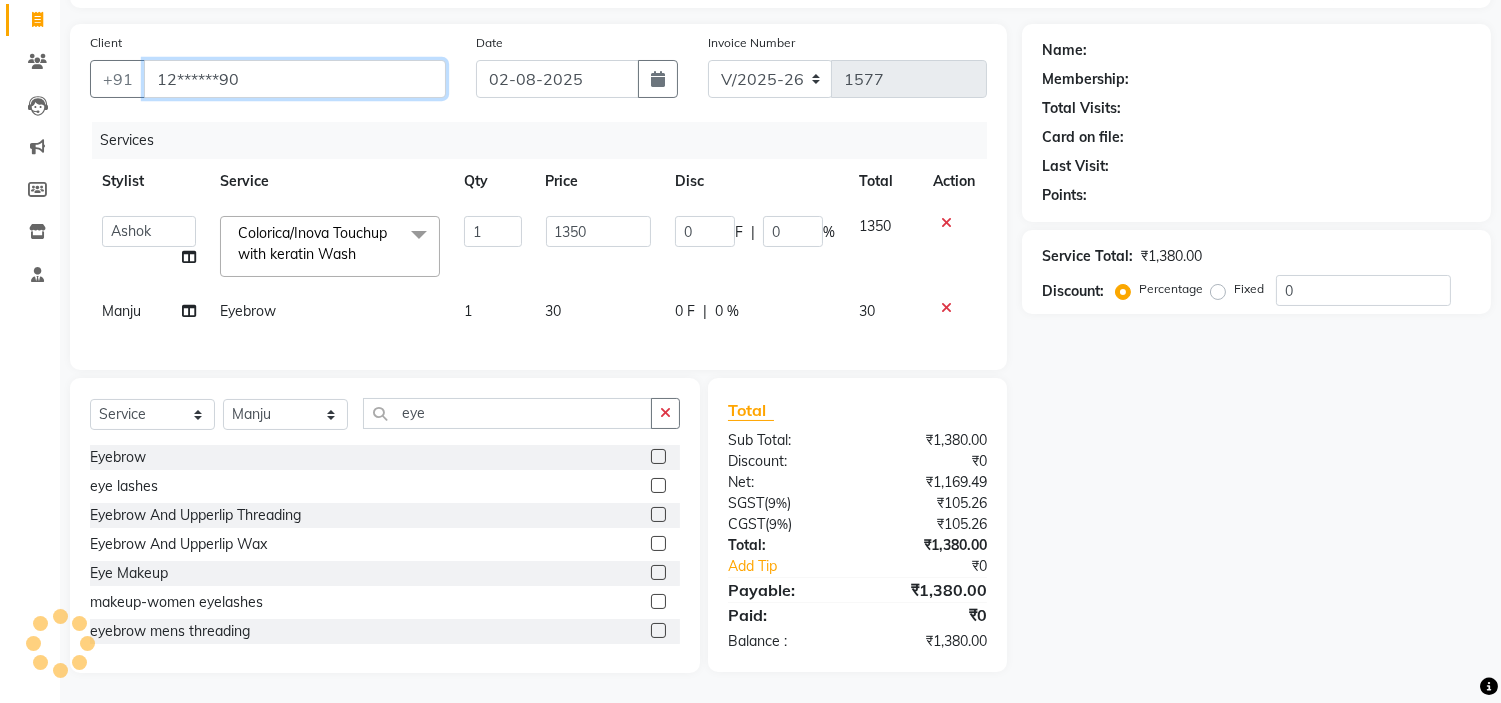 type on "12******90" 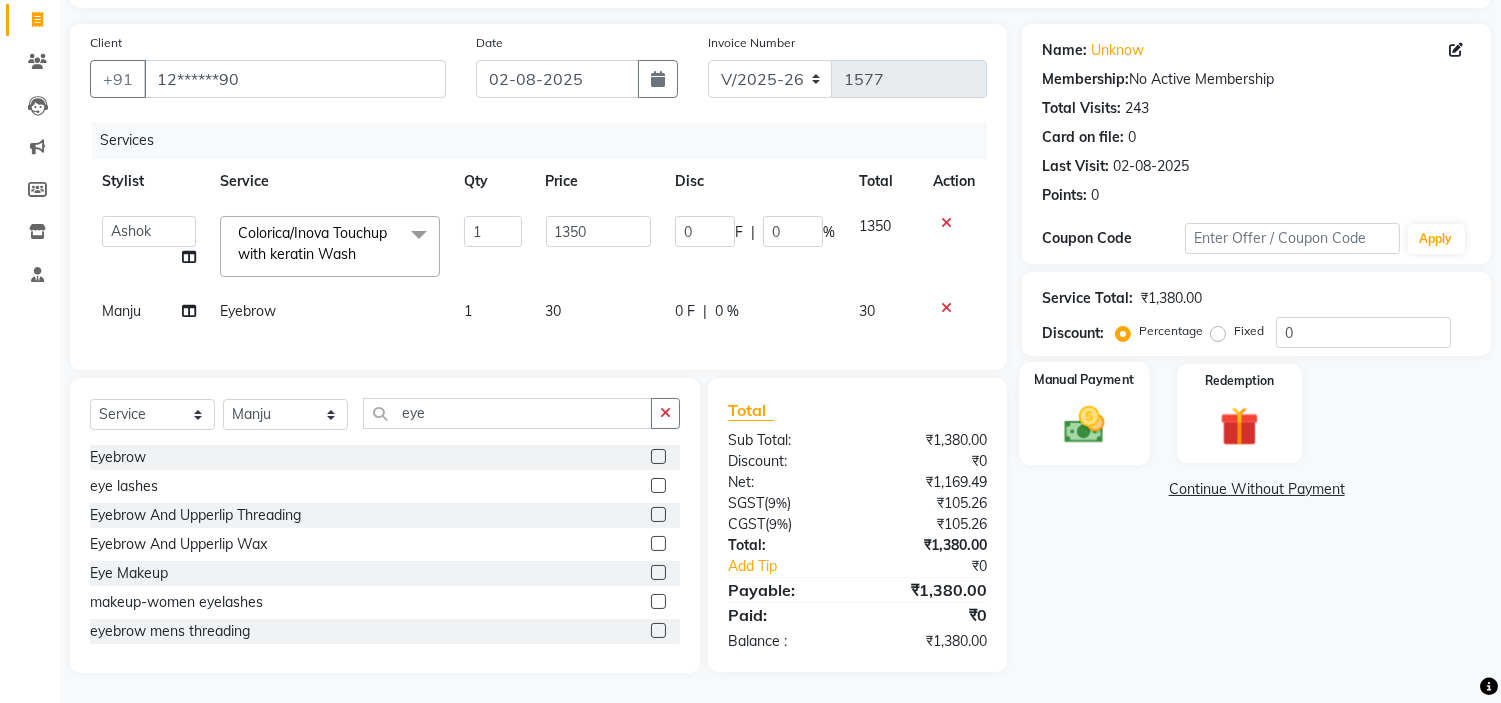 click on "Manual Payment" 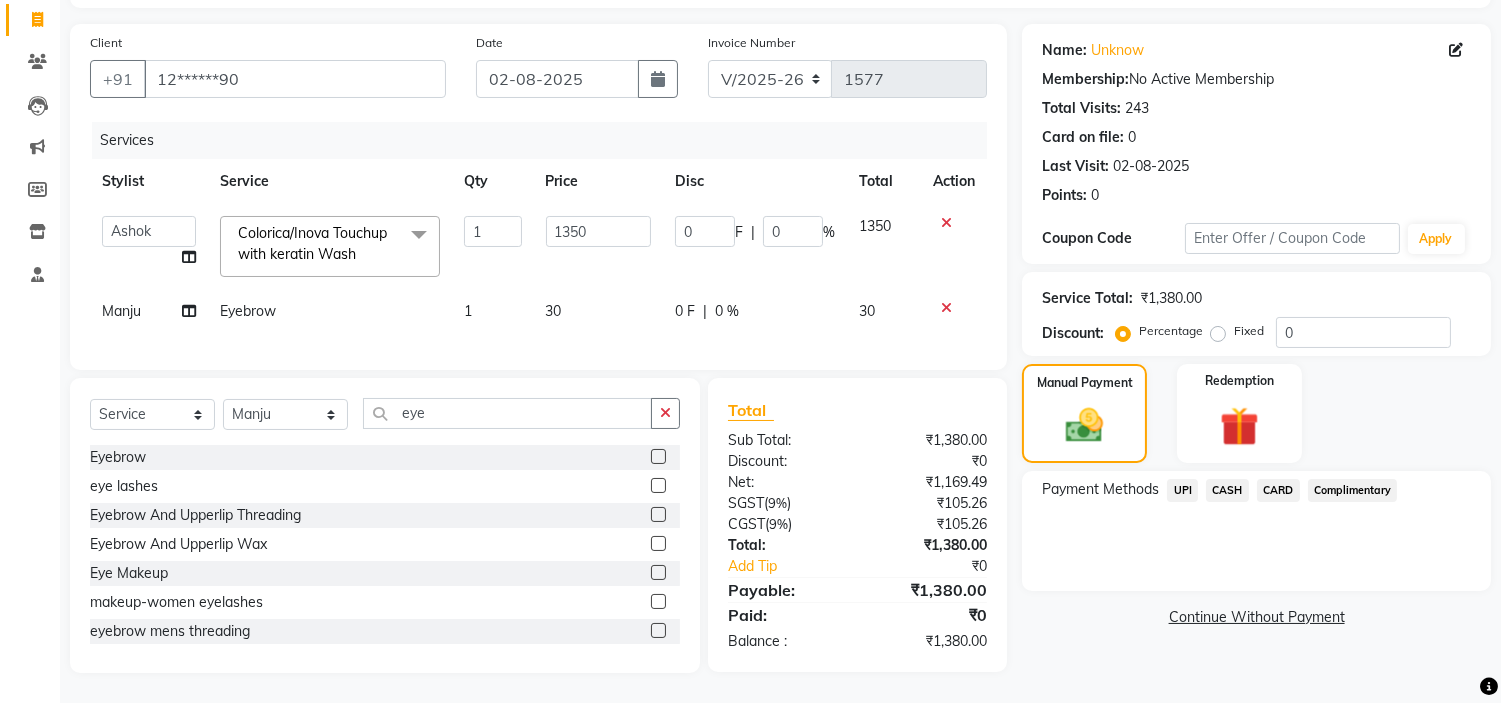 click on "UPI" 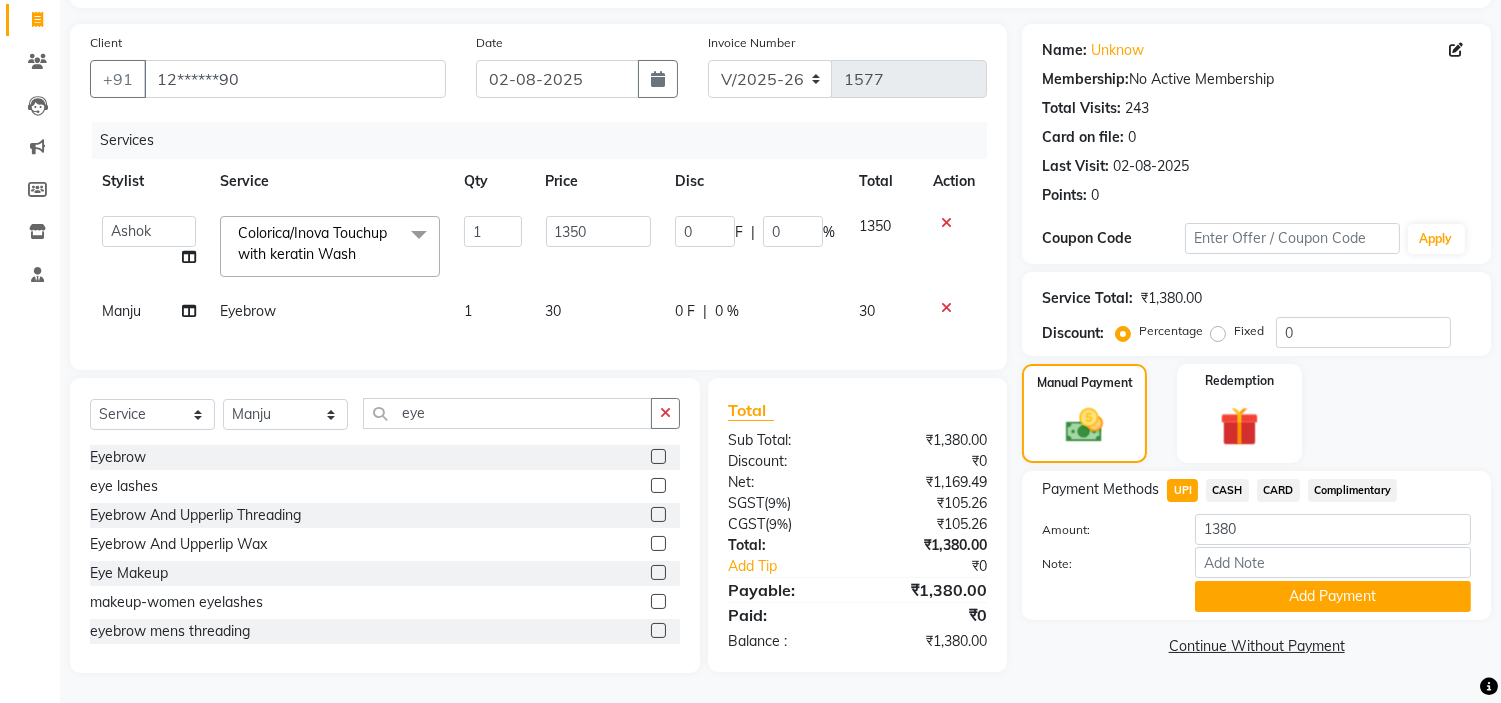 click on "Name: Unknow  Membership:  No Active Membership  Total Visits:  243 Card on file:  0 Last Visit:   02-08-2025 Points:   0  Coupon Code Apply Service Total:  ₹1,380.00  Discount:  Percentage   Fixed  0 Manual Payment Redemption Payment Methods  UPI   CASH   CARD   Complimentary  Amount: 1380 Note: Add Payment  Continue Without Payment" 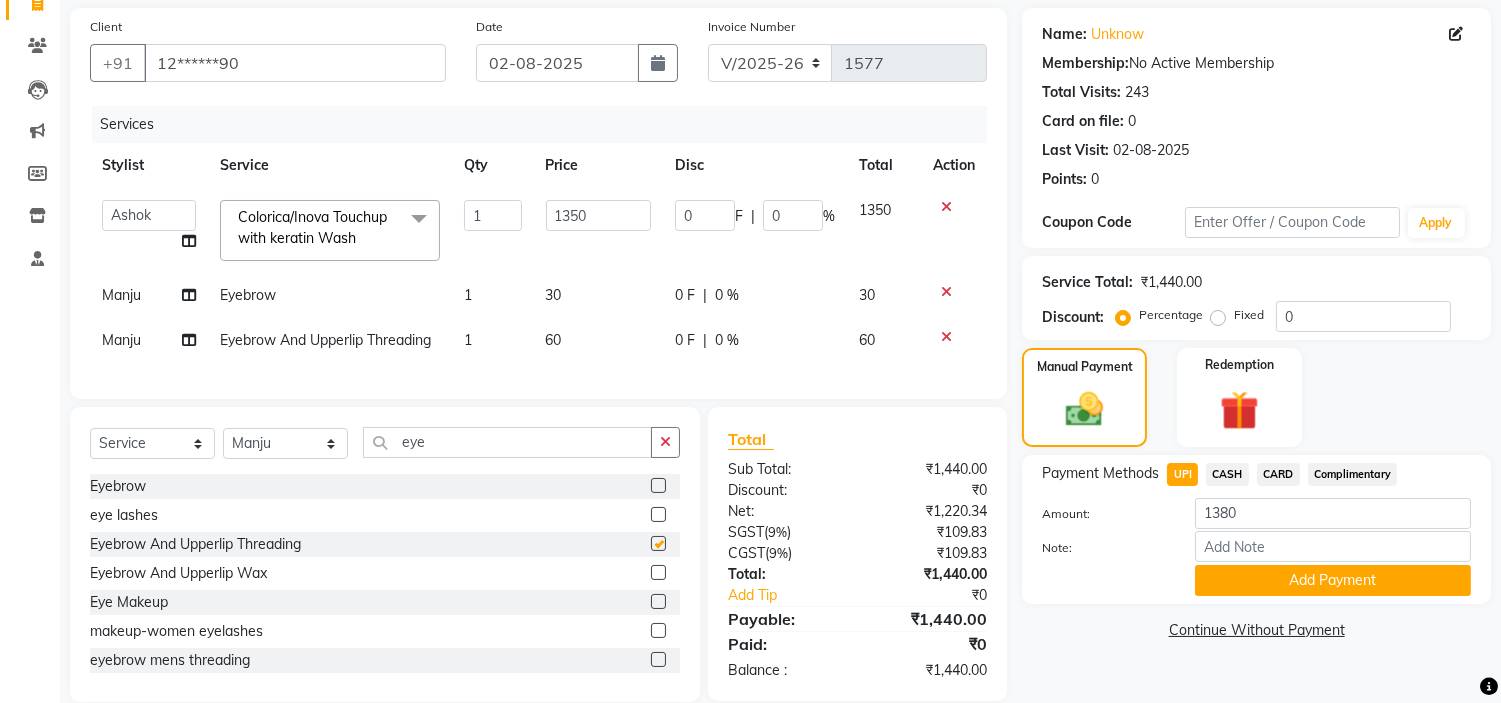 checkbox on "false" 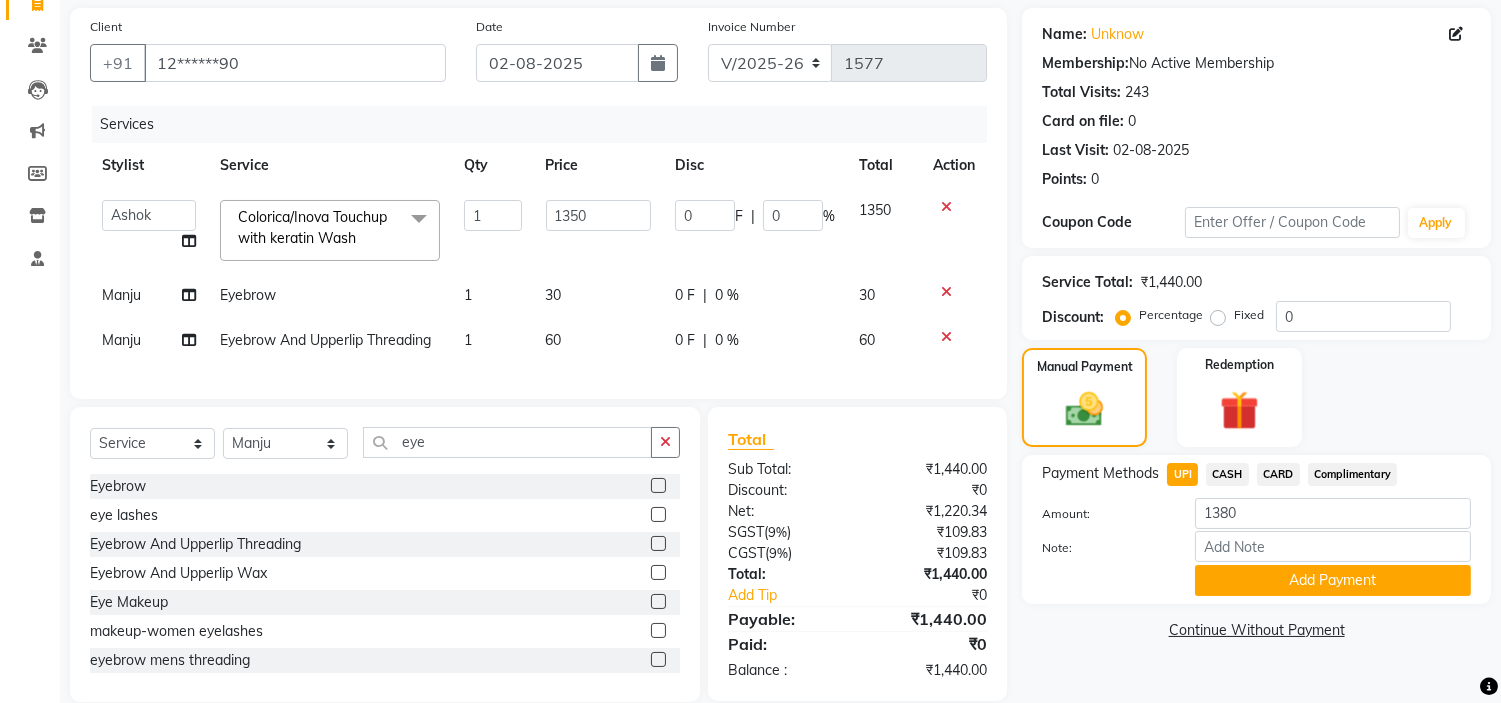 click 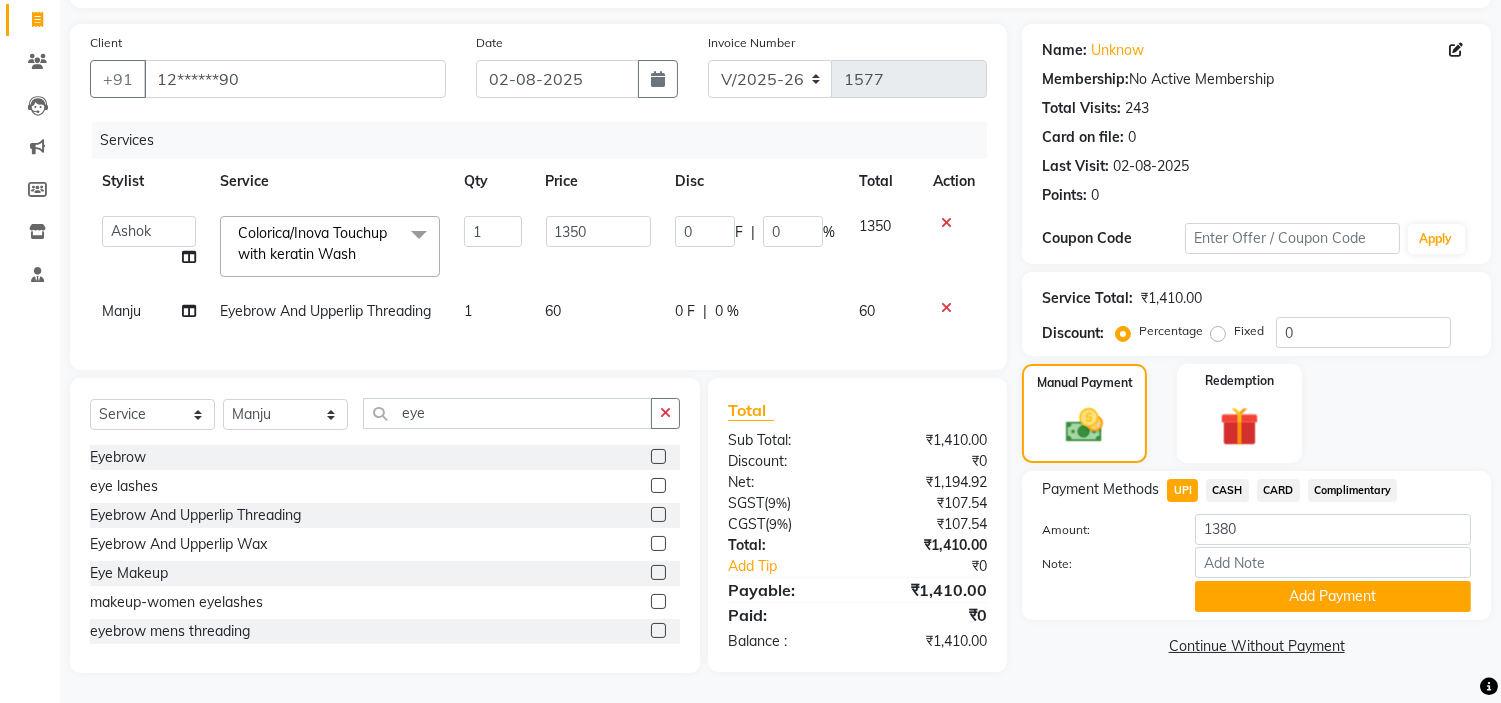 click on "CASH" 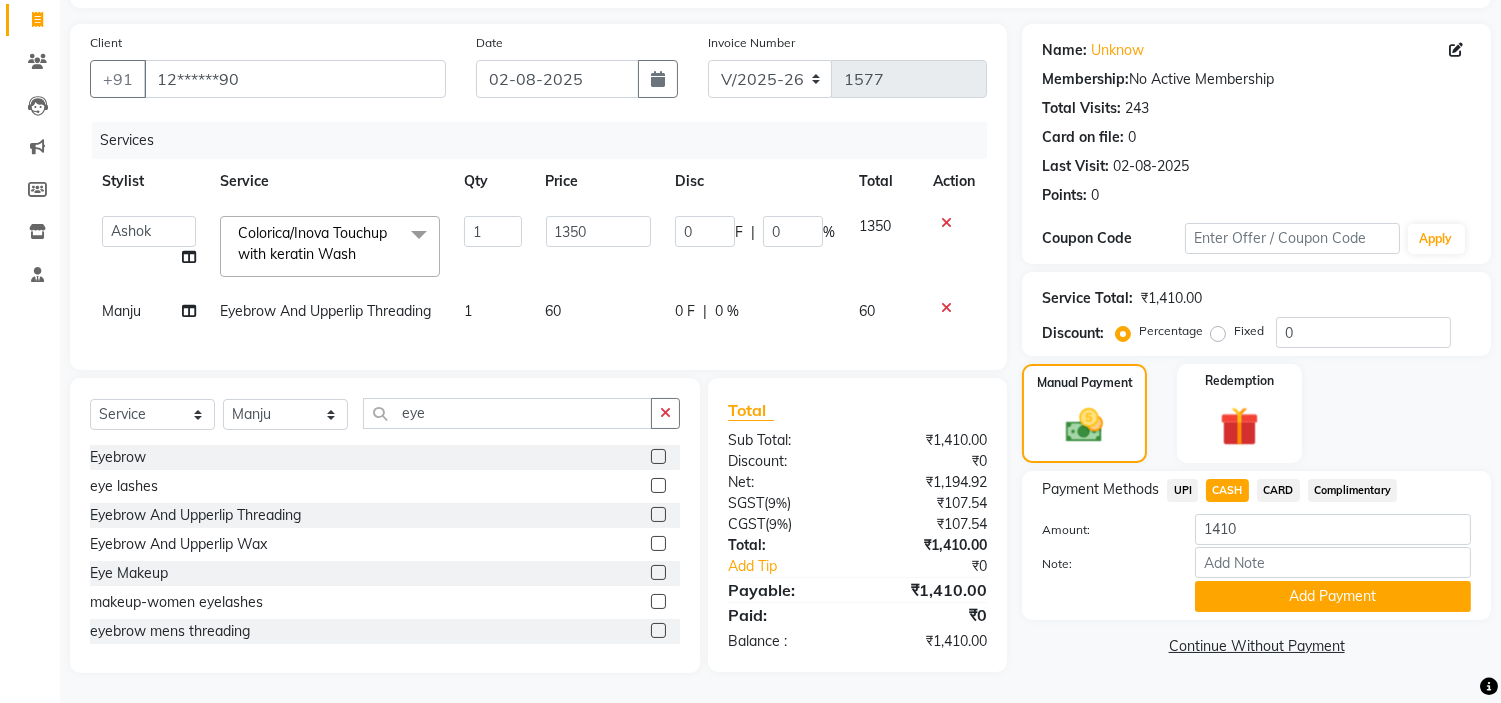 click on "UPI" 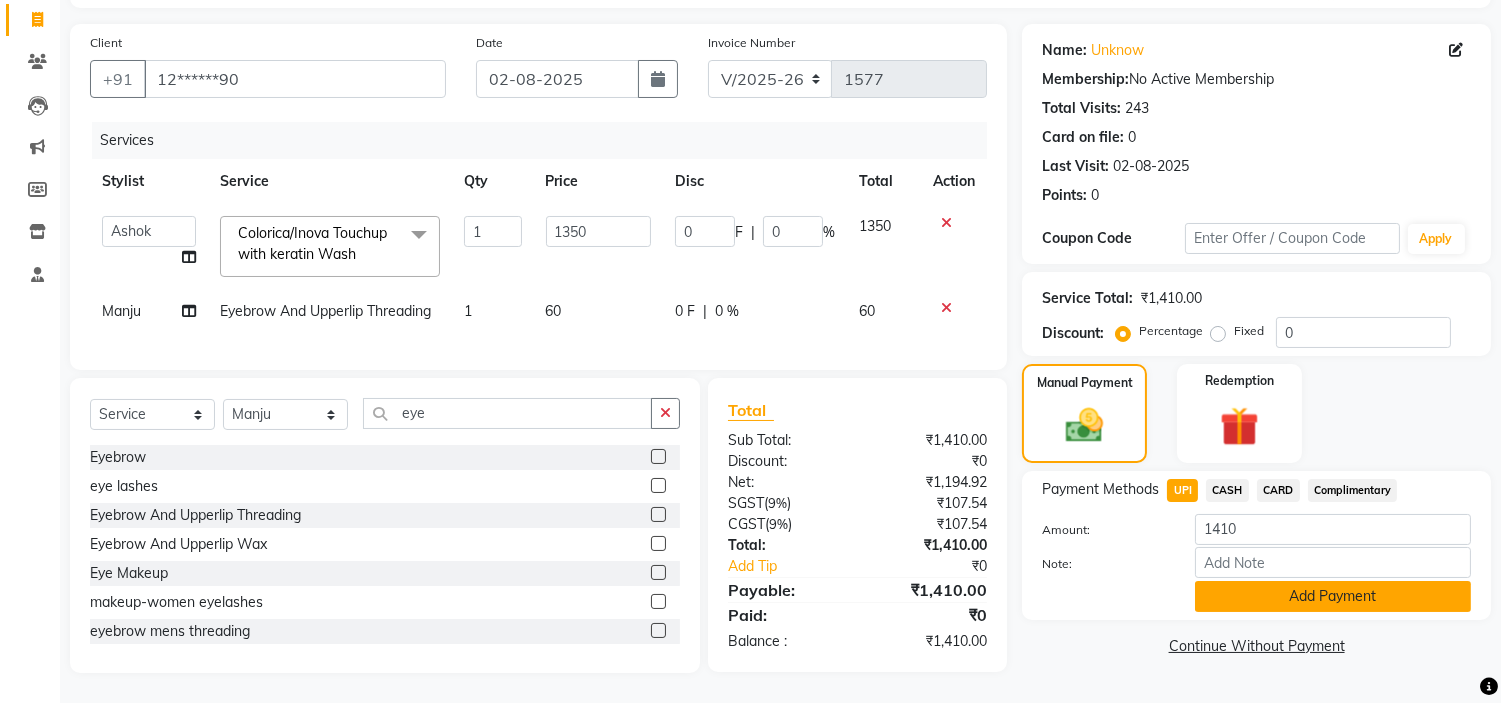 click on "Add Payment" 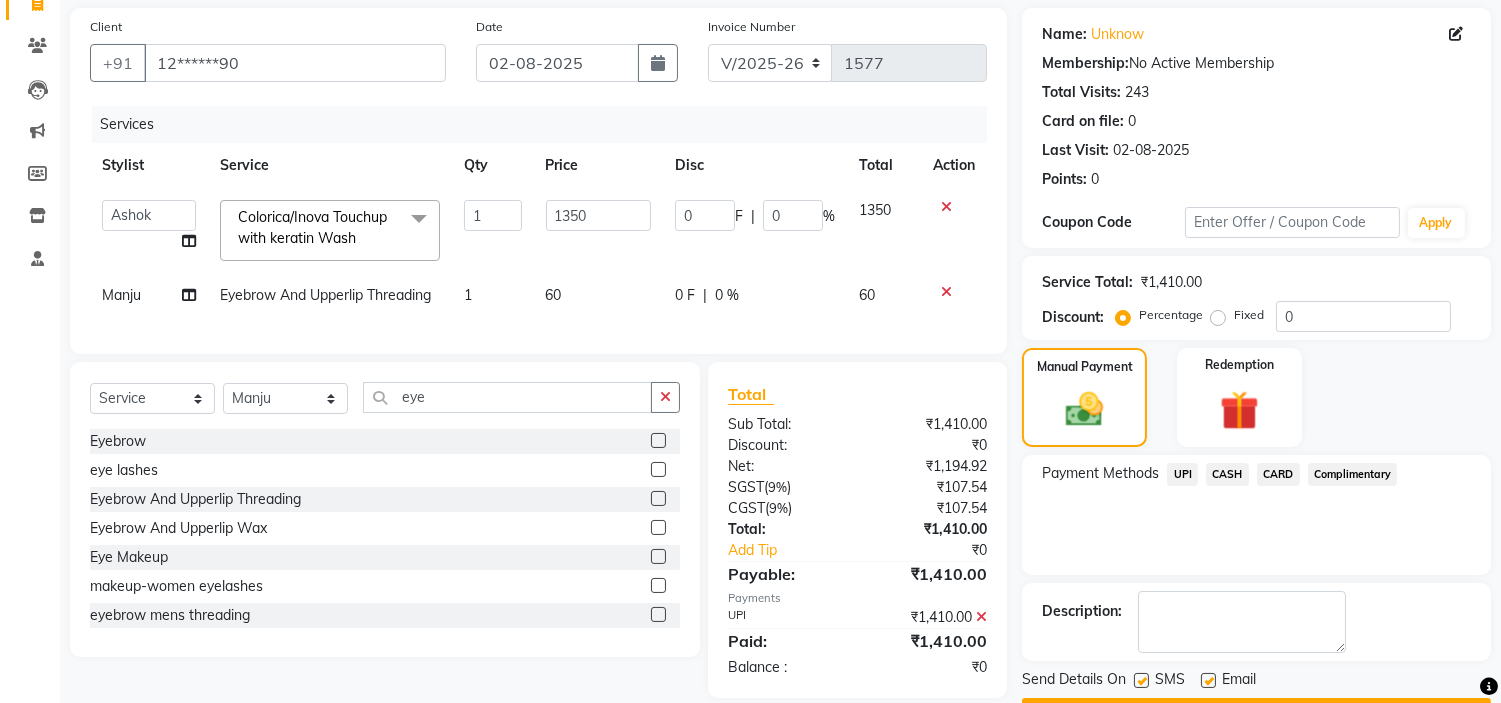 scroll, scrollTop: 196, scrollLeft: 0, axis: vertical 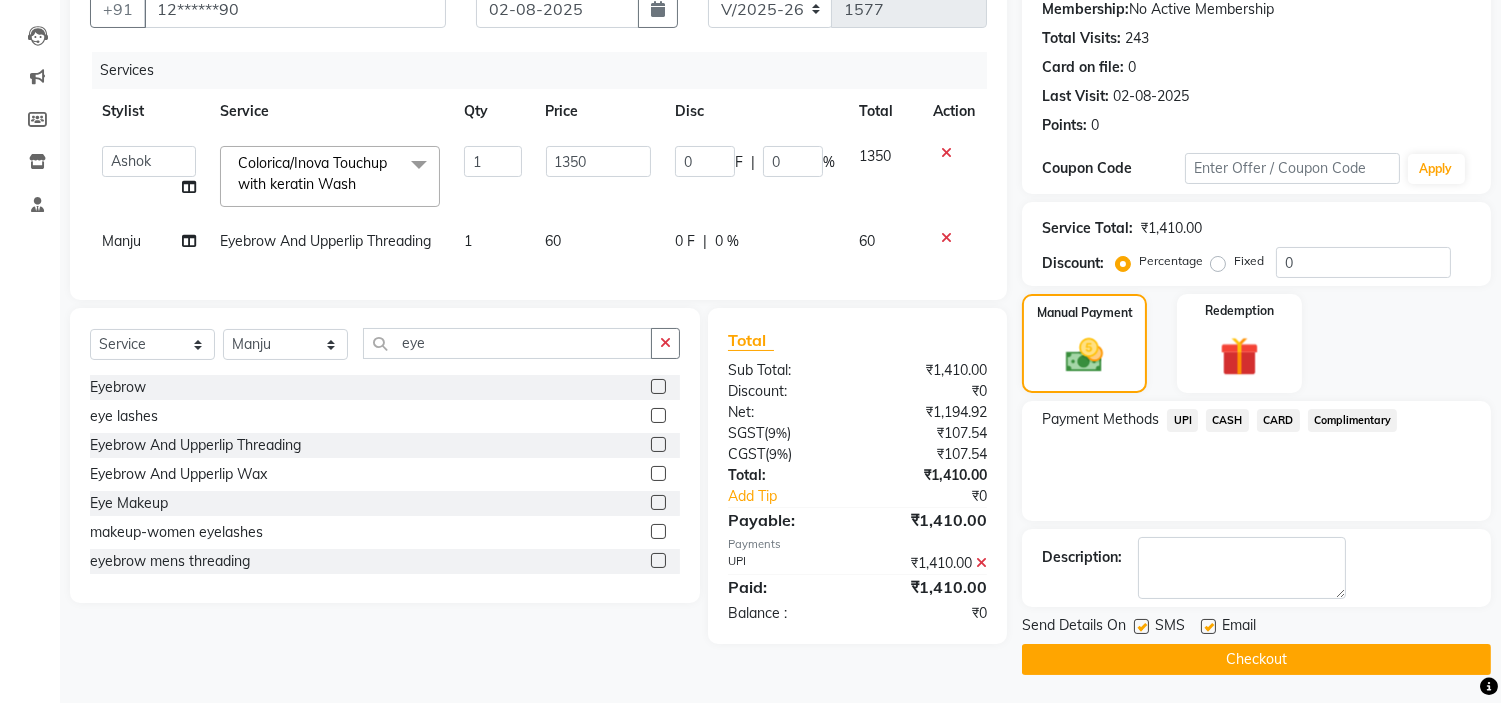 click on "Checkout" 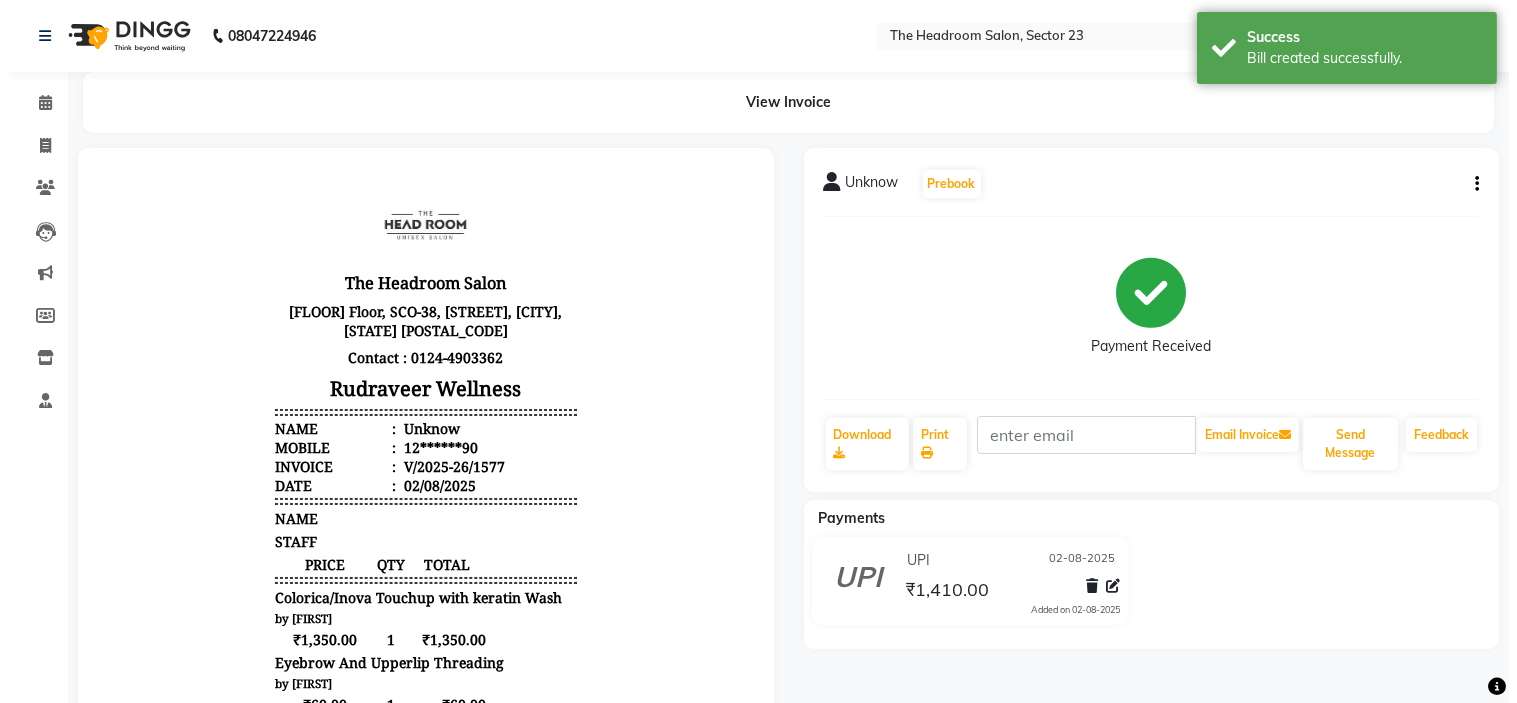 scroll, scrollTop: 0, scrollLeft: 0, axis: both 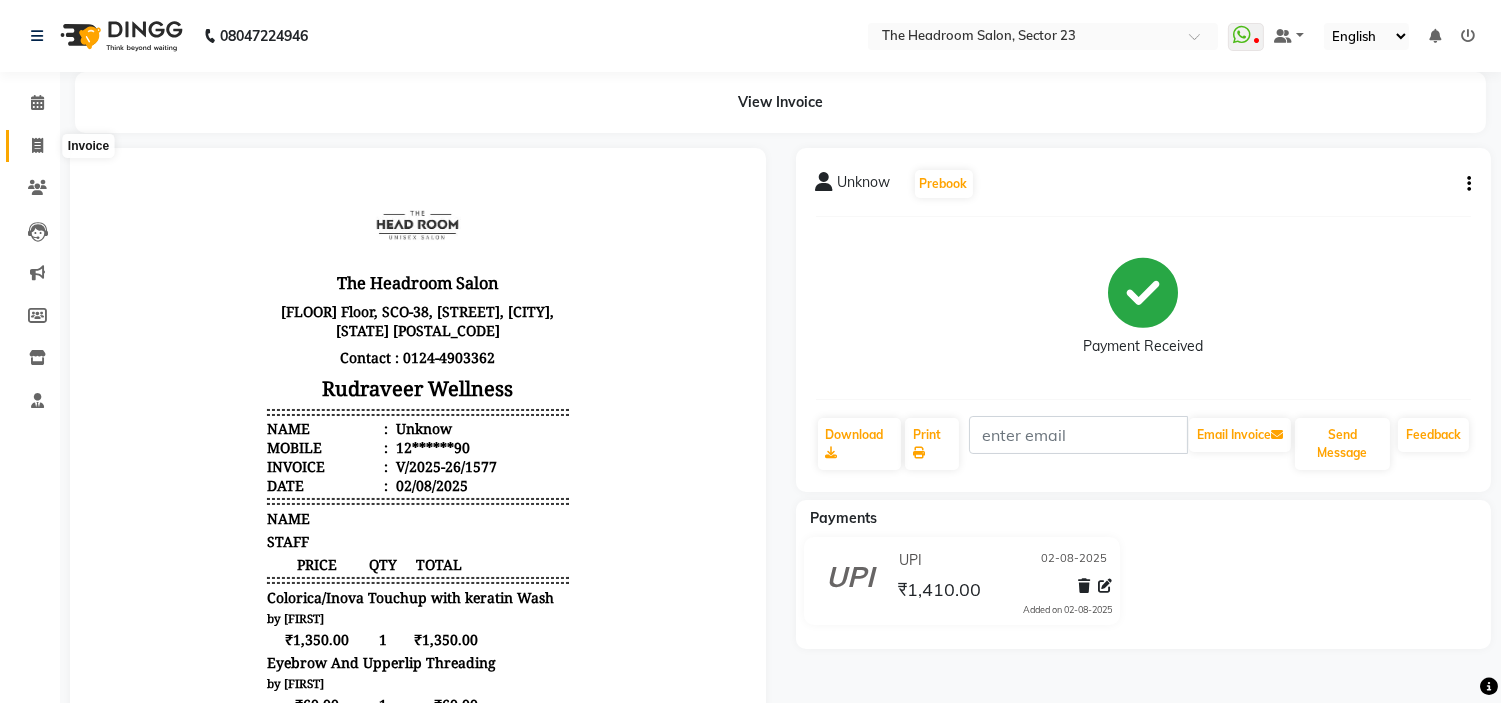 click 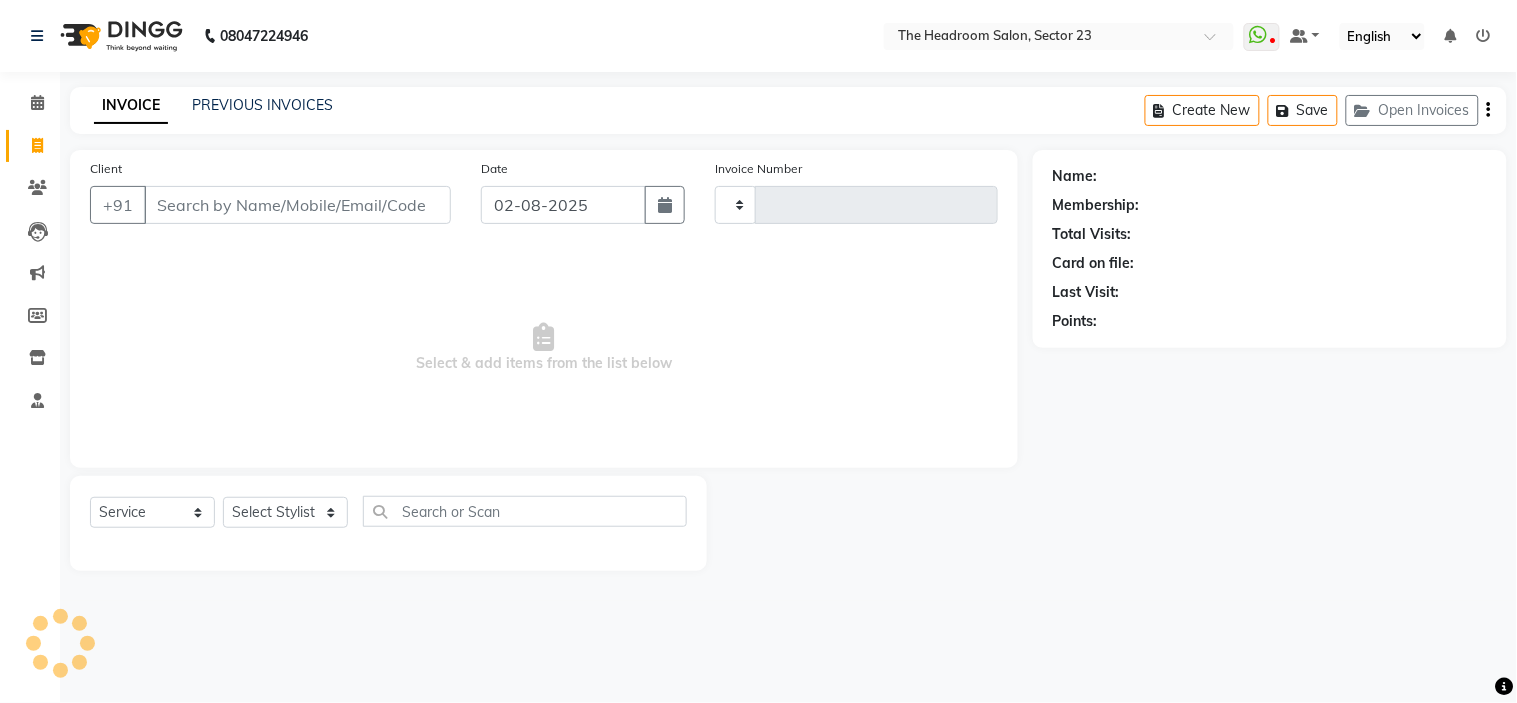 type on "1578" 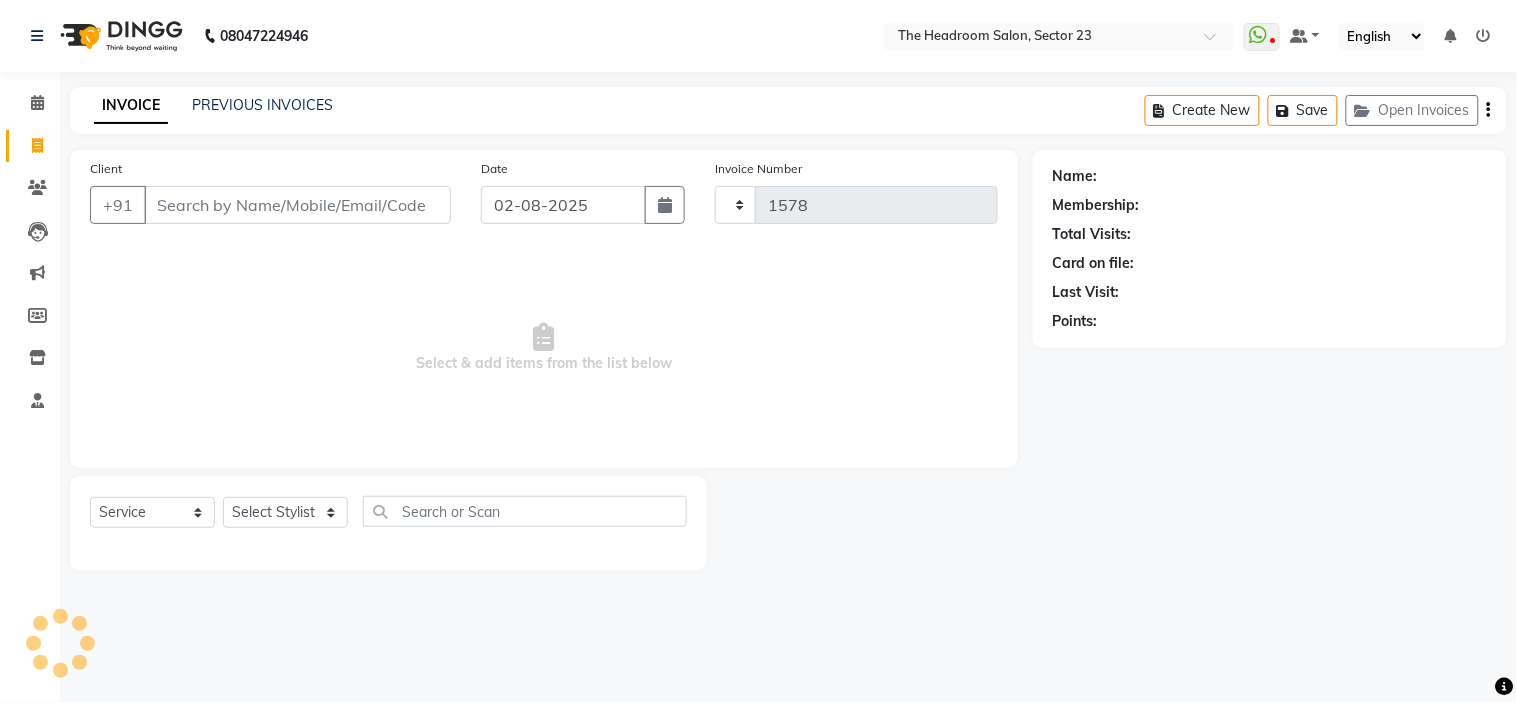 select on "6796" 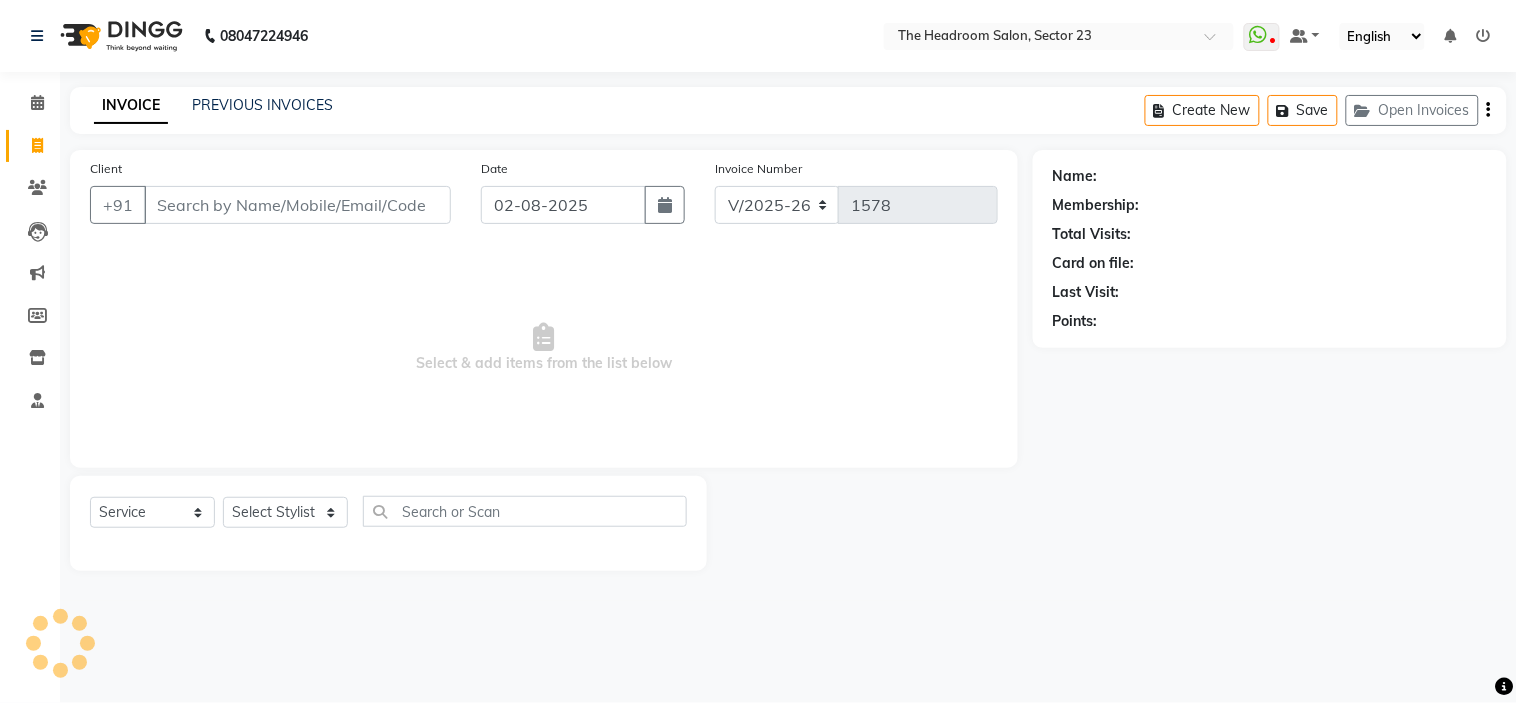 click on "08047224946 Select Location × The Headroom Salon, Sector 23  WhatsApp Status  ✕ Status:  Disconnected Most Recent Message: 01-08-2025     09:47 PM Recent Service Activity: 01-08-2025     09:46 PM 08047224946 Whatsapp Settings Default Panel My Panel English ENGLISH Español العربية मराठी हिंदी ગુજરાતી தமிழ் 中文 Notifications nothing to show" 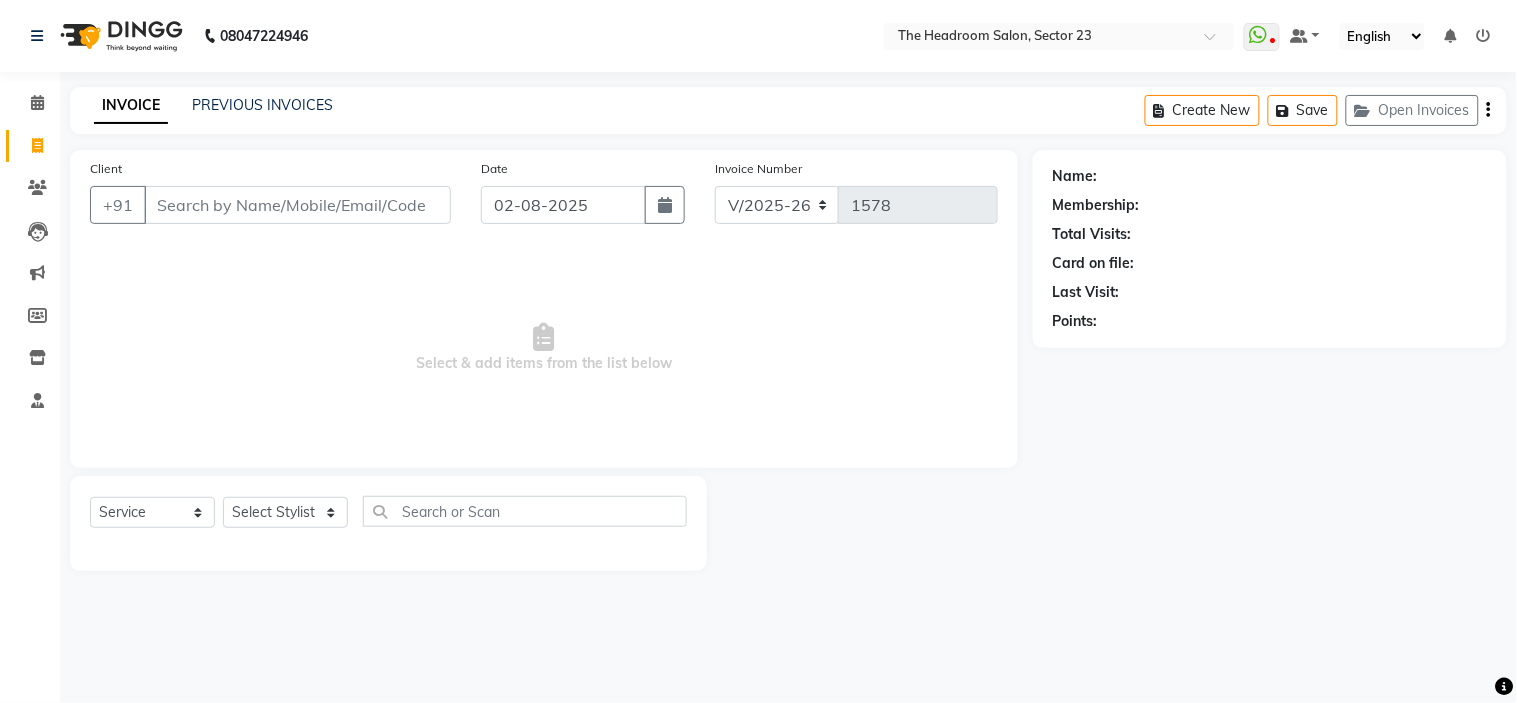 click on "08047224946 Select Location × The Headroom Salon, Sector 23  WhatsApp Status  ✕ Status:  Disconnected Most Recent Message: 01-08-2025     09:47 PM Recent Service Activity: 01-08-2025     09:46 PM 08047224946 Whatsapp Settings Default Panel My Panel English ENGLISH Español العربية मराठी हिंदी ગુજરાતી தமிழ் 中文 Notifications nothing to show" 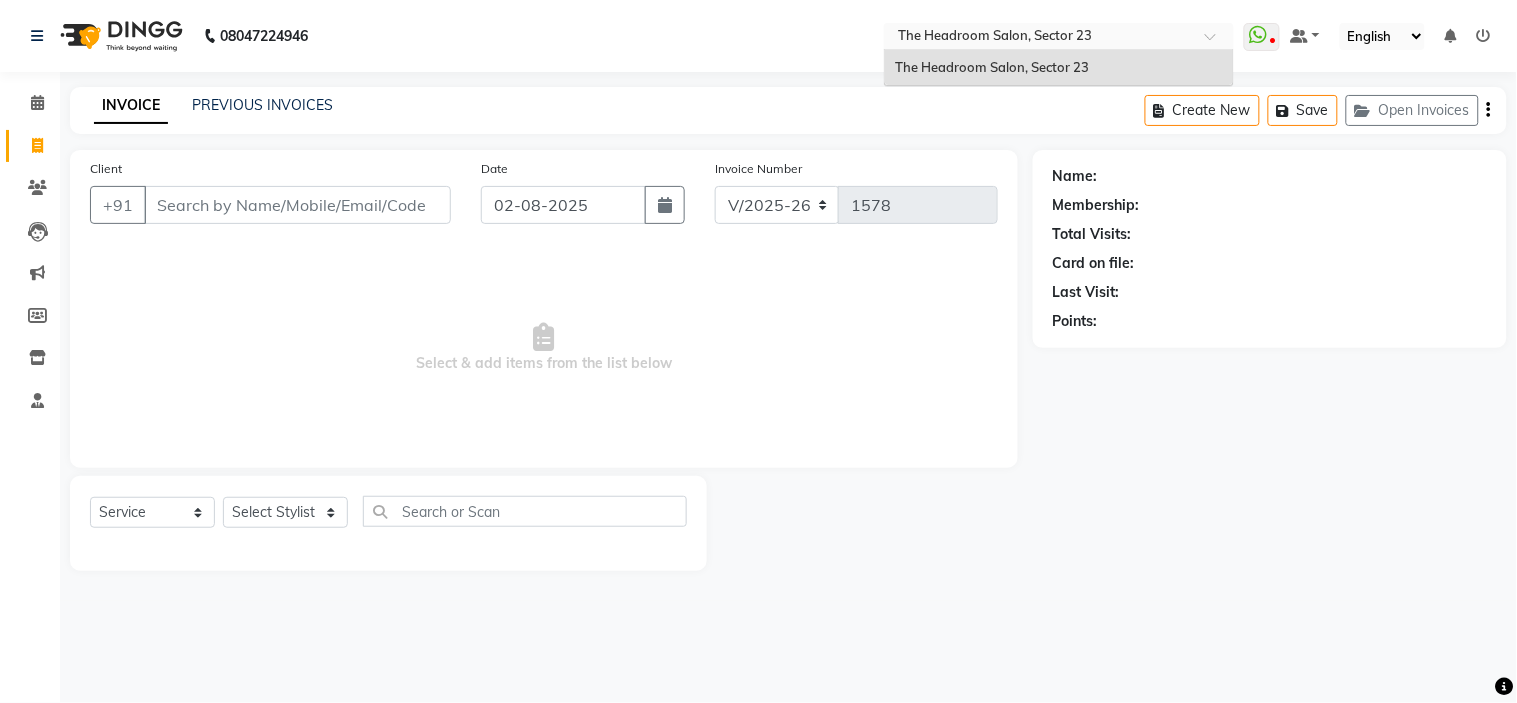 click at bounding box center [1217, 42] 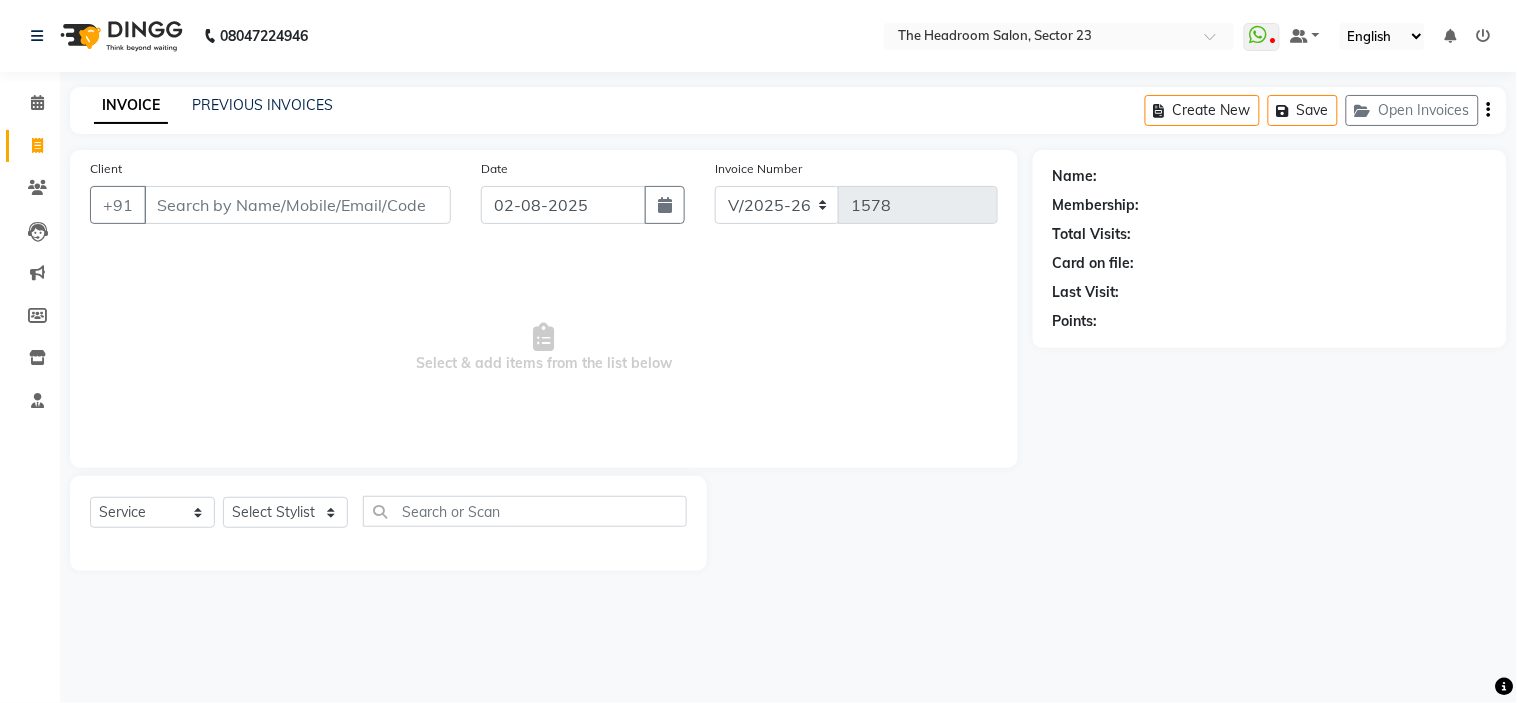 click on "08047224946 Select Location × The Headroom Salon, Sector 23  WhatsApp Status  ✕ Status:  Disconnected Most Recent Message: 01-08-2025     09:47 PM Recent Service Activity: 01-08-2025     09:46 PM 08047224946 Whatsapp Settings Default Panel My Panel English ENGLISH Español العربية मराठी हिंदी ગુજરાતી தமிழ் 中文 Notifications nothing to show" 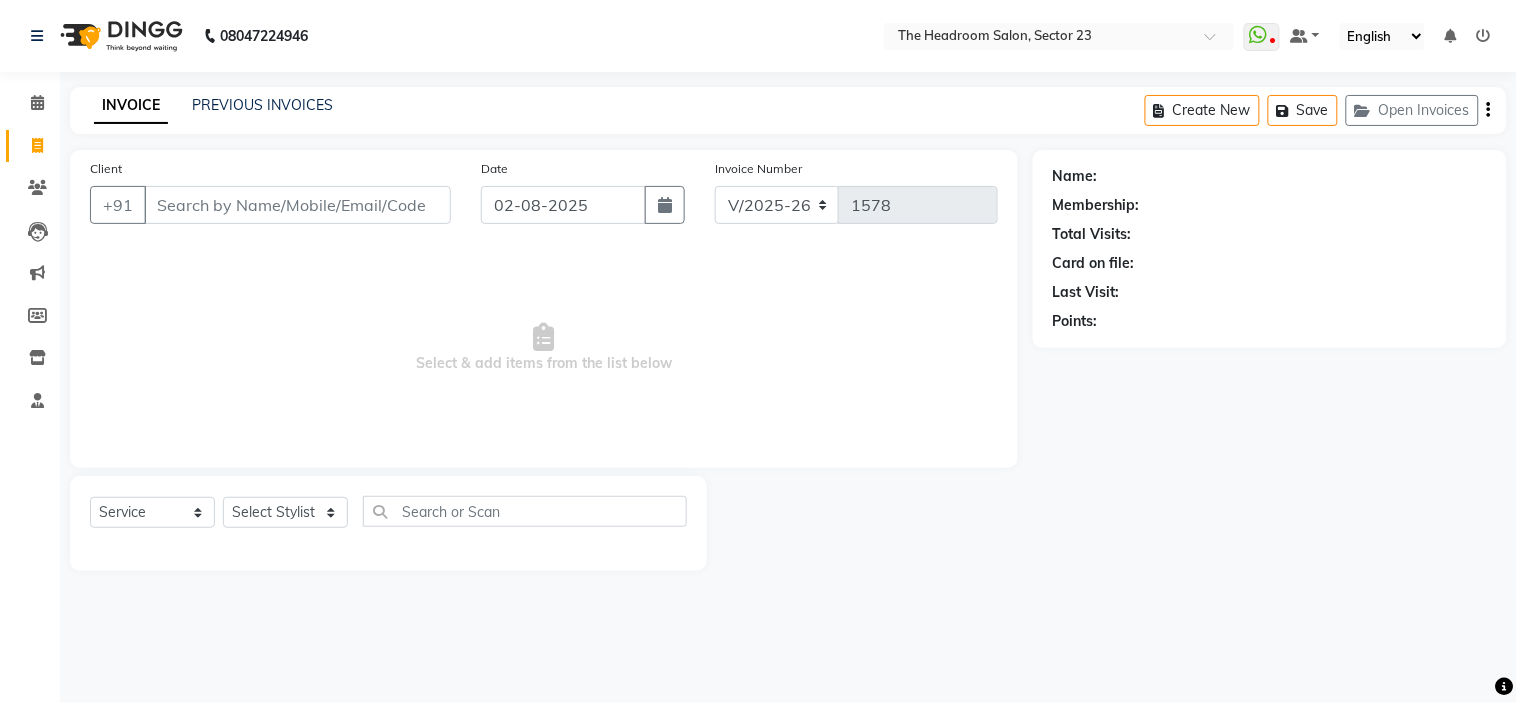 click at bounding box center (1484, 36) 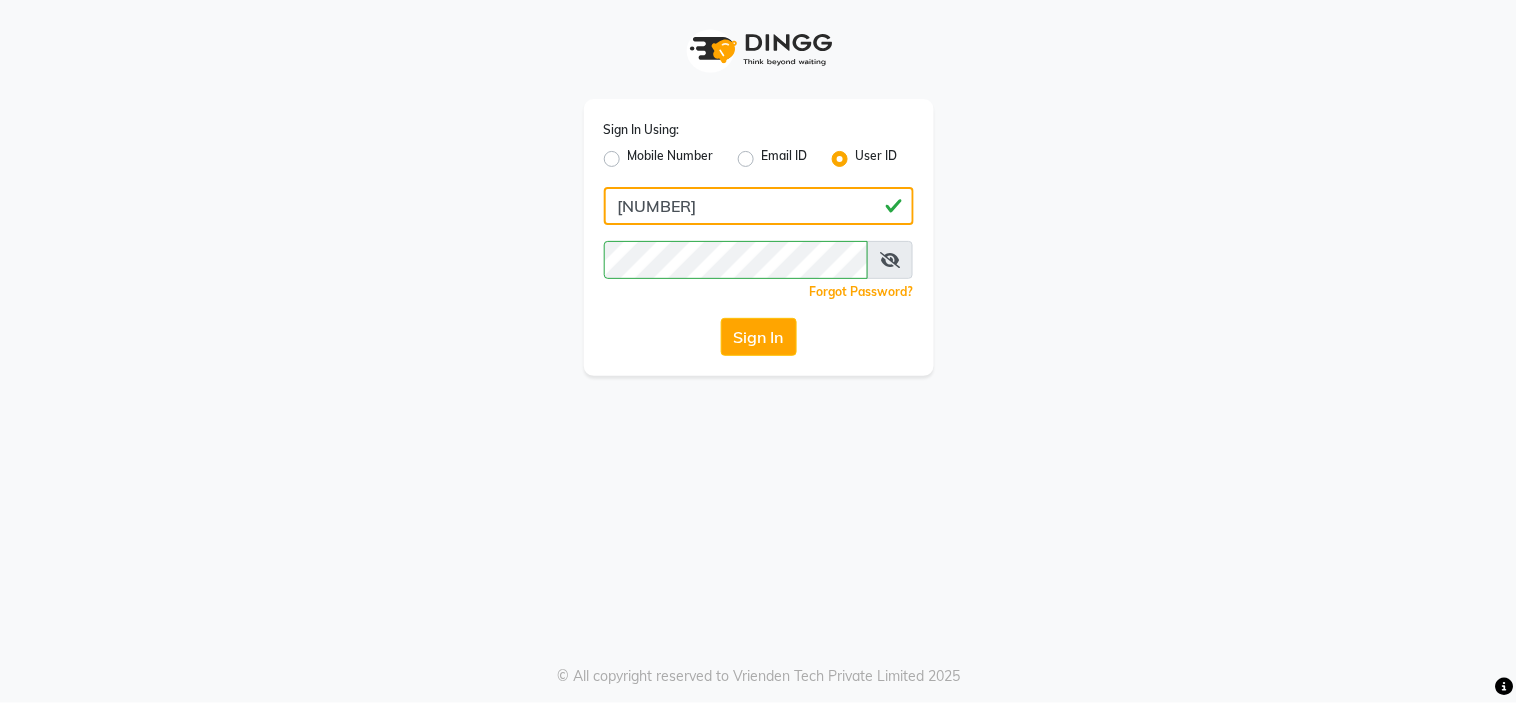 click on "[NUMBER]" 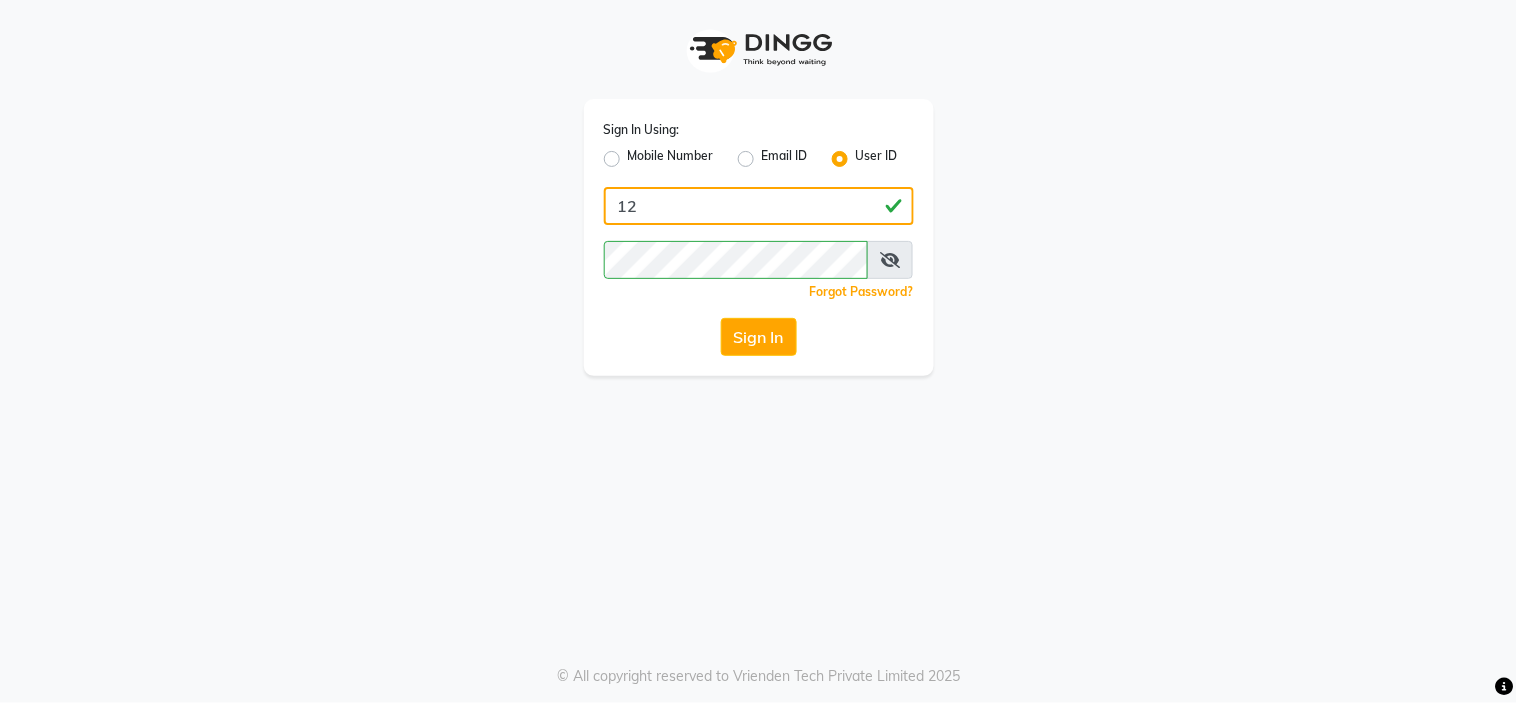 type on "1" 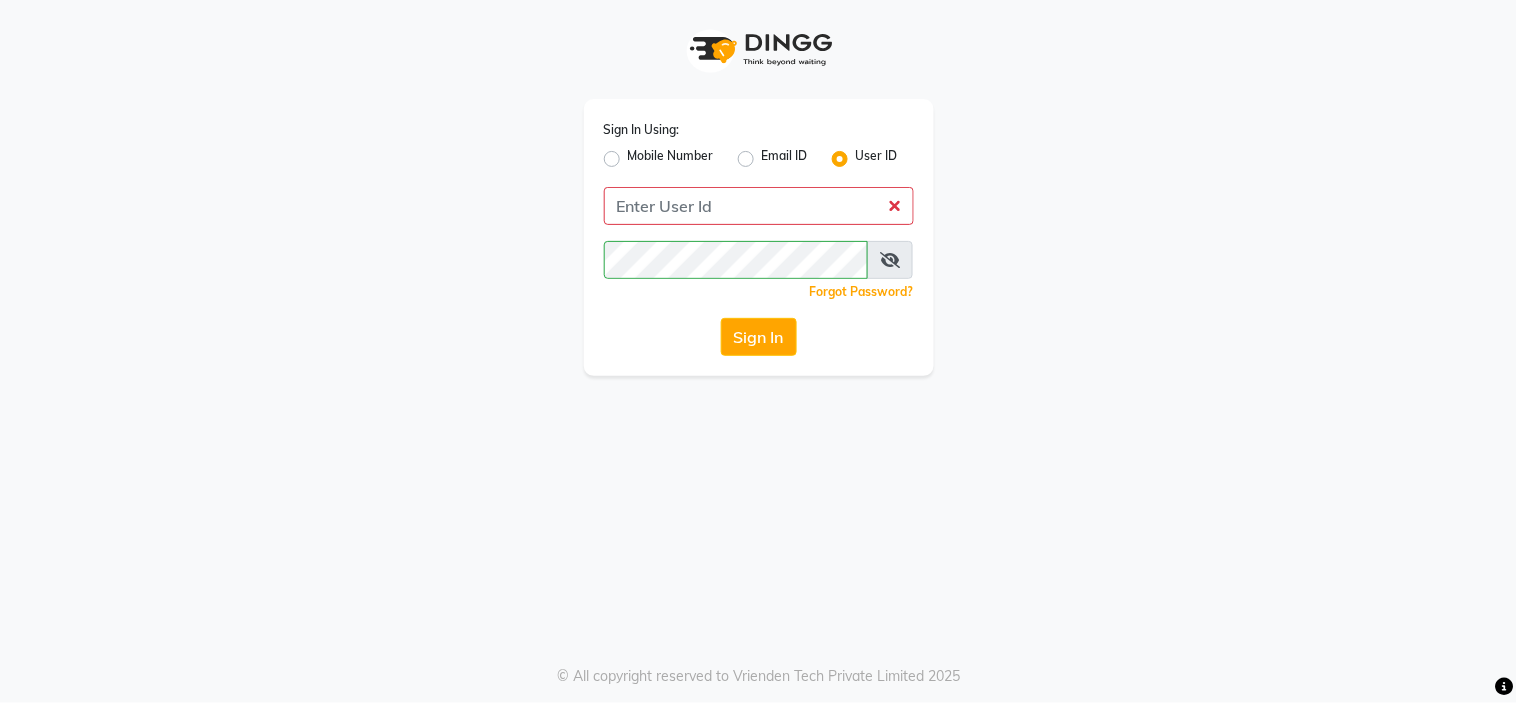 click on "Sign In Using: Mobile Number Email ID User ID  Remember me Forgot Password?  Sign In" 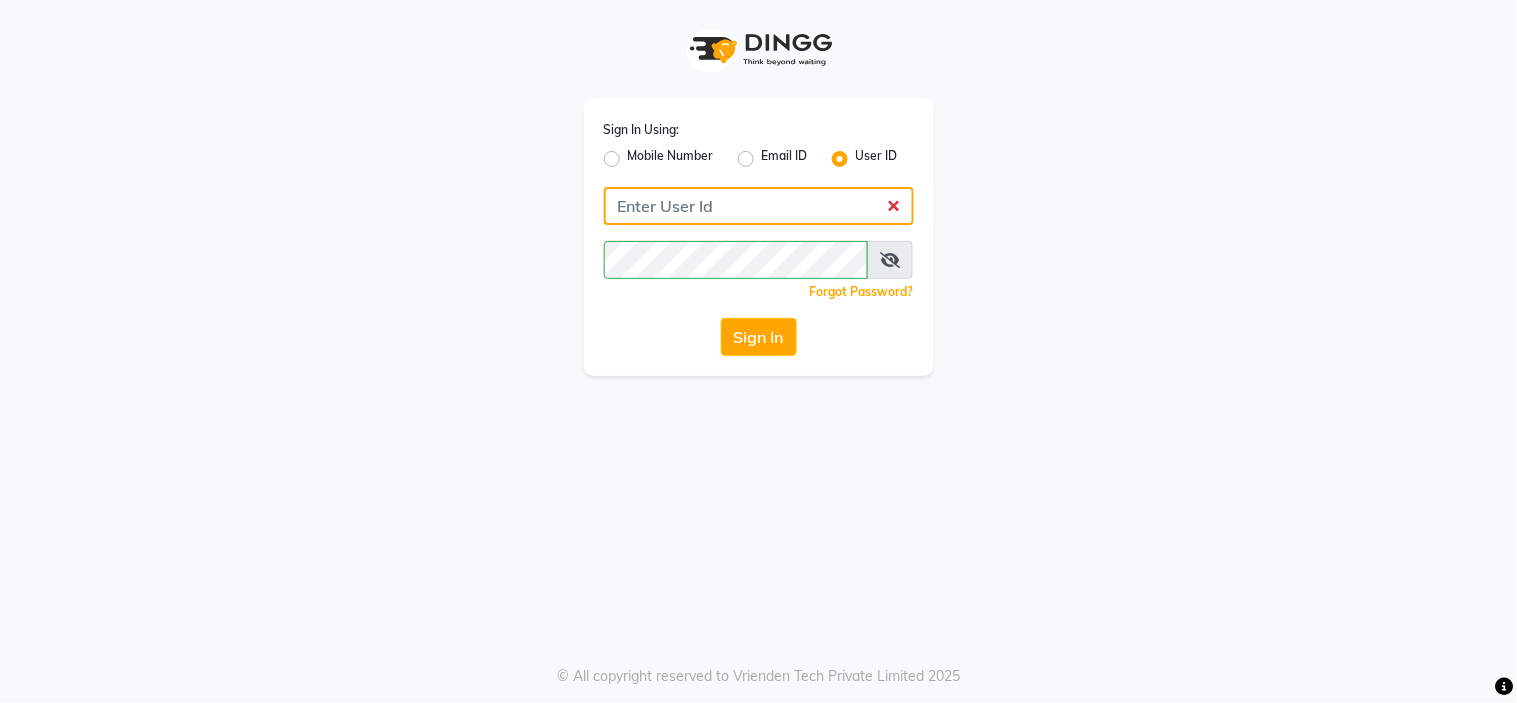 click 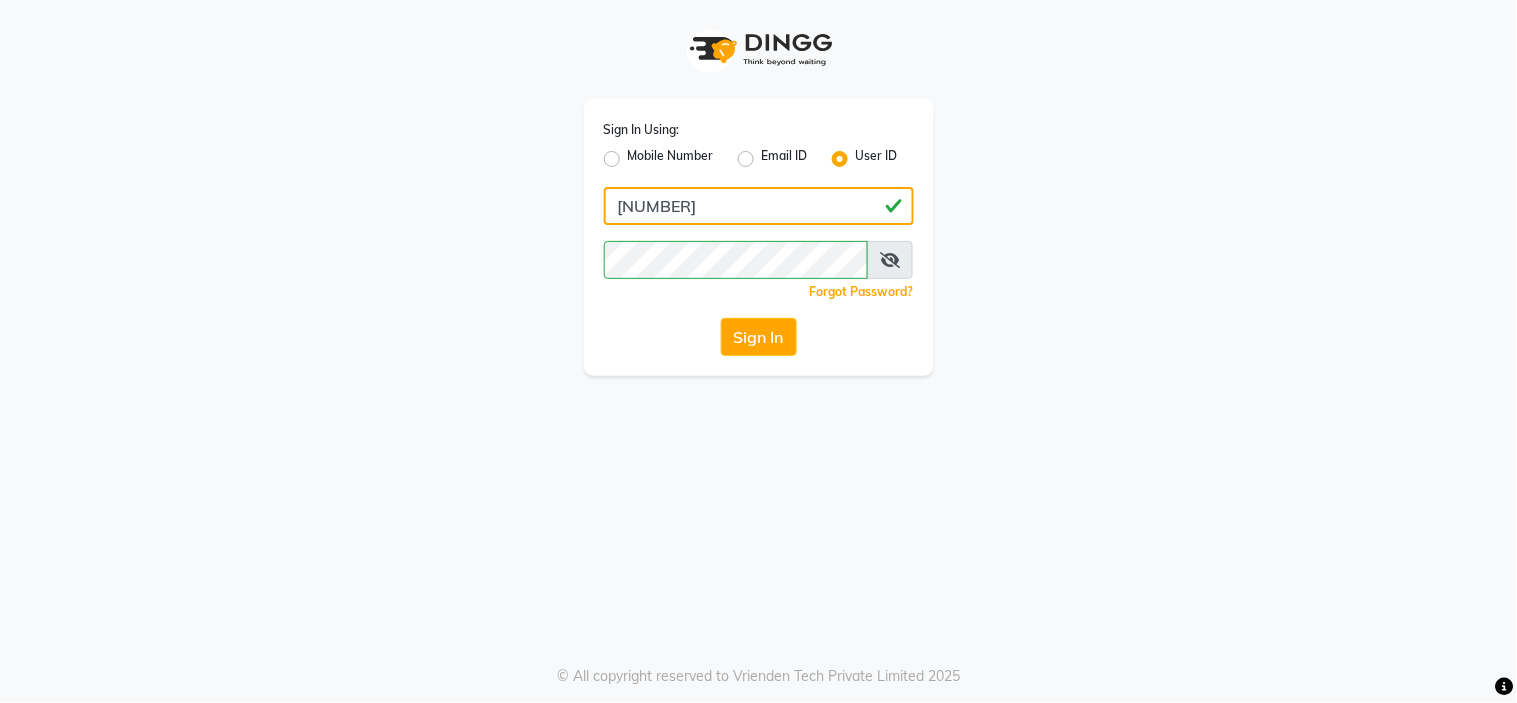 type on "[NUMBER]" 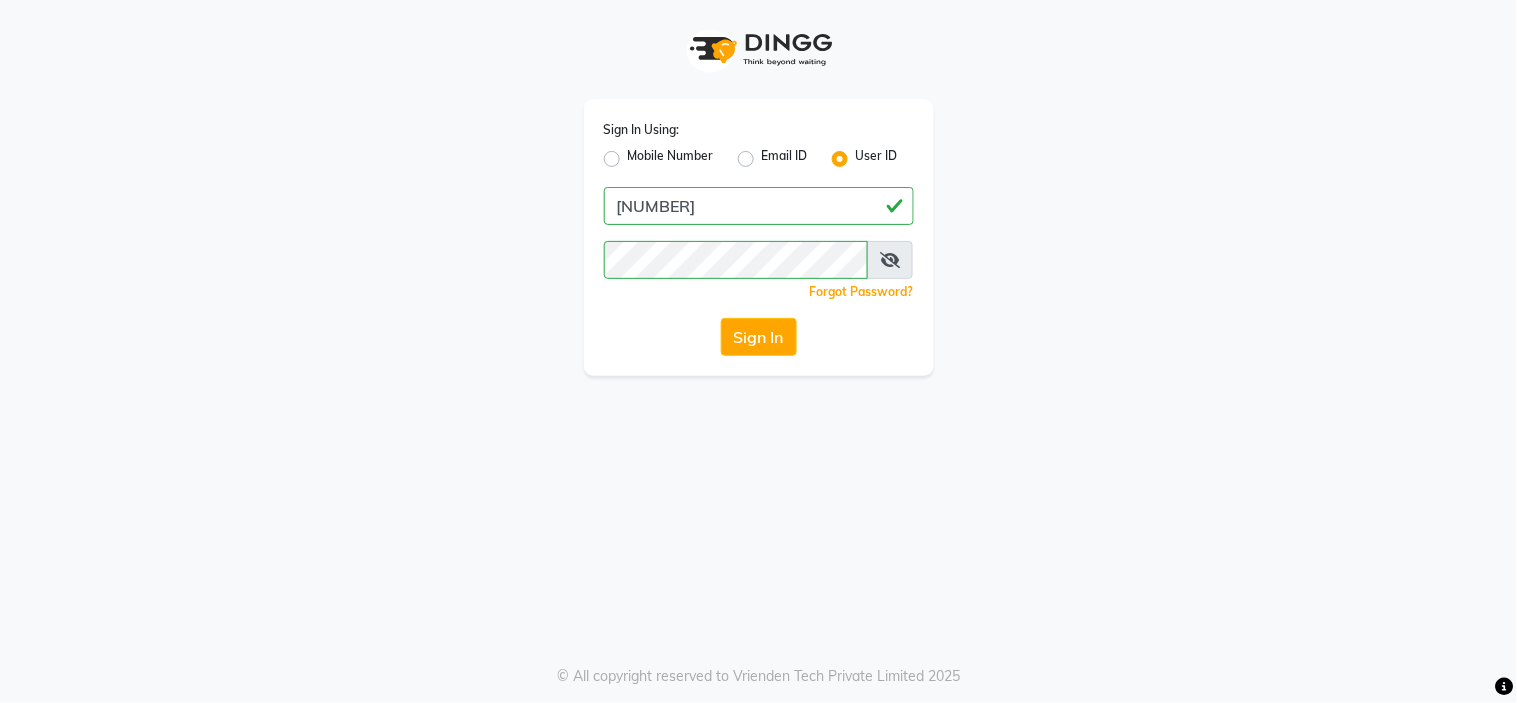 click on "Sign In Using: Mobile Number Email ID User ID [NUMBER]  Remember me Forgot Password?  Sign In" 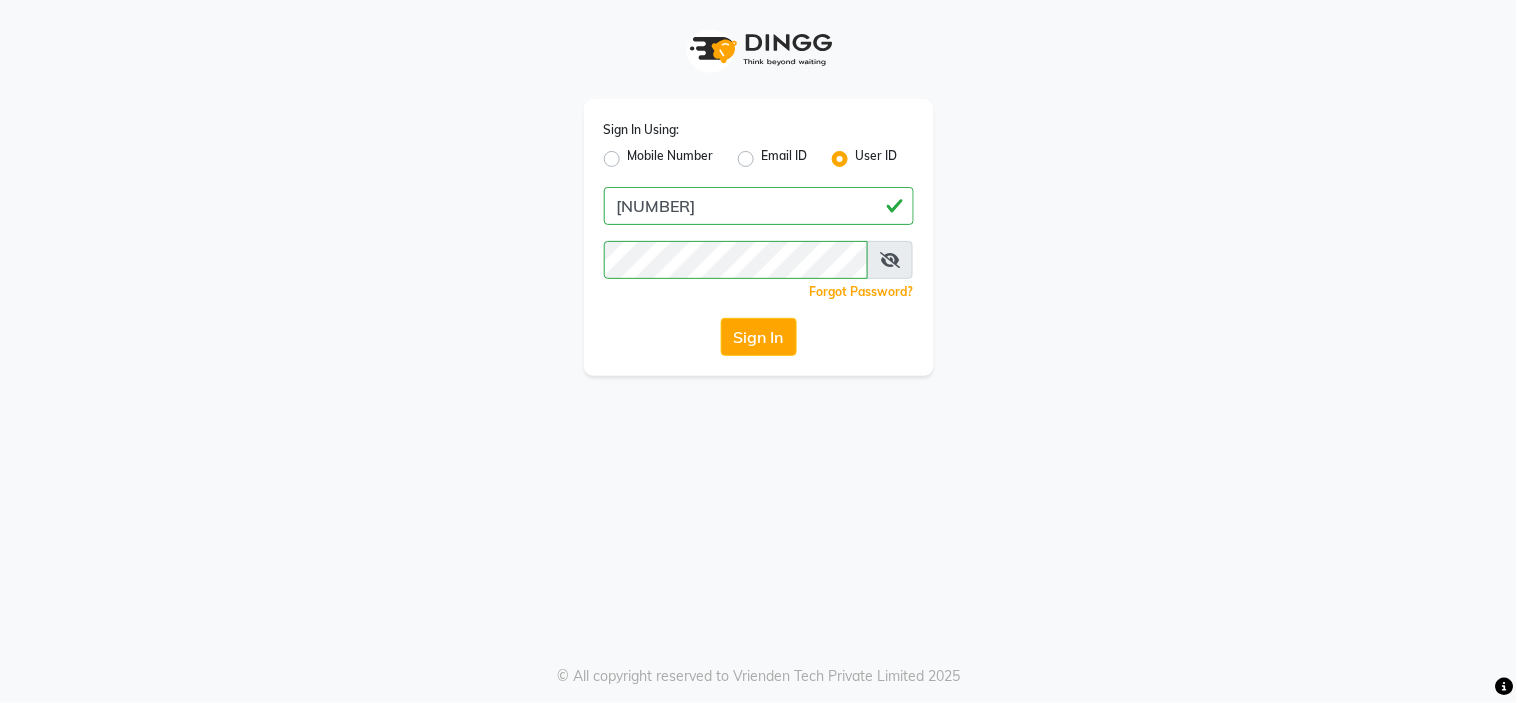 click on "Mobile Number" 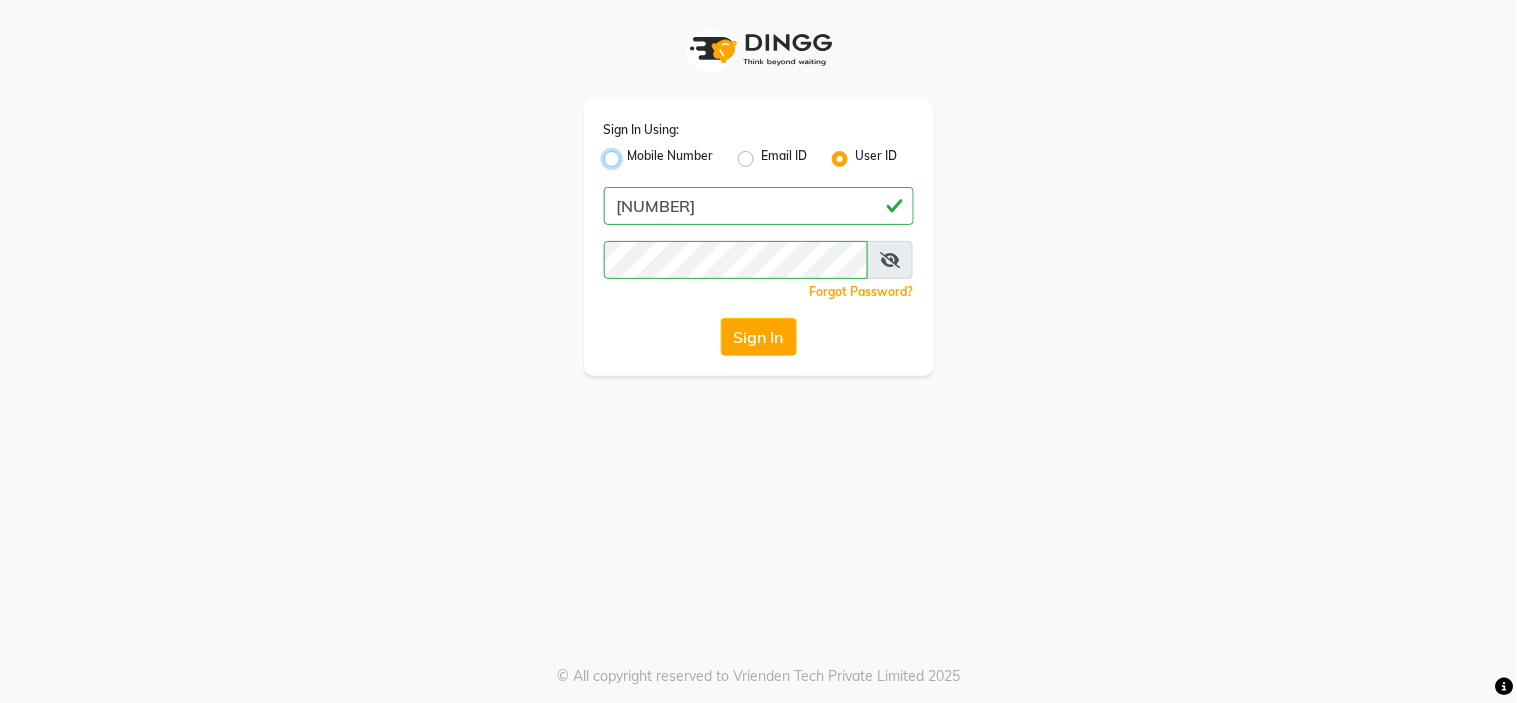 click on "Mobile Number" at bounding box center (634, 153) 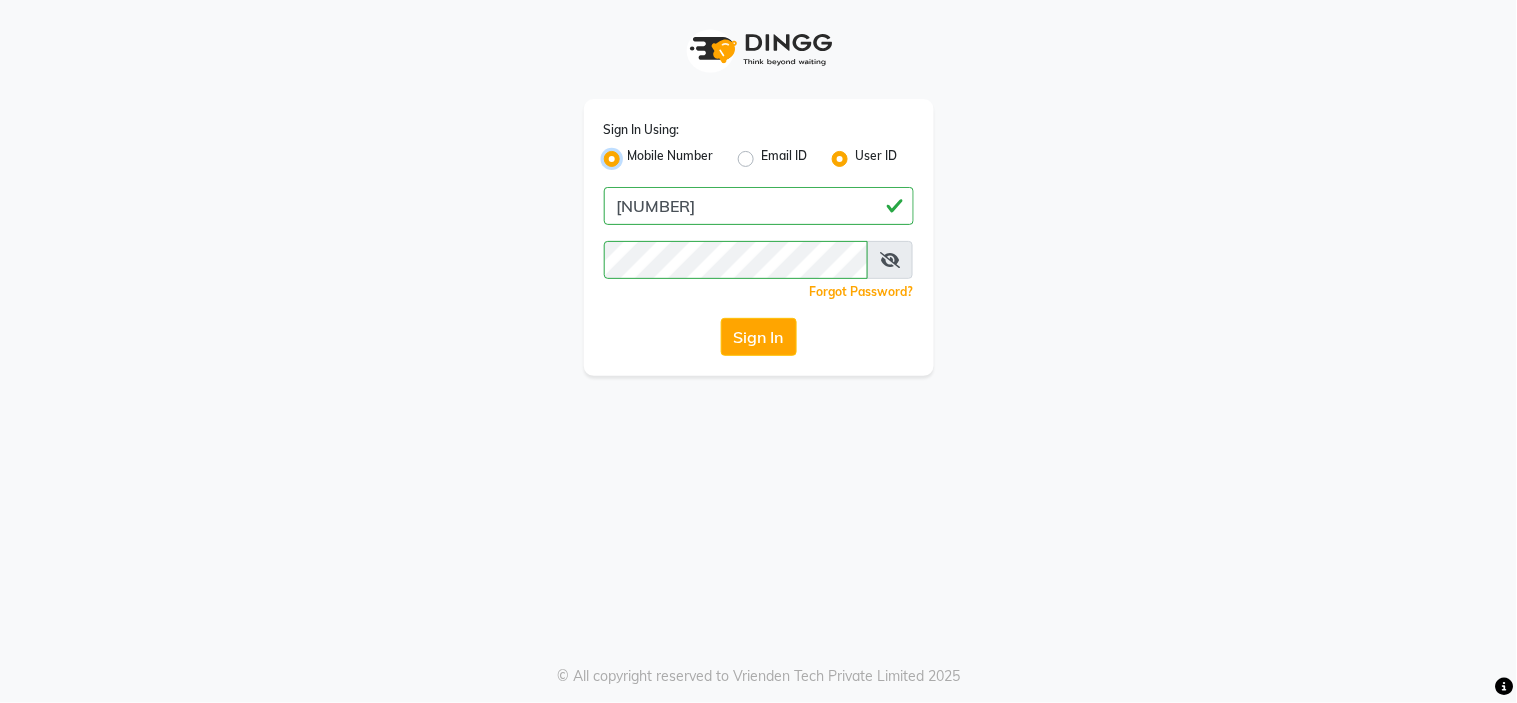 radio on "false" 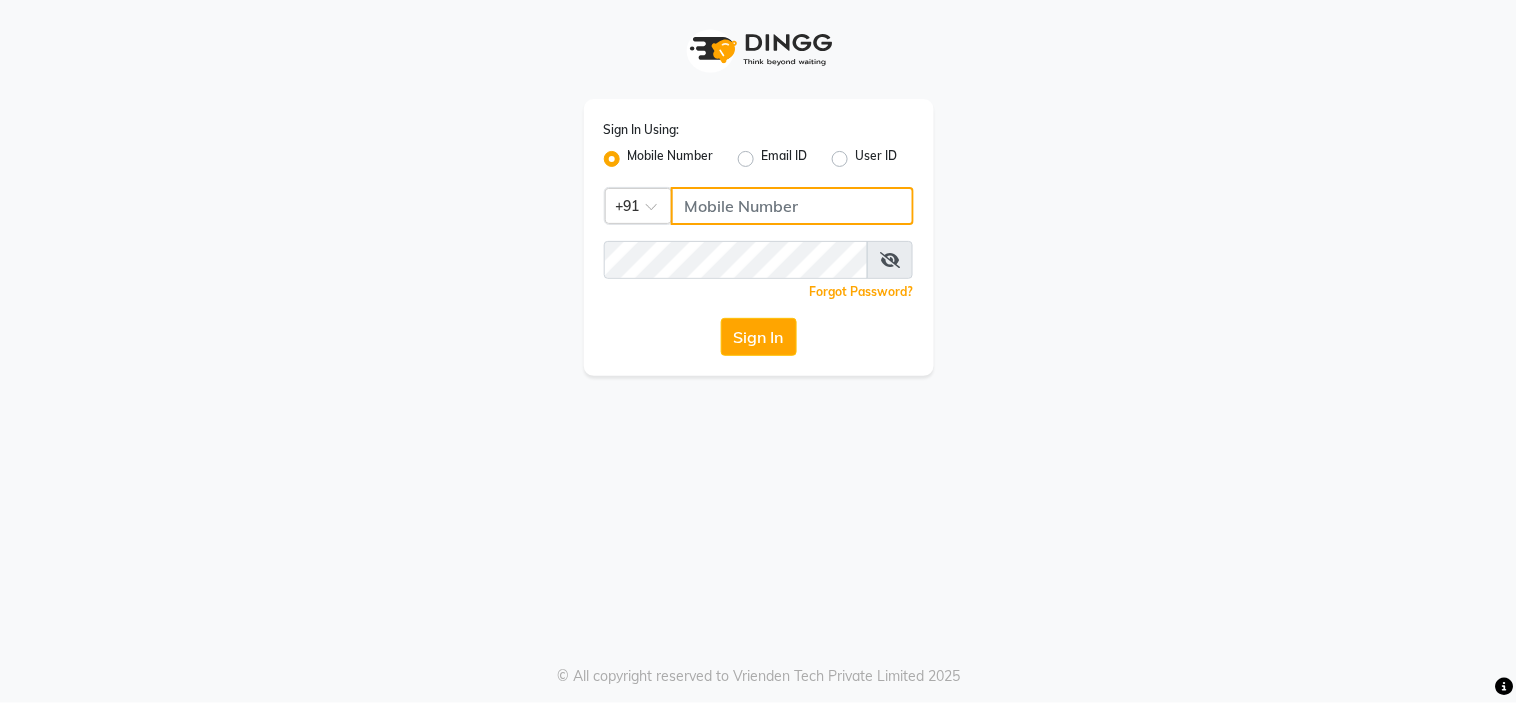 click 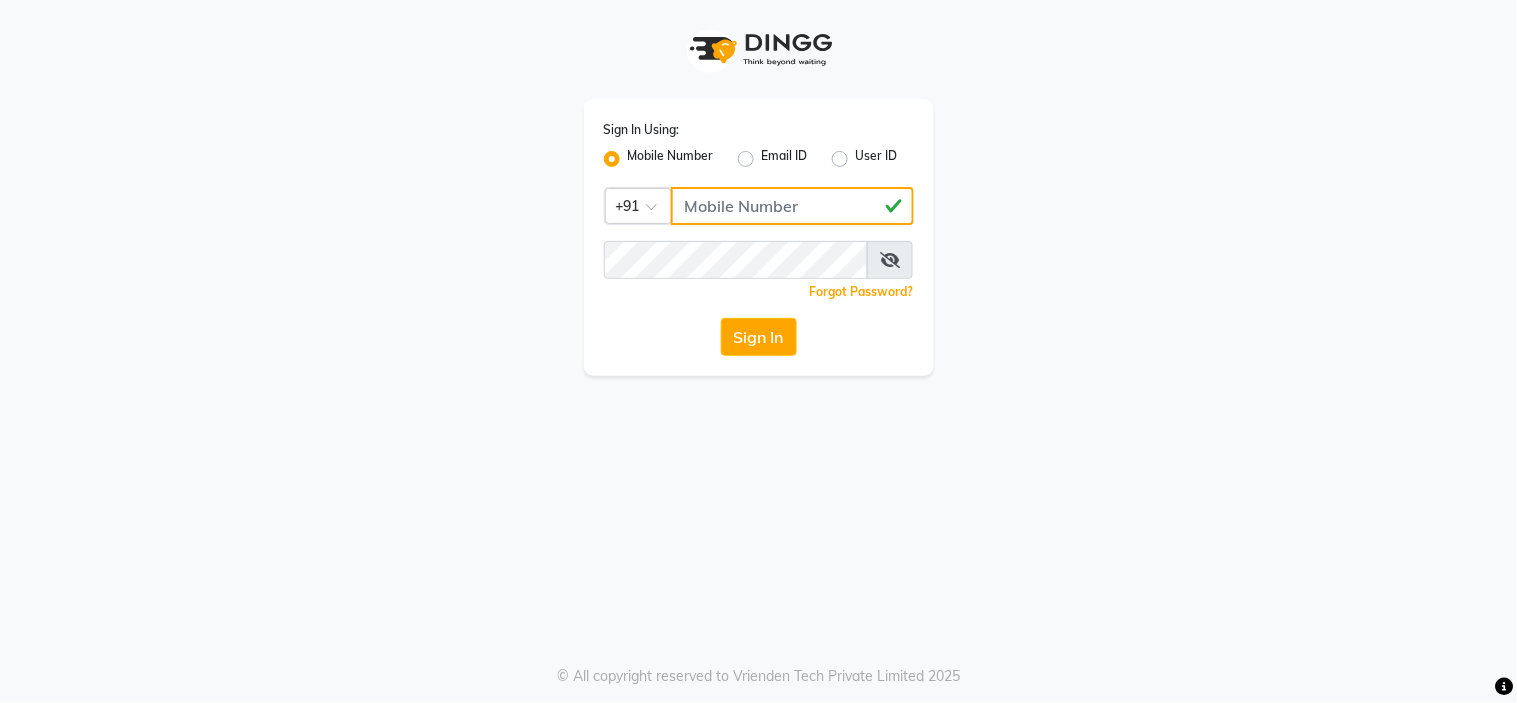 type on "[NUMBER]" 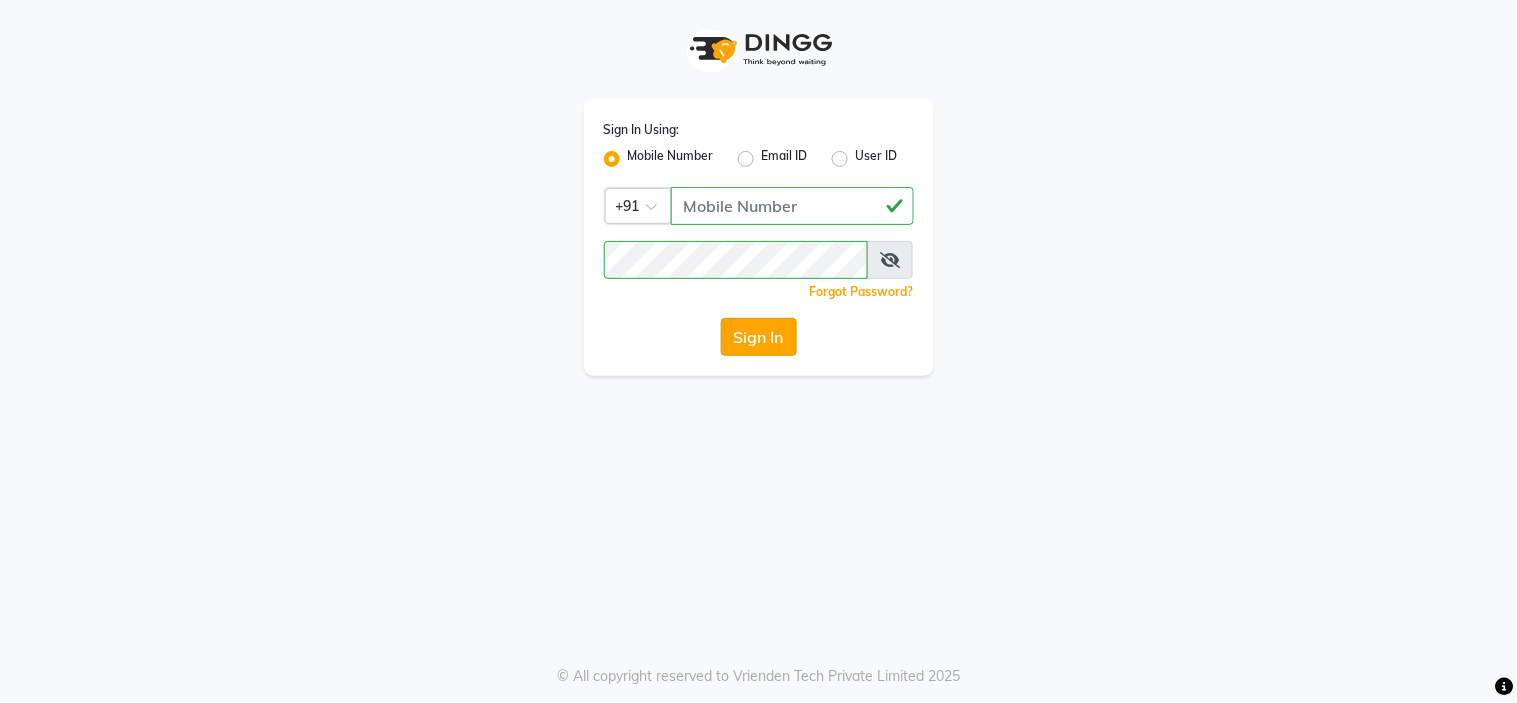 click on "Sign In" 